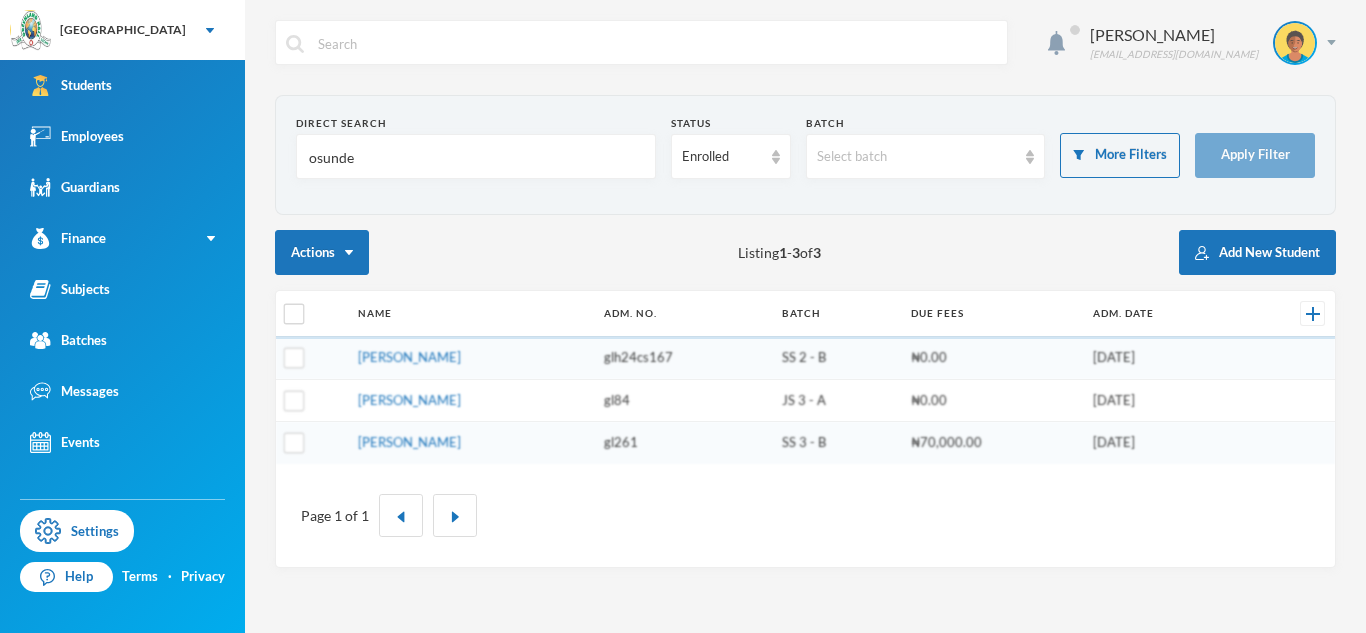 scroll, scrollTop: 0, scrollLeft: 0, axis: both 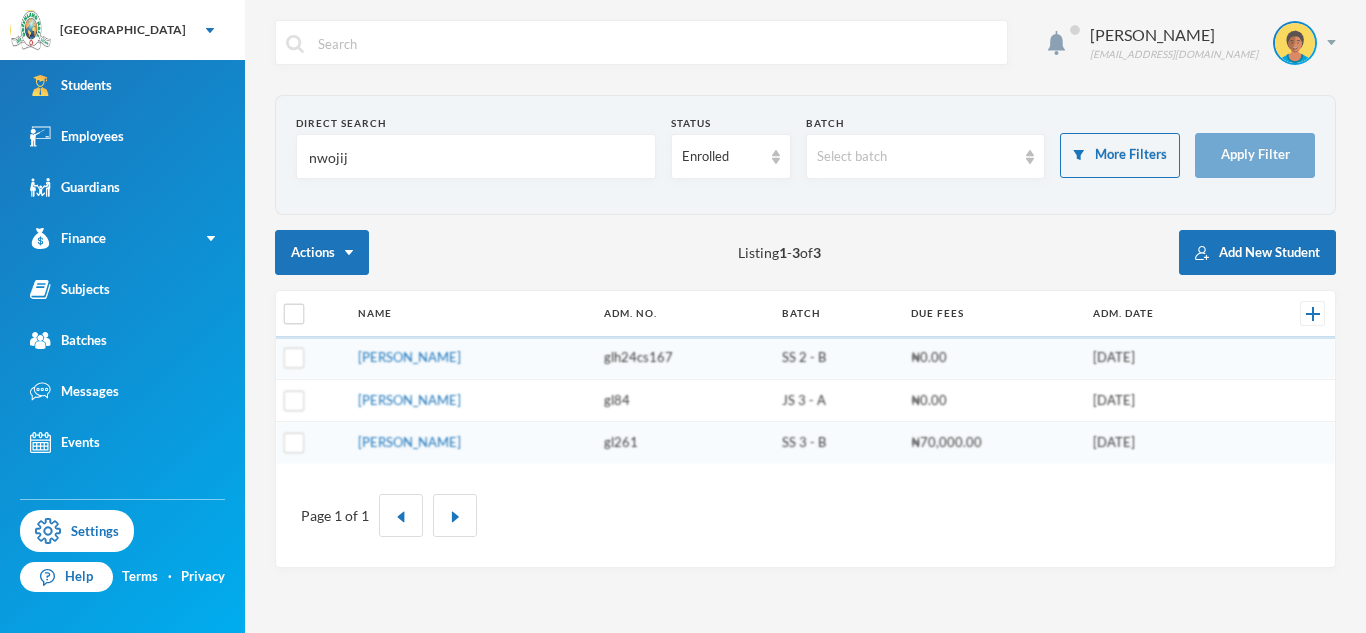 type on "nwojiji" 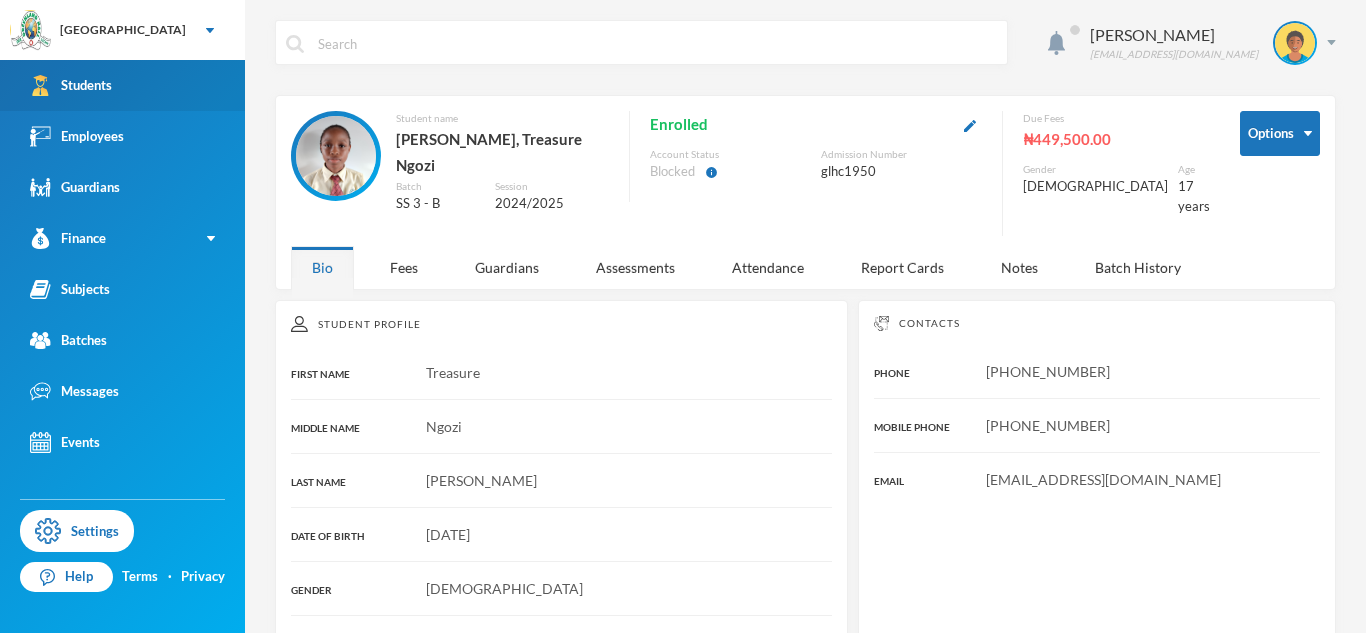 click on "Students" at bounding box center (122, 85) 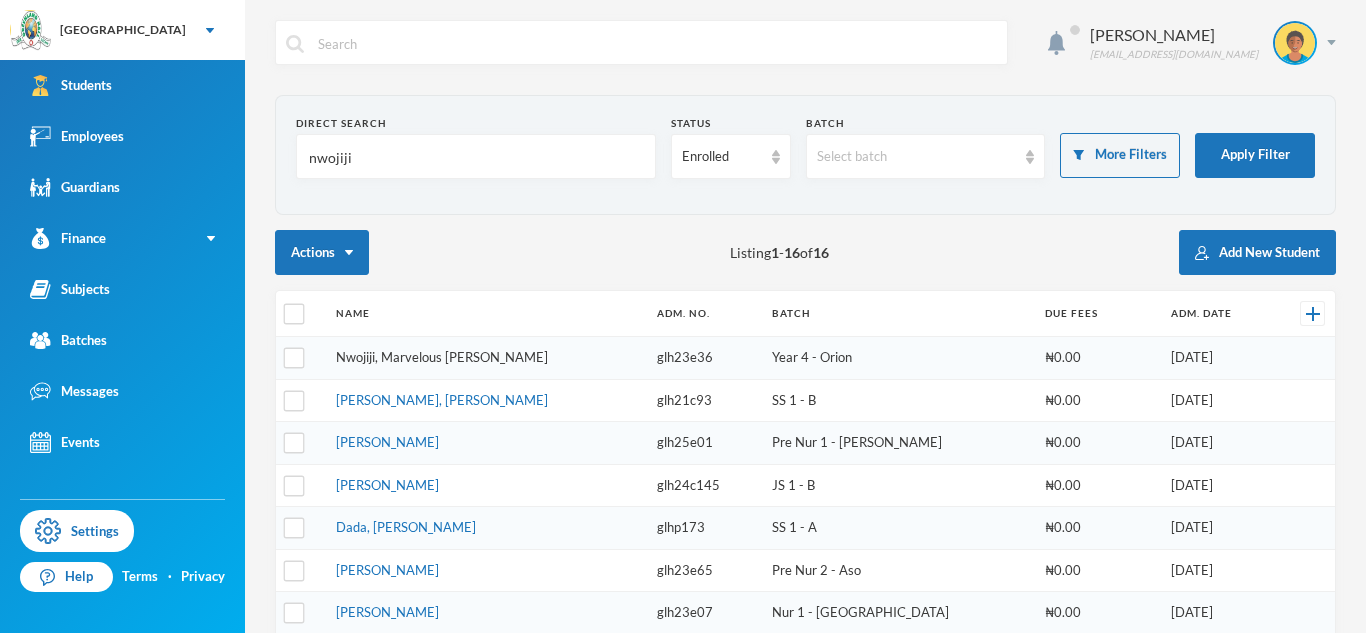 click on "Nwojiji, Marvelous [PERSON_NAME]" at bounding box center (442, 357) 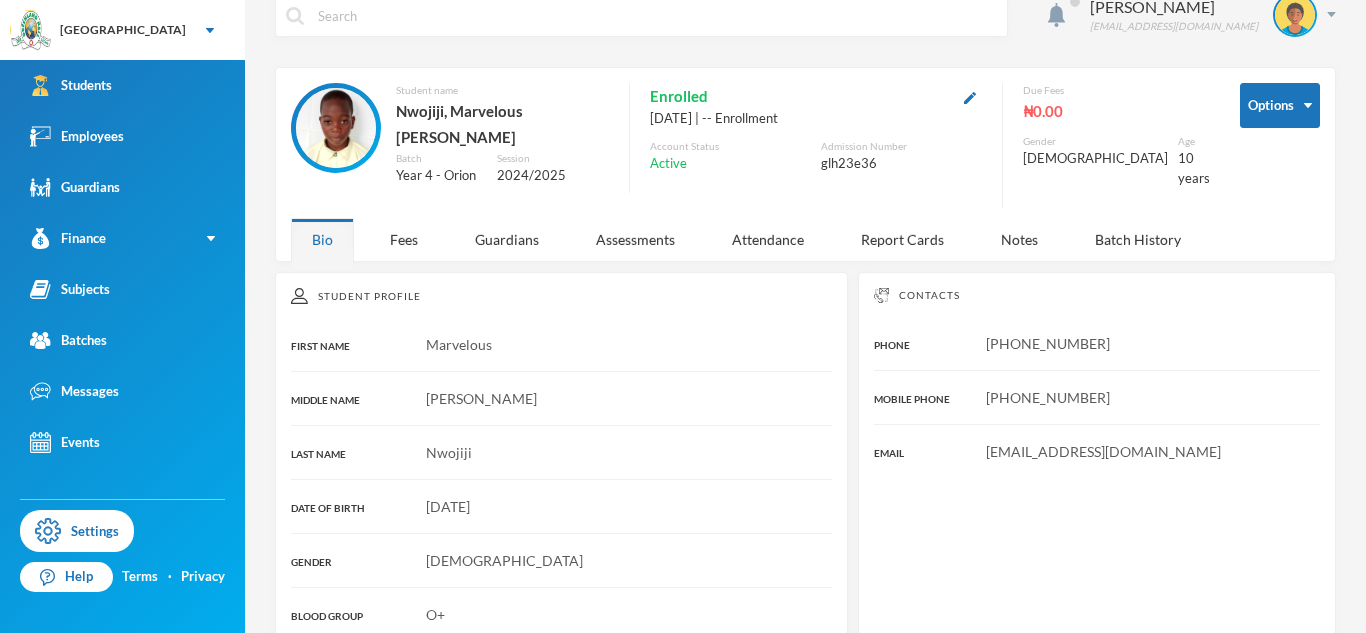 scroll, scrollTop: 0, scrollLeft: 0, axis: both 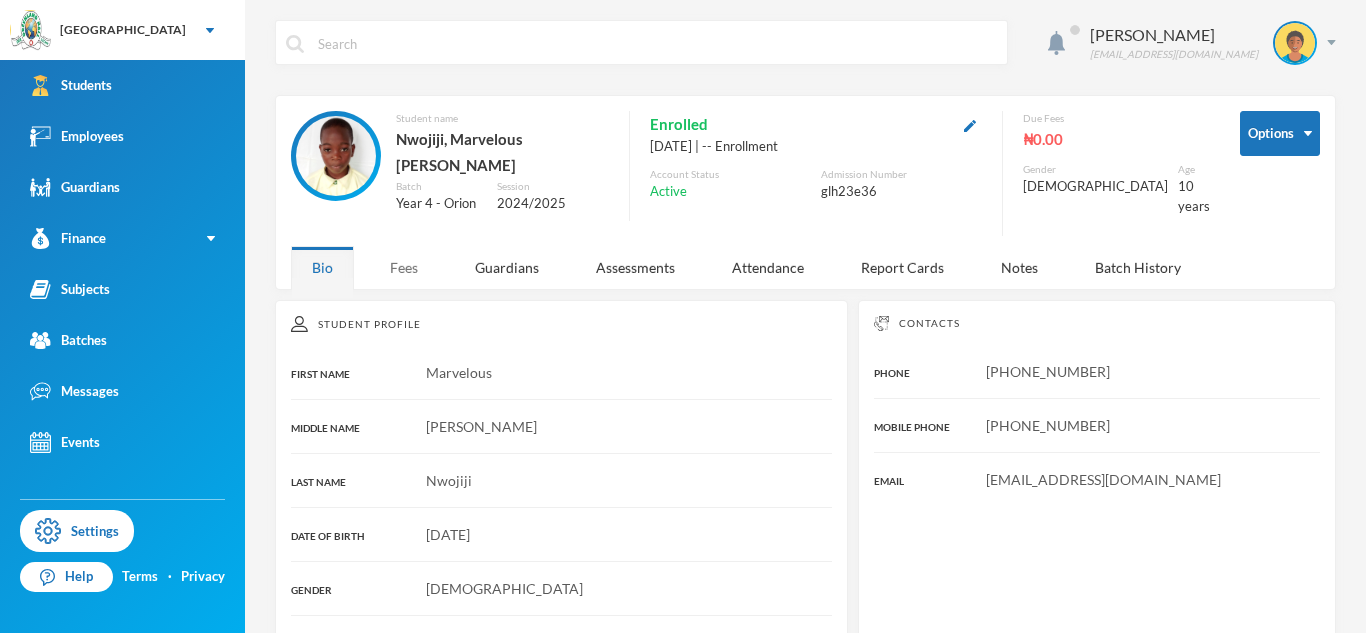 click on "Fees" at bounding box center [404, 267] 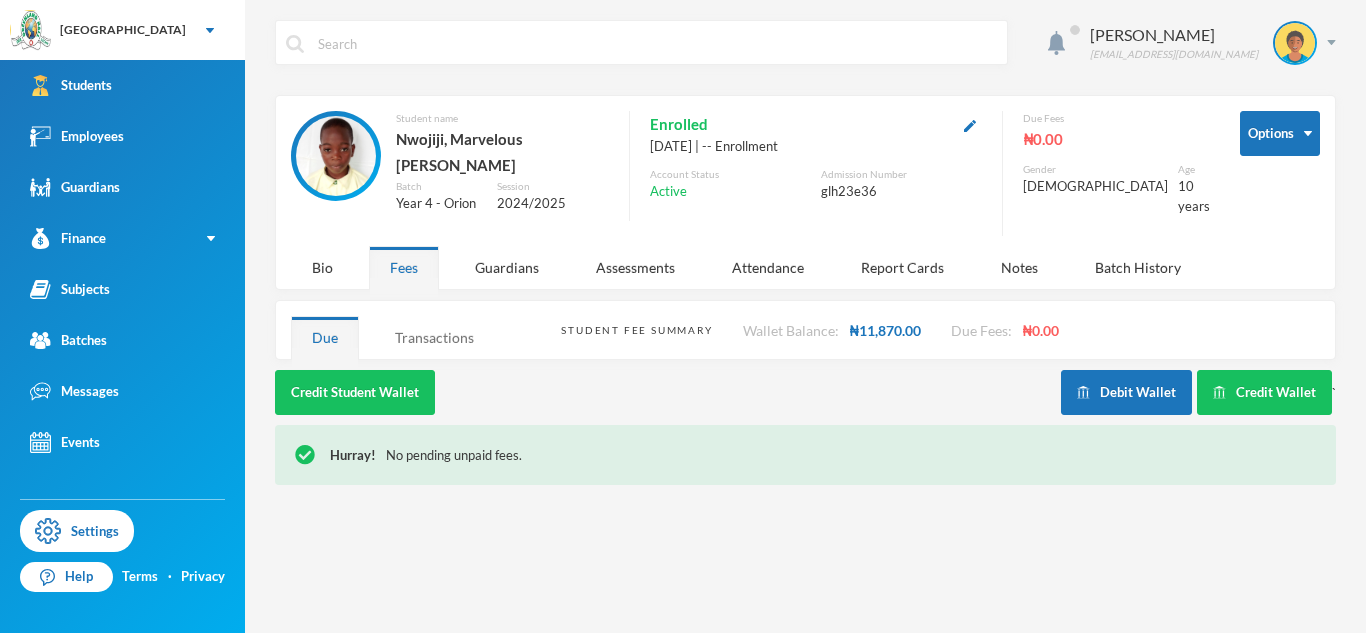 click on "Transactions" at bounding box center [434, 337] 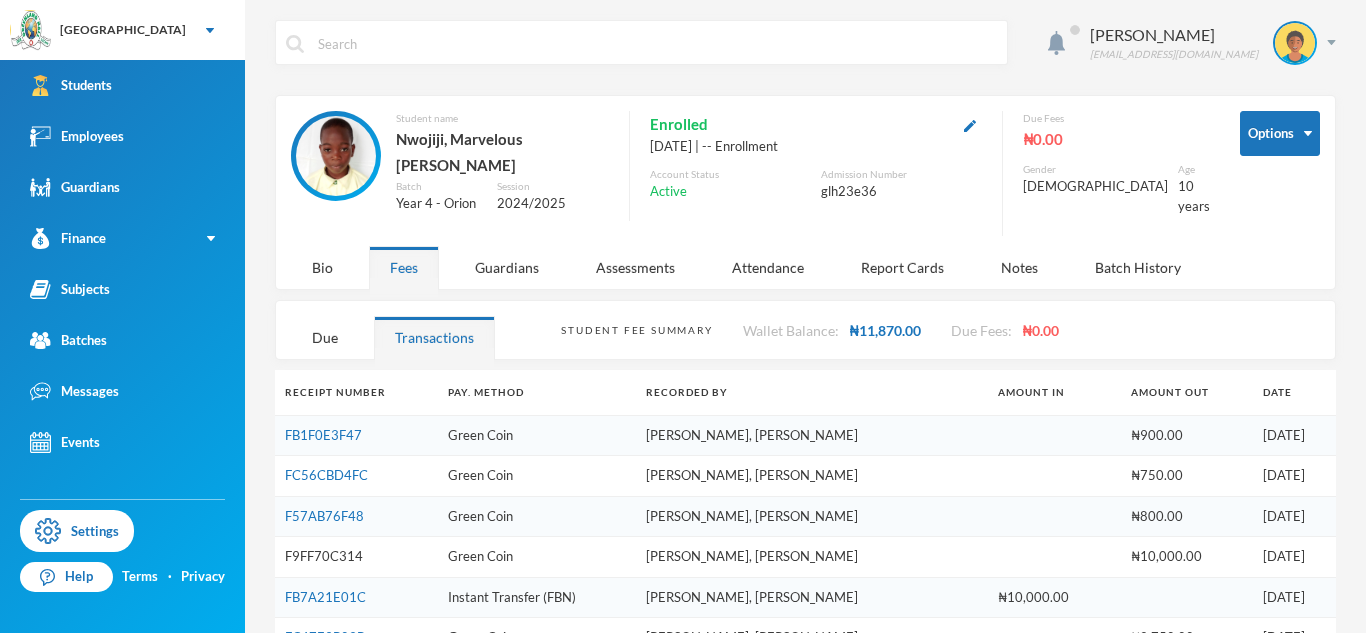 click on "F9FF70C314" at bounding box center [324, 556] 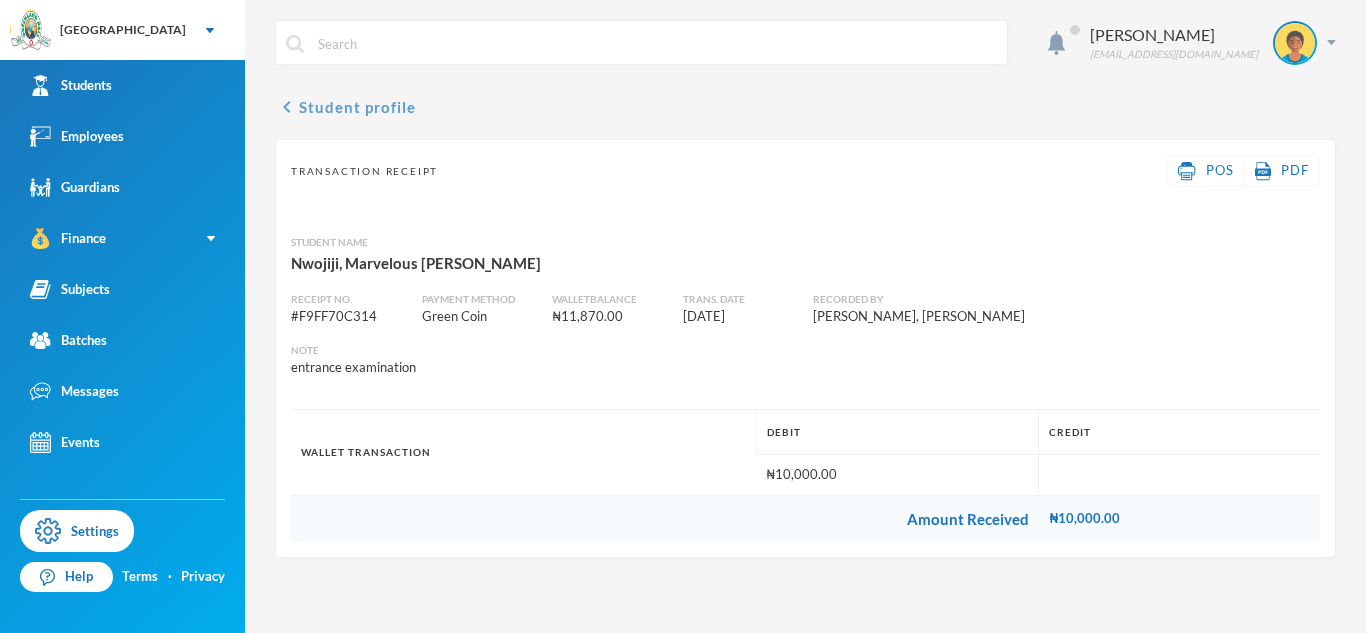 click on "chevron_left" at bounding box center [287, 107] 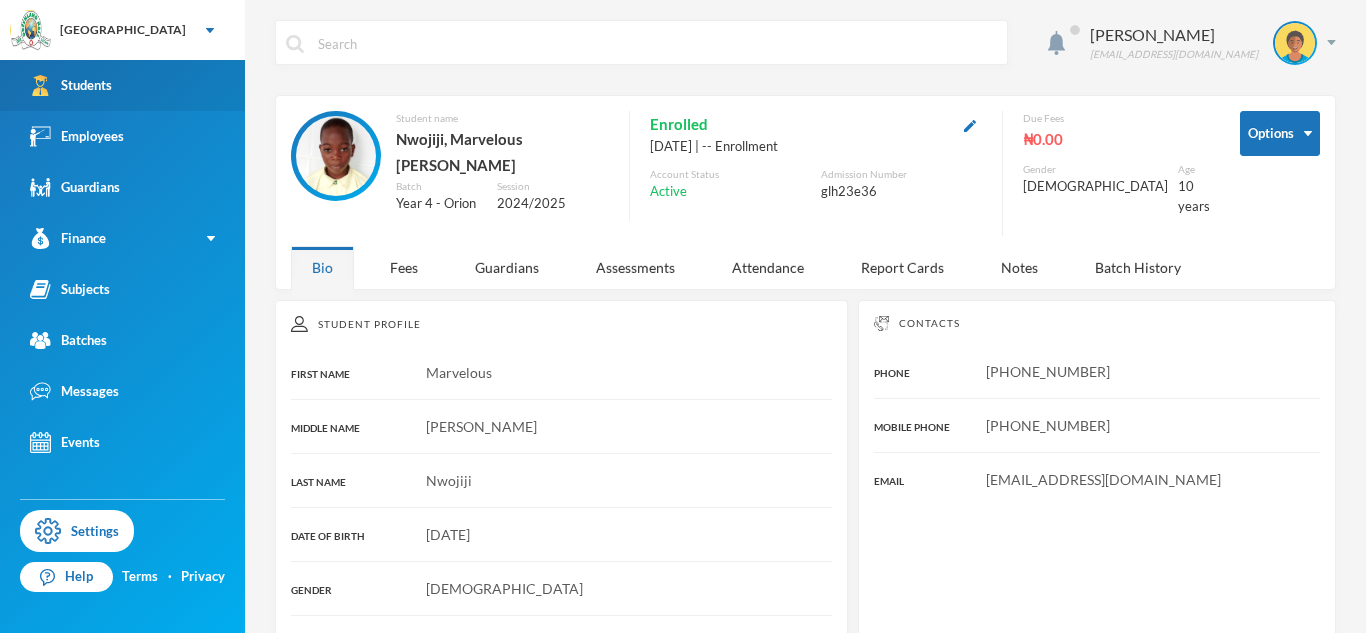 click on "Students" at bounding box center [122, 85] 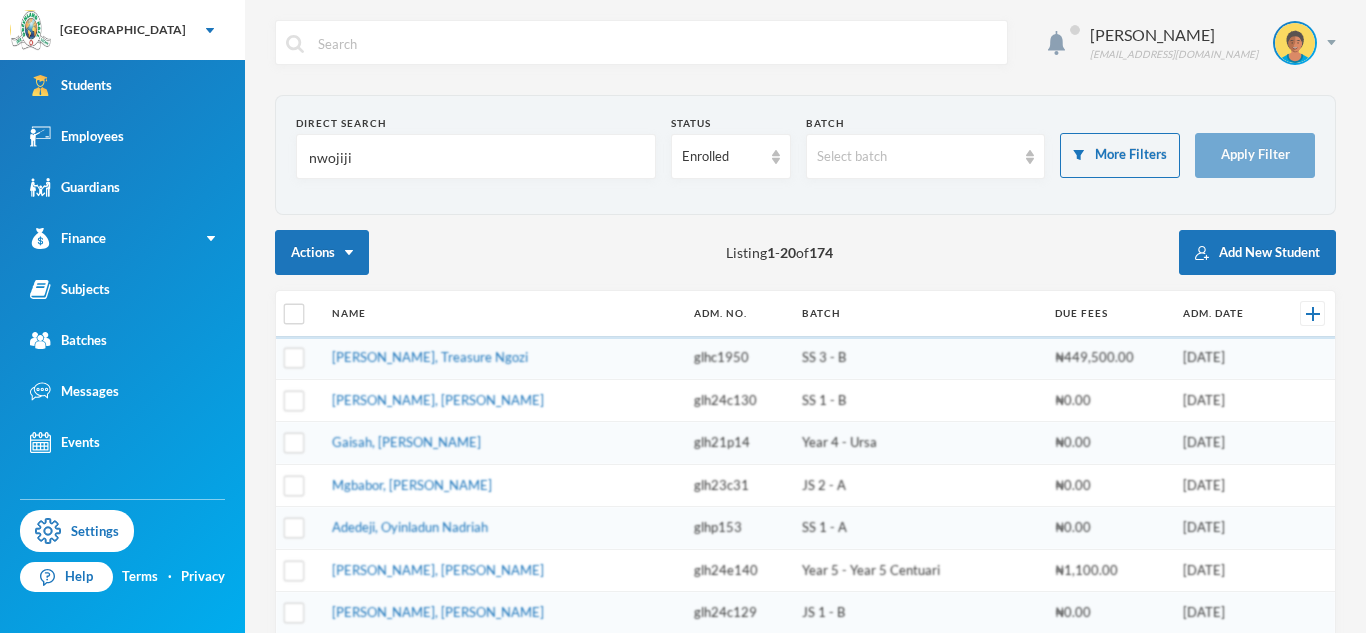 click on "nwojiji" at bounding box center (476, 157) 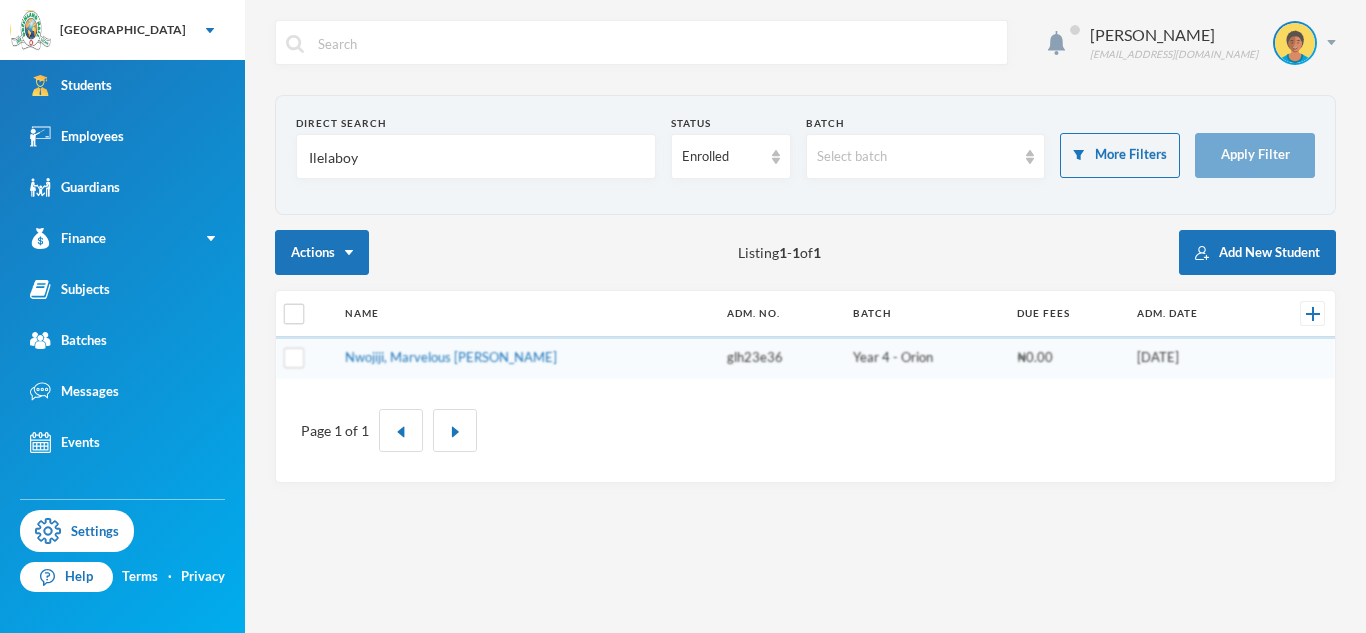 type on "Ilelaboye" 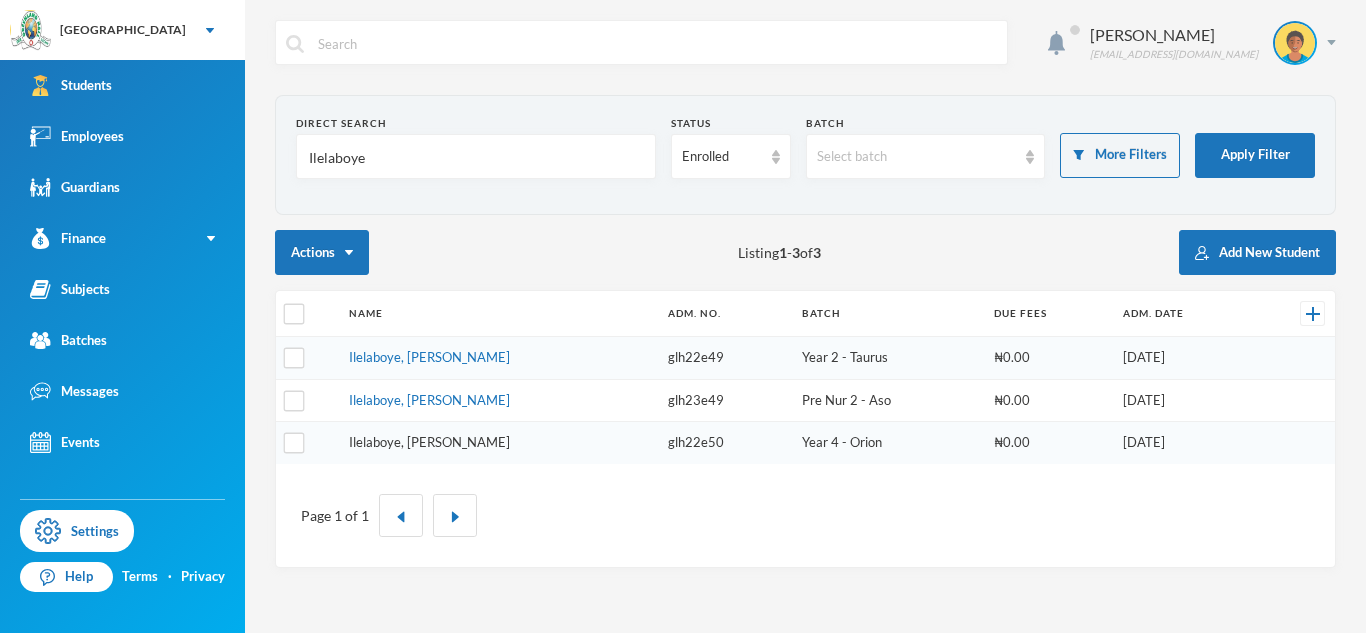 click on "Ilelaboye, [PERSON_NAME]" at bounding box center [429, 442] 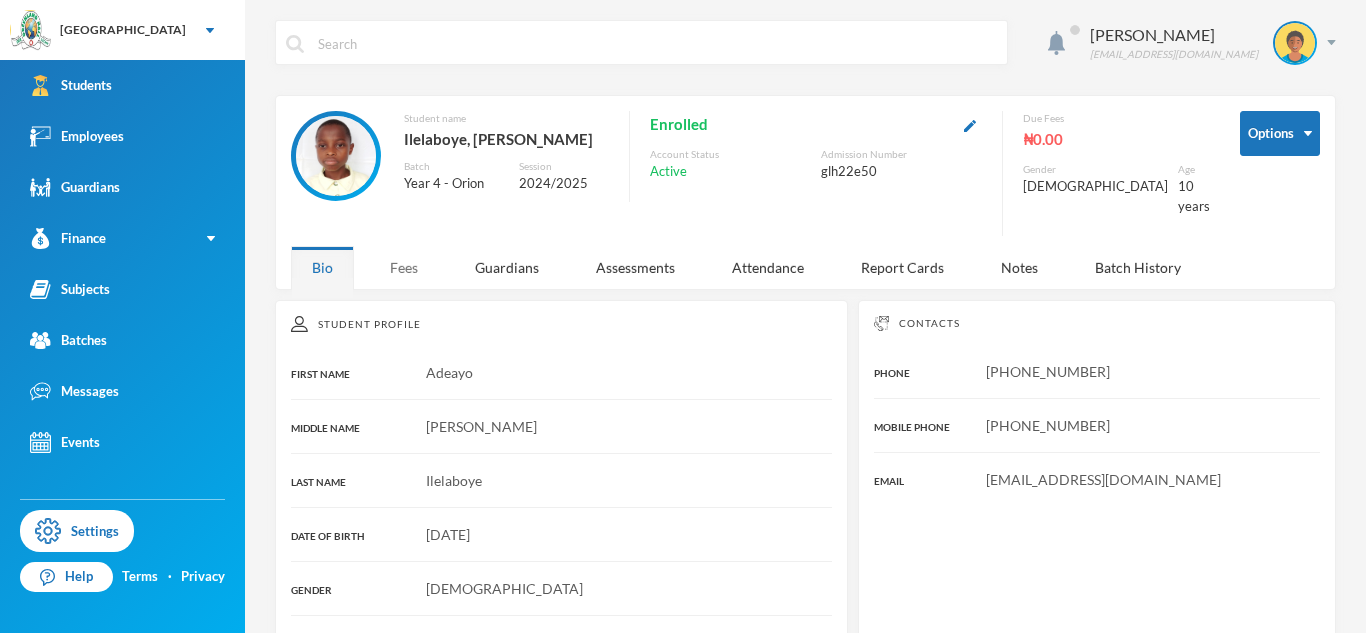 click on "Fees" at bounding box center [404, 267] 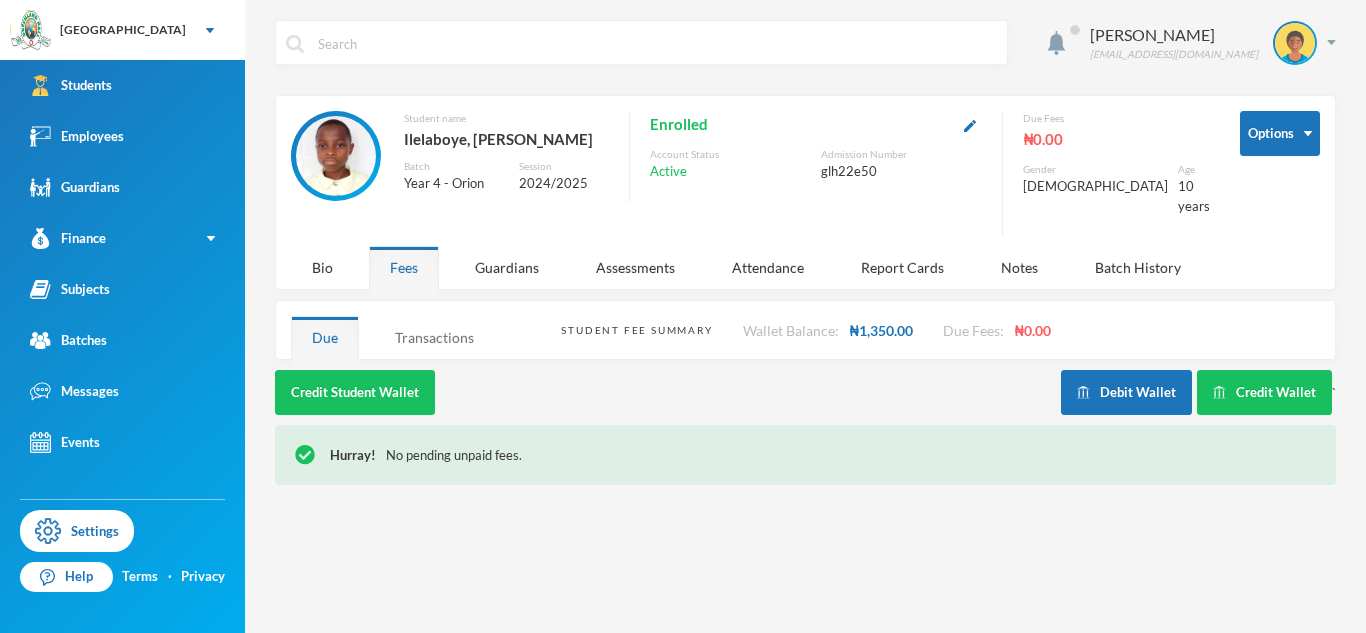 click on "Transactions" at bounding box center (434, 337) 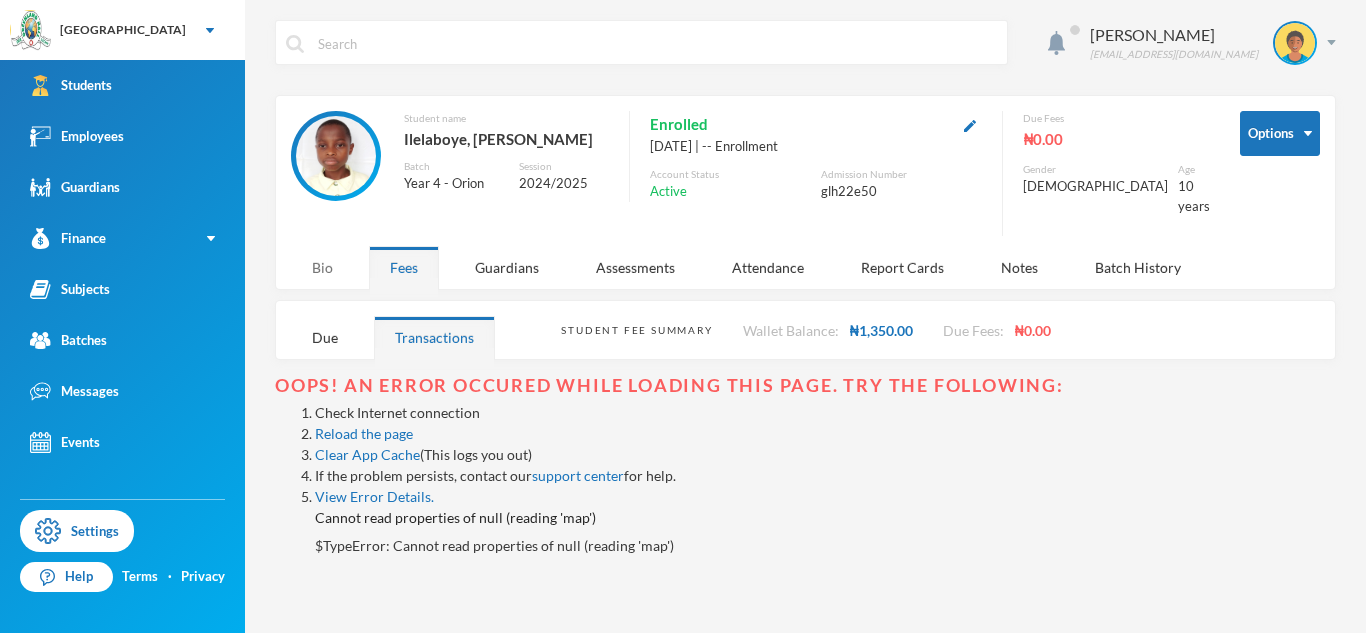 click on "Bio" at bounding box center [322, 267] 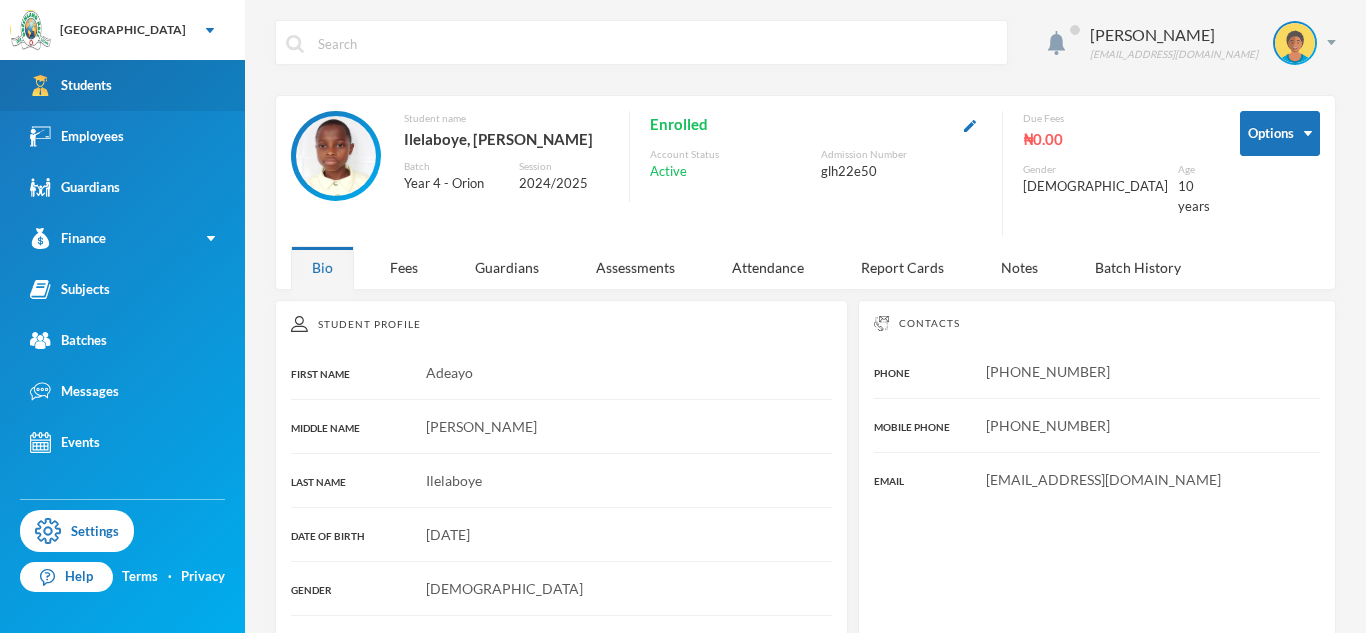 click on "Students" at bounding box center [122, 85] 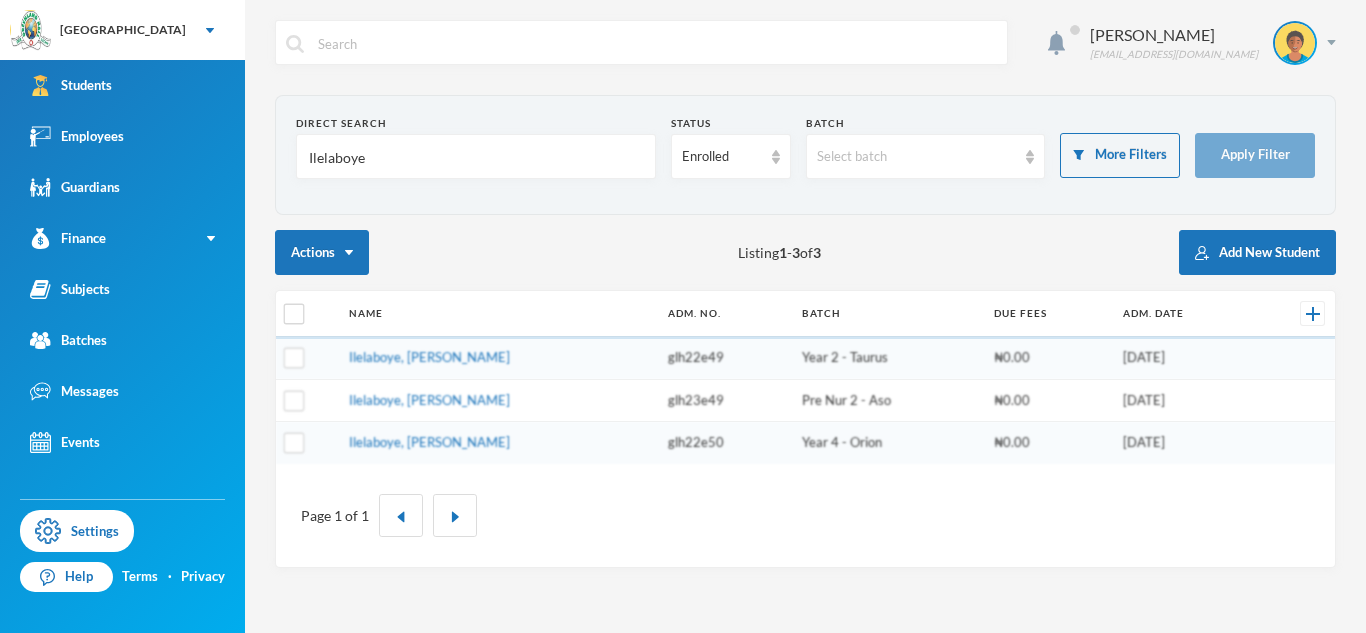 click on "Ilelaboye" at bounding box center (476, 157) 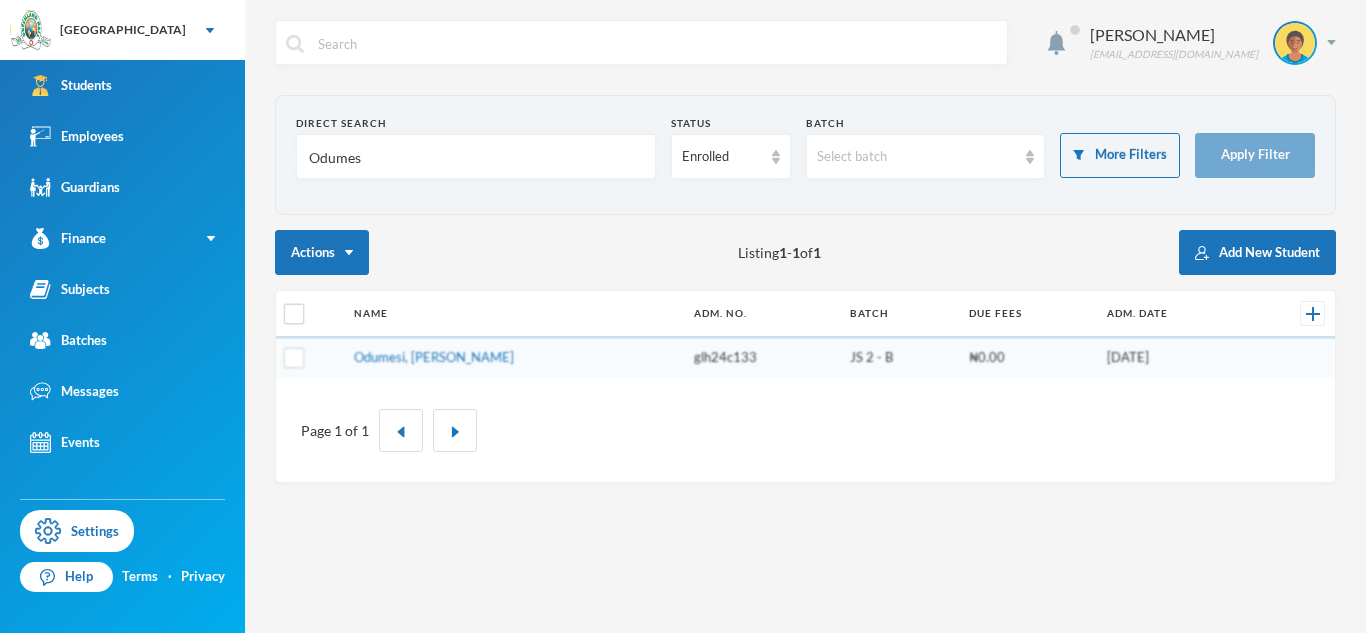 type on "Odumesi" 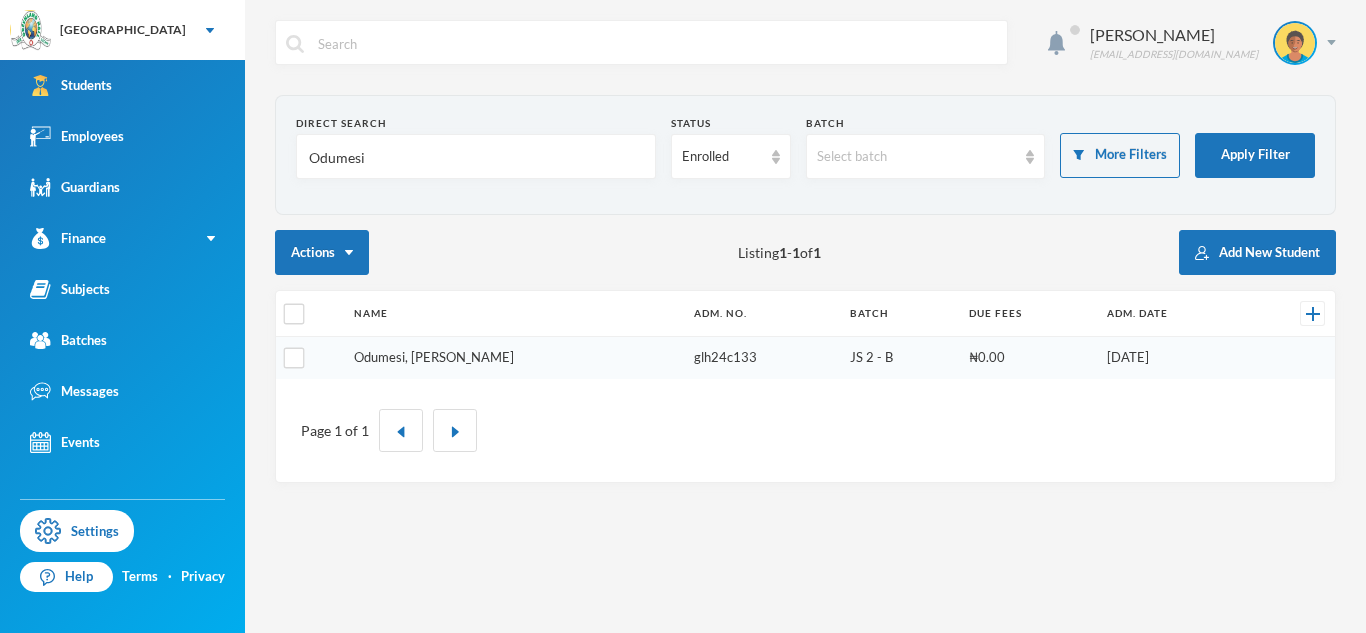 click on "Odumesi, [PERSON_NAME]" at bounding box center (434, 357) 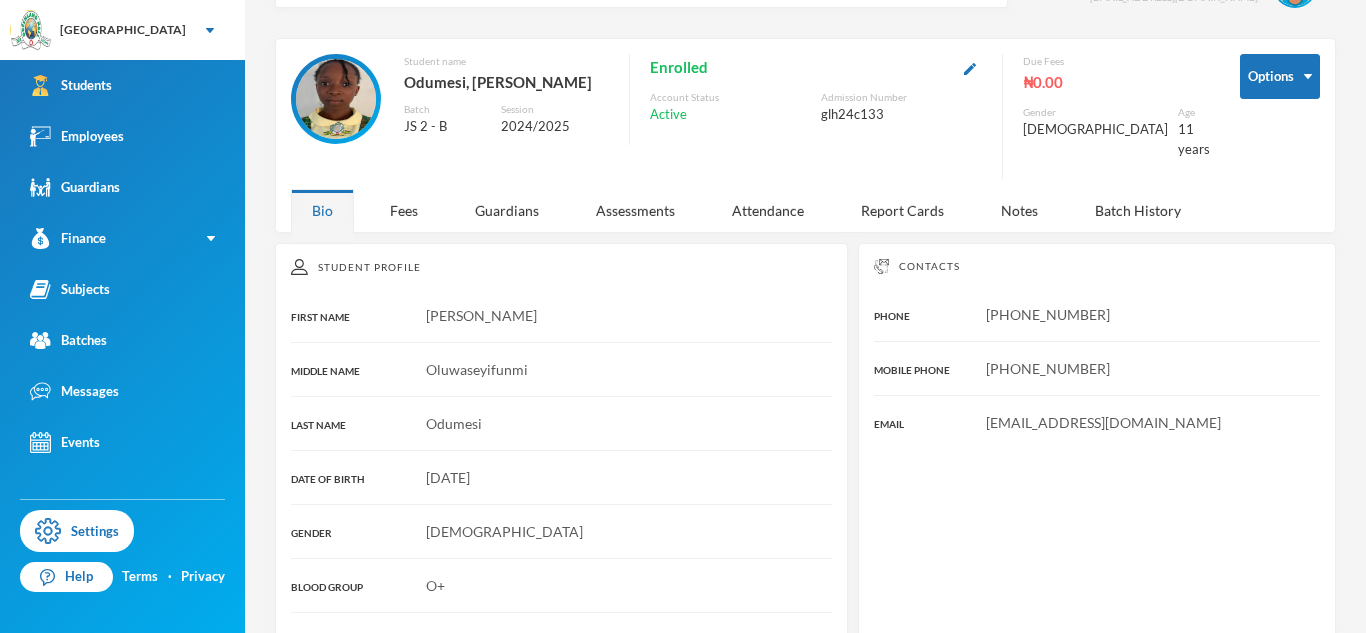 scroll, scrollTop: 72, scrollLeft: 0, axis: vertical 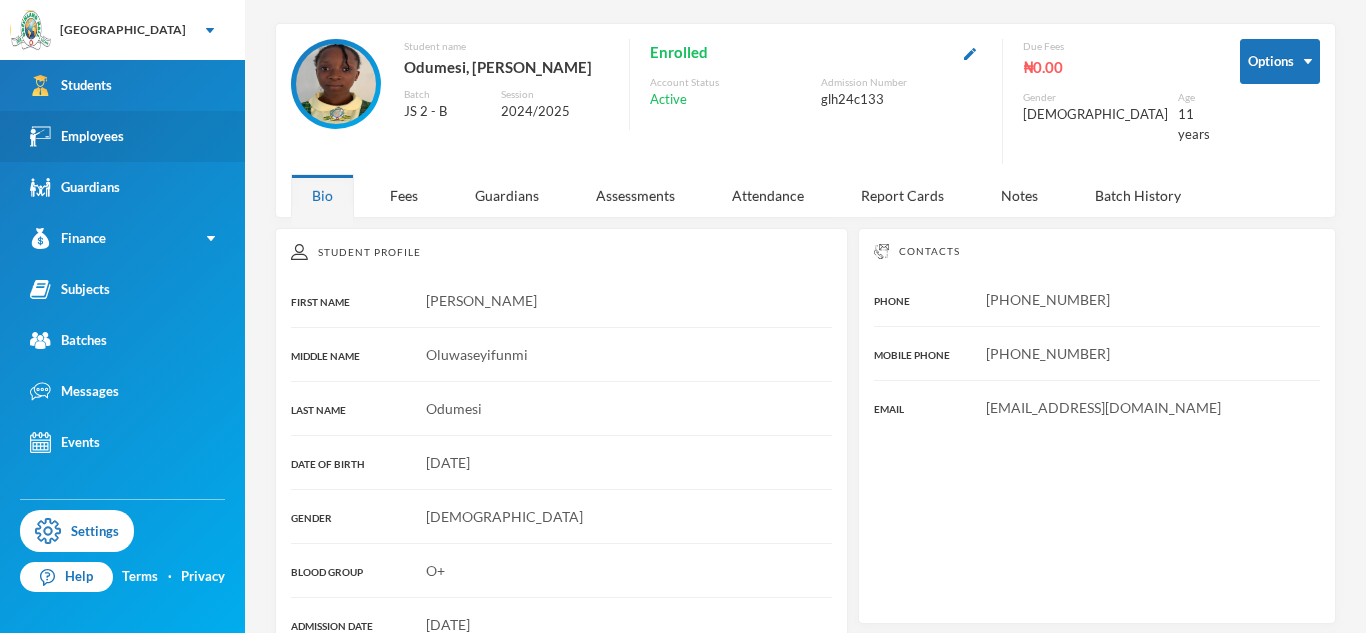 click on "Employees" at bounding box center [122, 136] 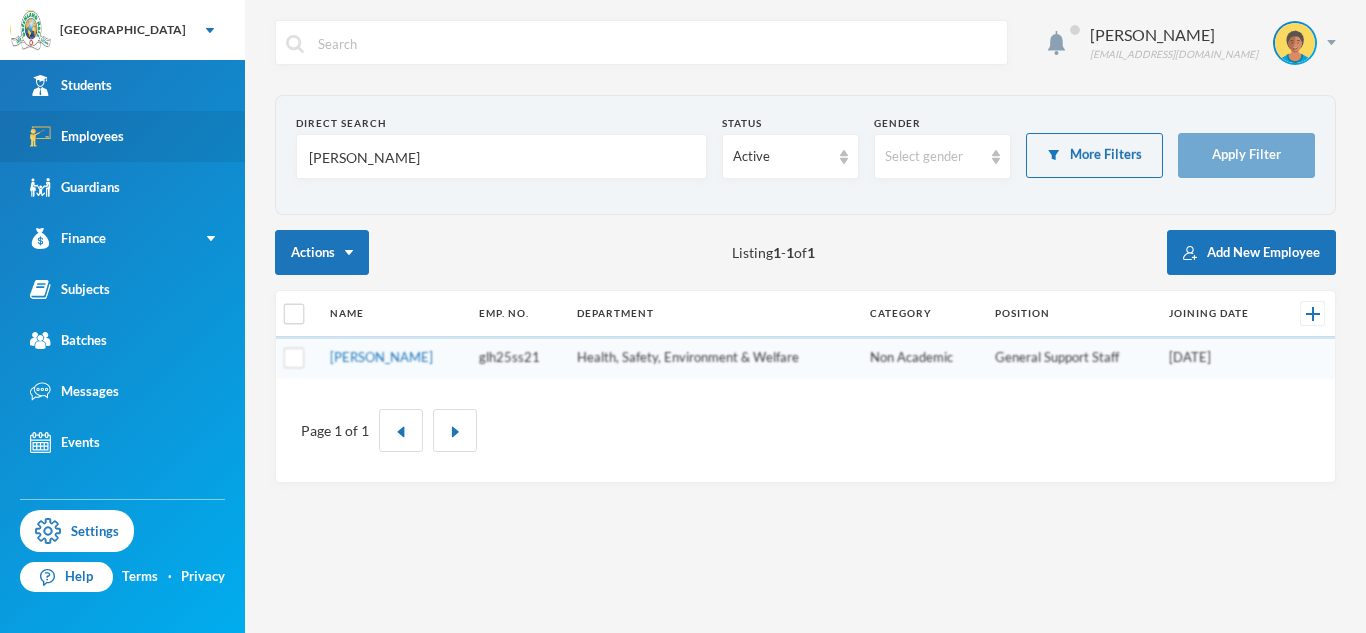 scroll, scrollTop: 0, scrollLeft: 0, axis: both 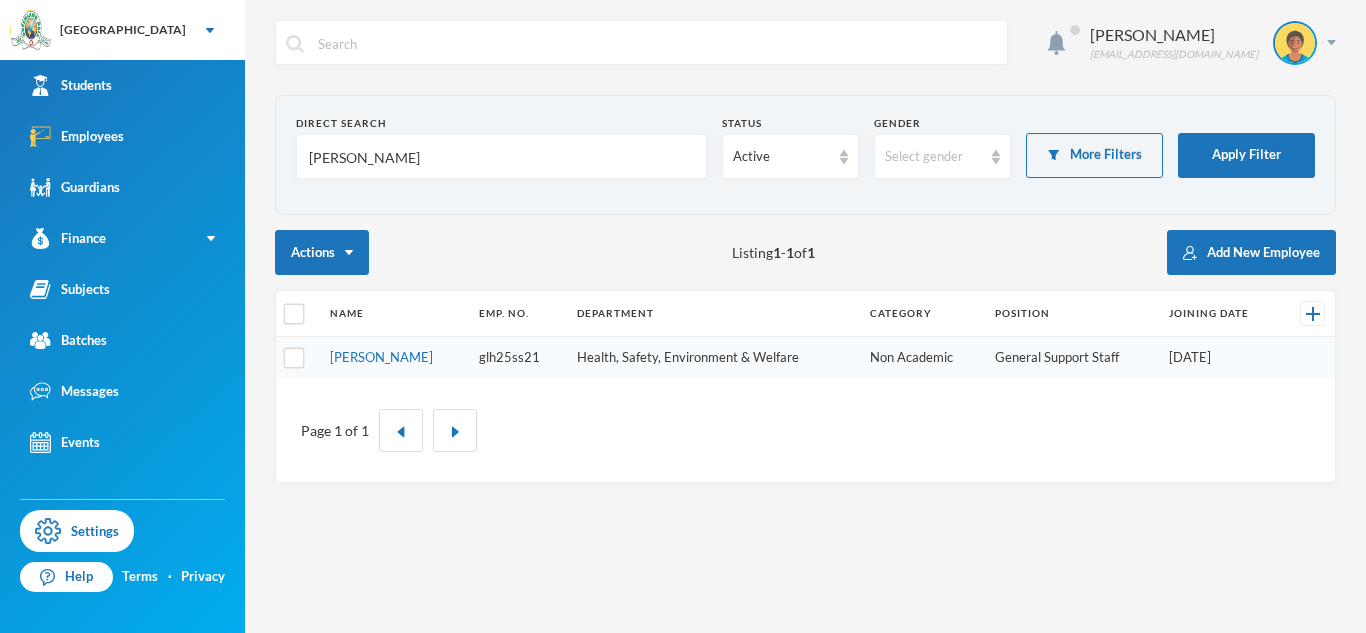 click on "[PERSON_NAME]" at bounding box center (501, 157) 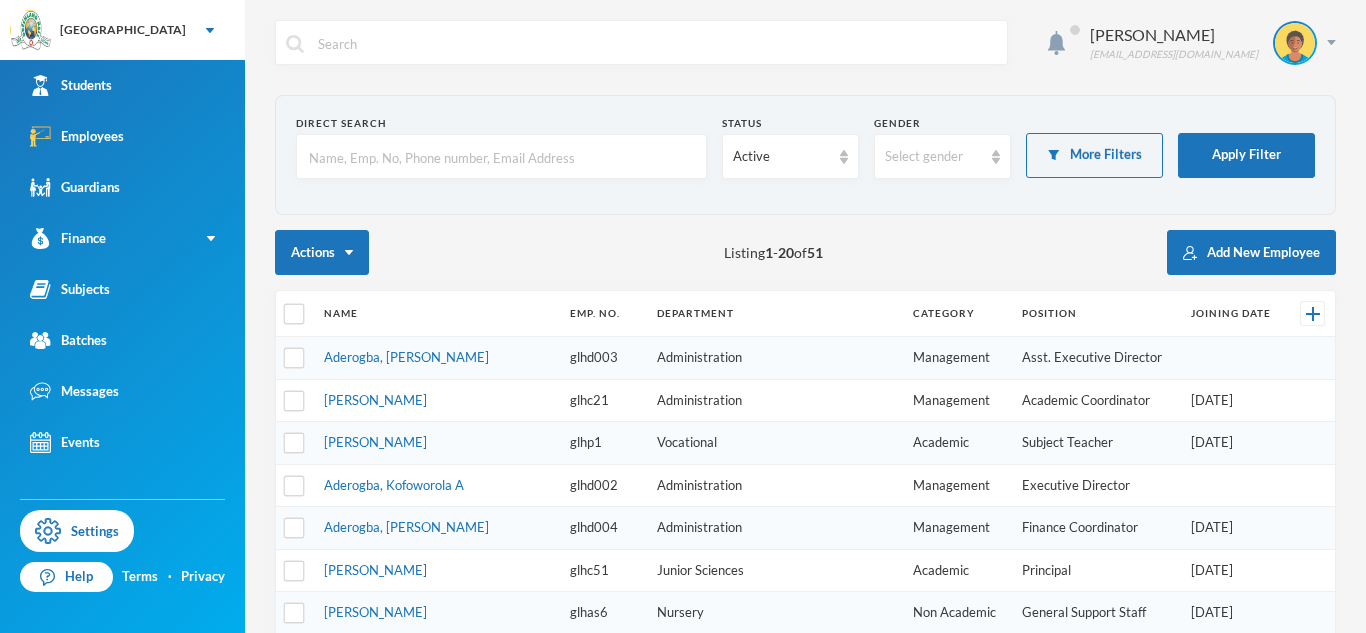 type 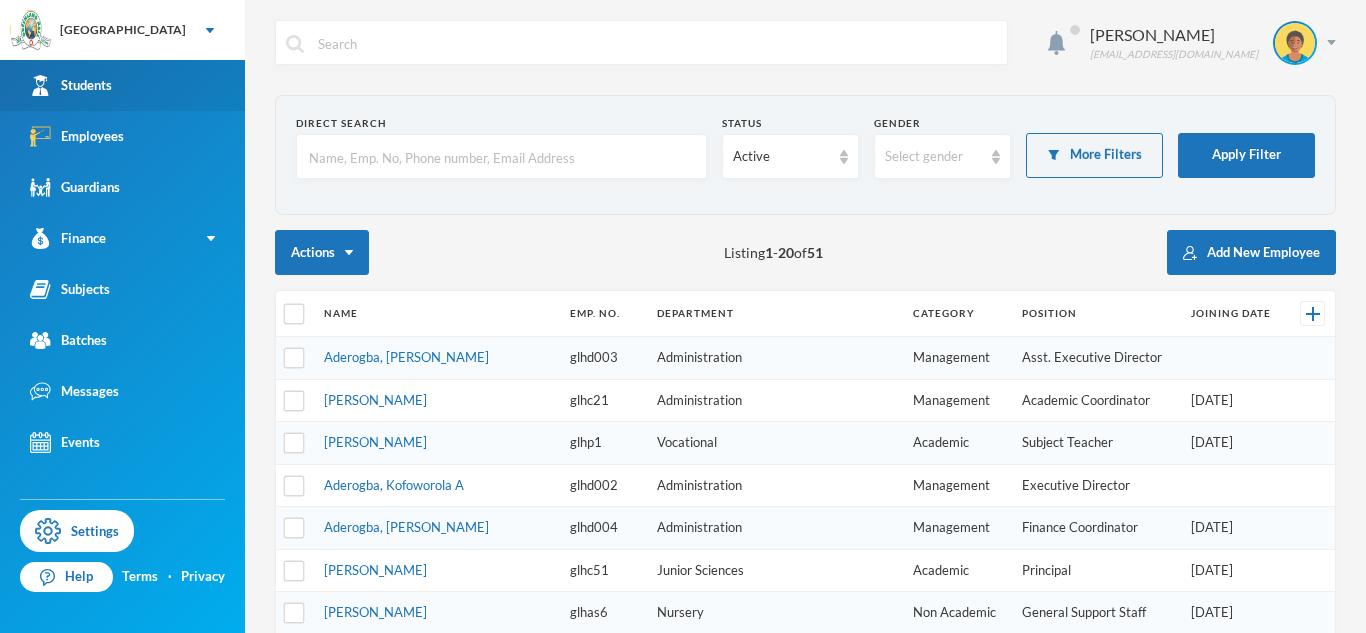 click on "Students" at bounding box center [122, 85] 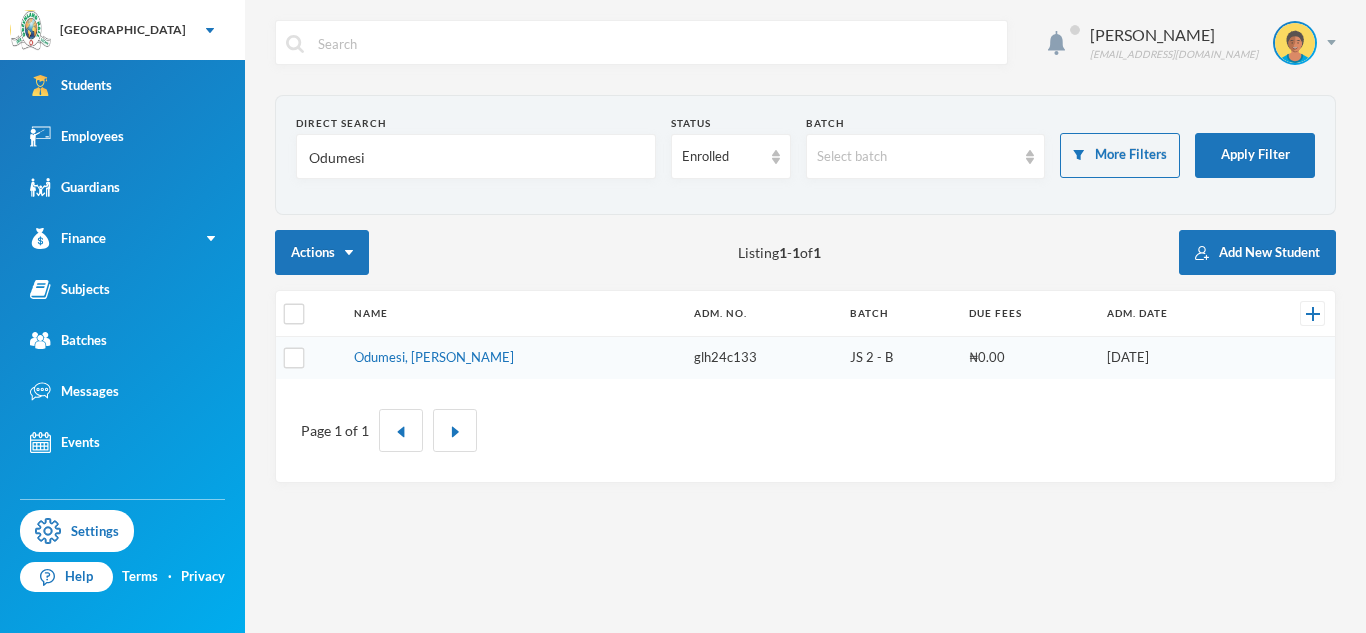 click on "Odumesi" at bounding box center [476, 157] 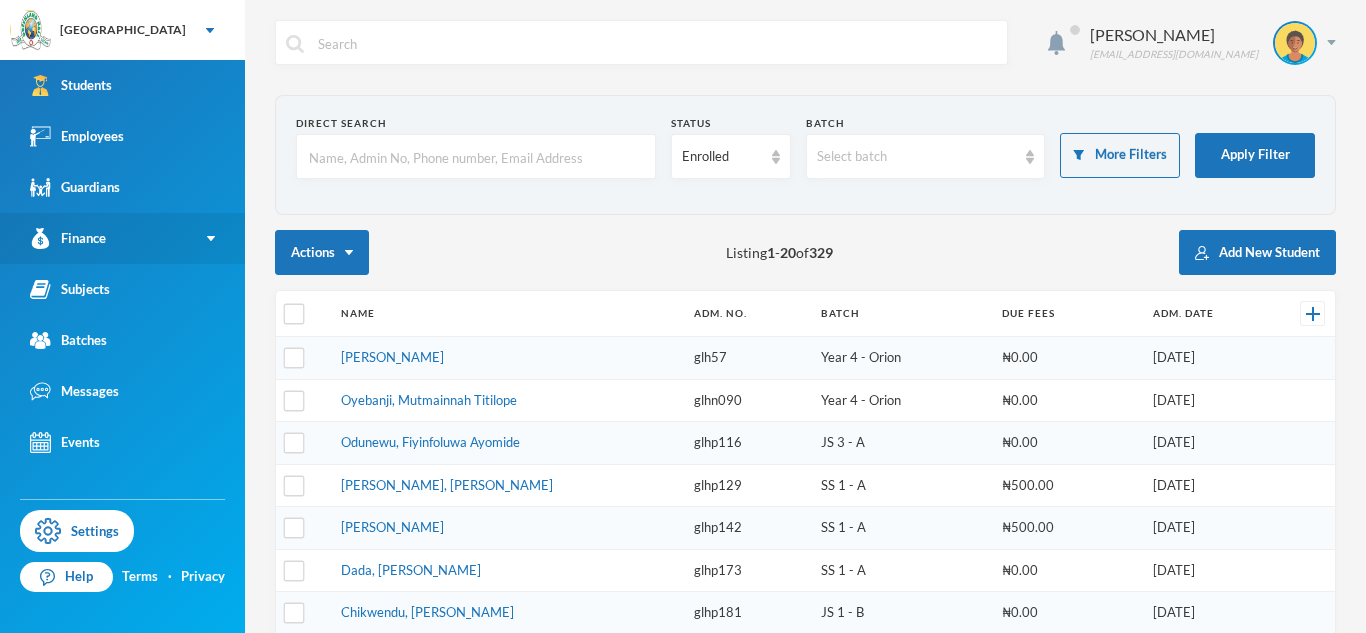 type 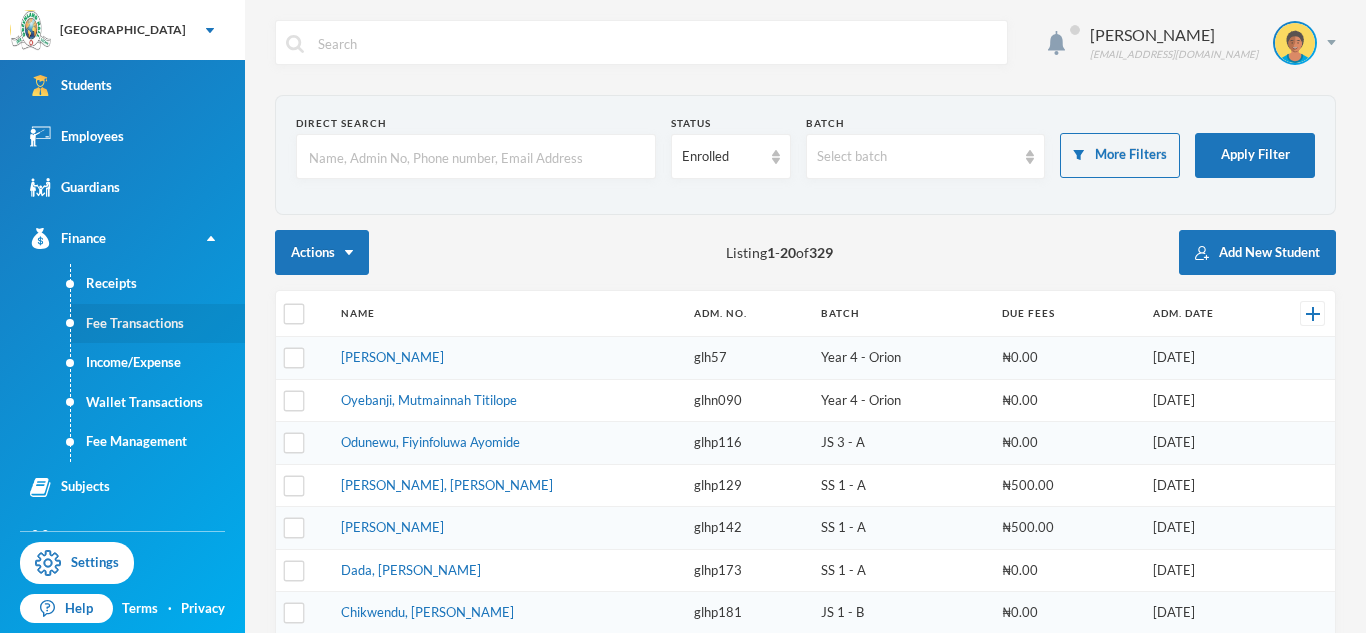 click on "Fee Transactions" at bounding box center (158, 324) 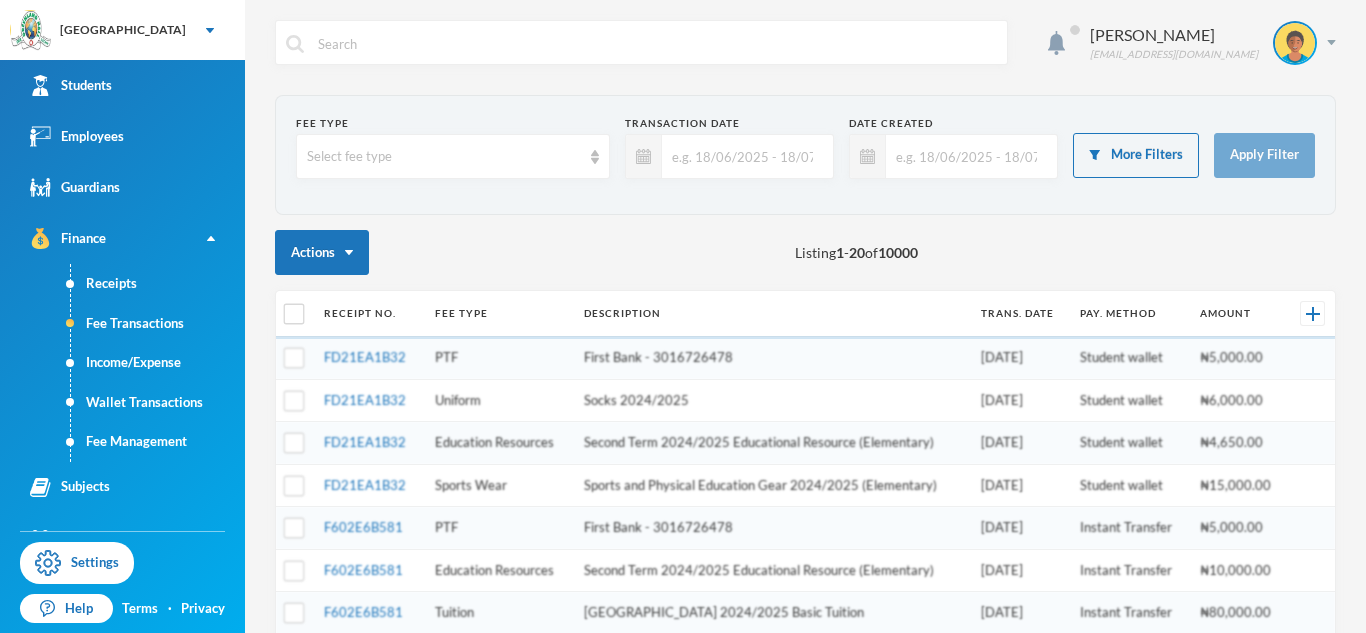 click on "Fee Management" at bounding box center (158, 442) 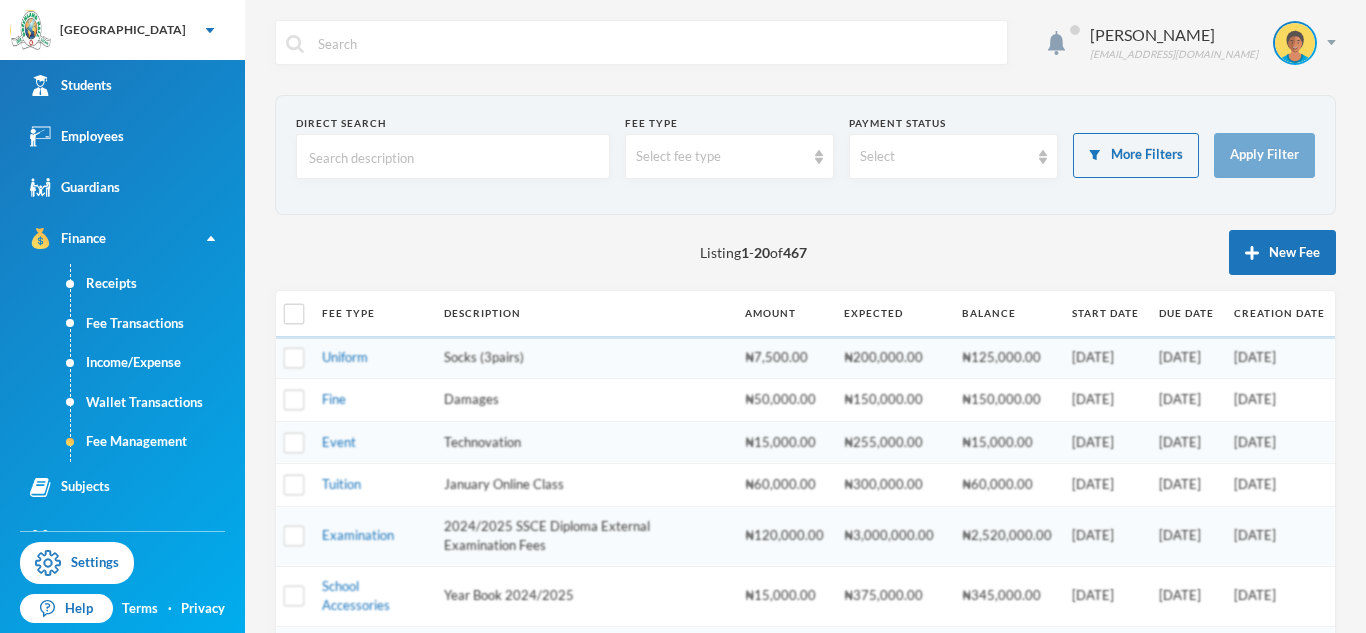 scroll, scrollTop: 189, scrollLeft: 0, axis: vertical 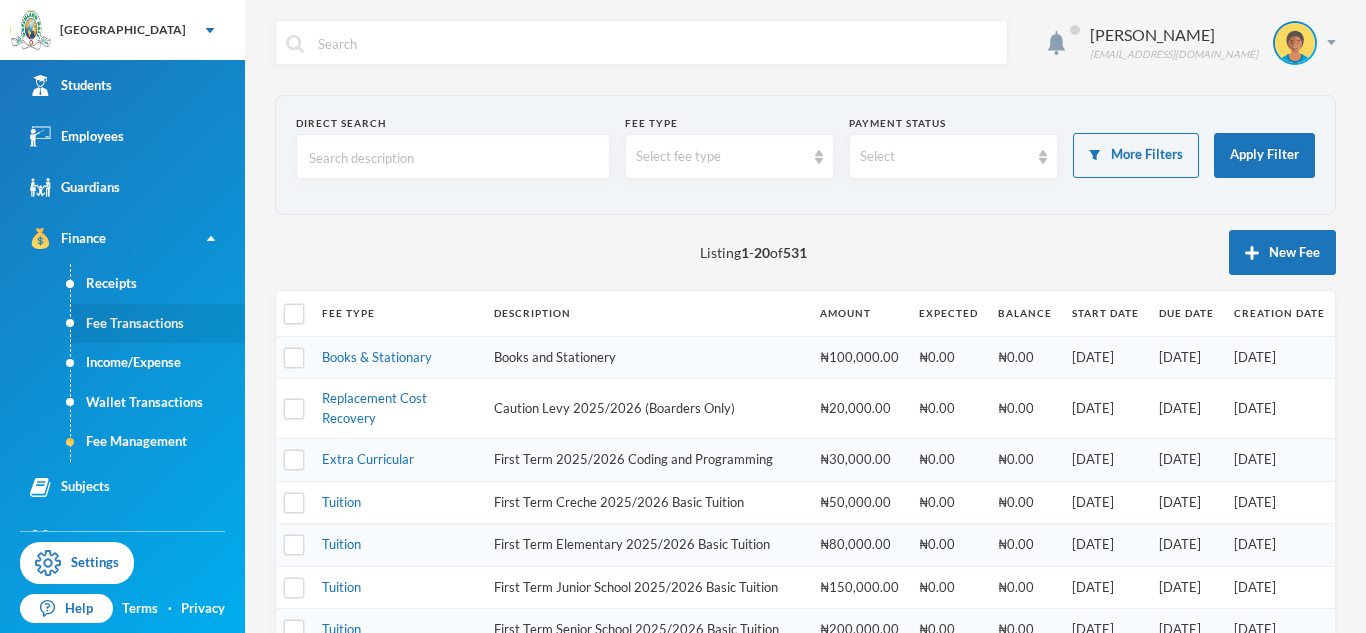 click on "Fee Transactions" at bounding box center [158, 324] 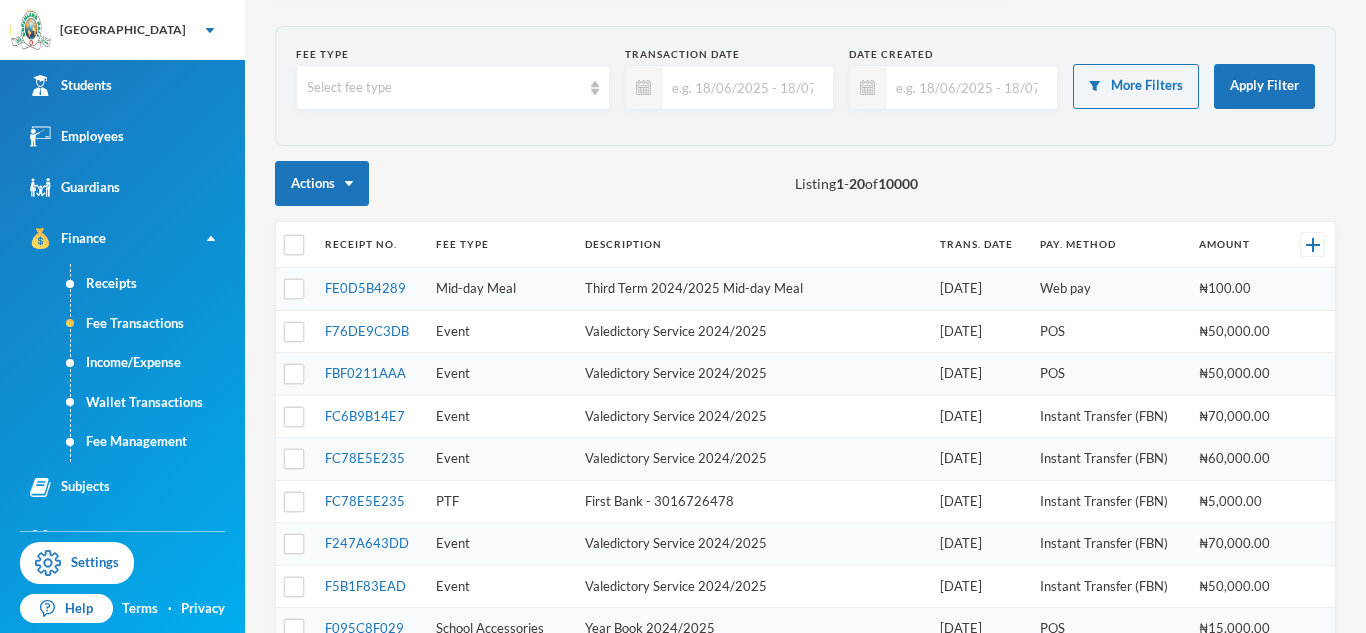 scroll, scrollTop: 87, scrollLeft: 0, axis: vertical 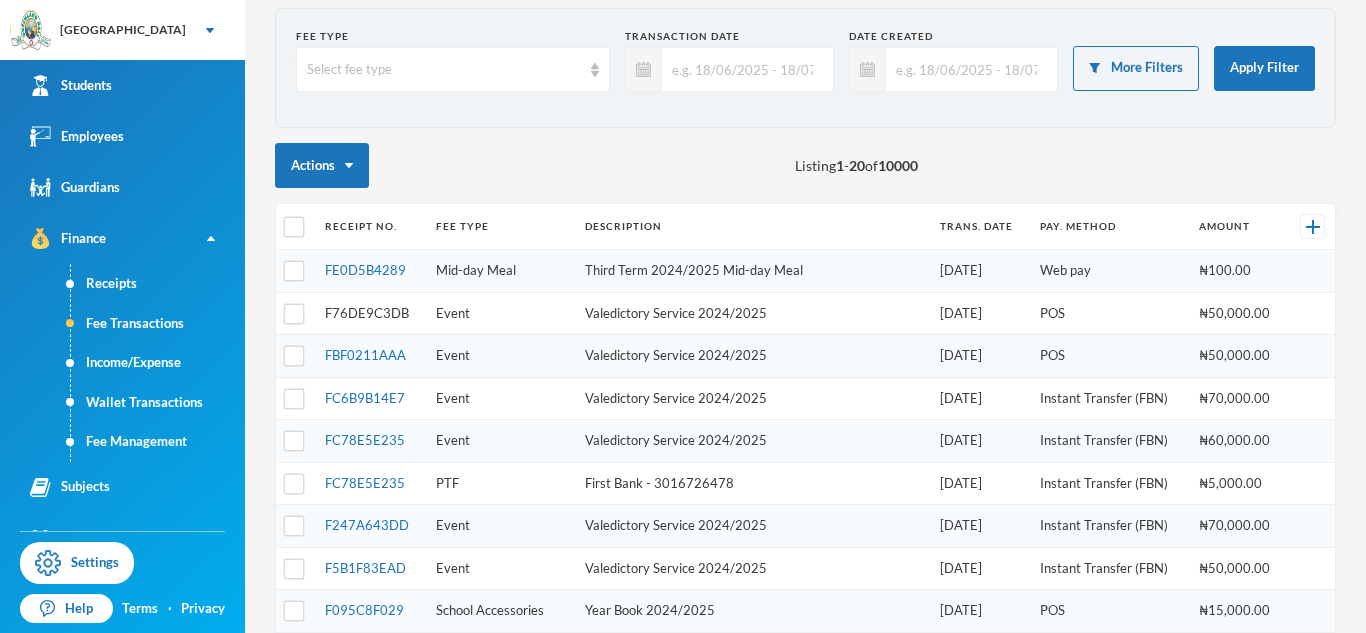 click on "F76DE9C3DB" at bounding box center (367, 313) 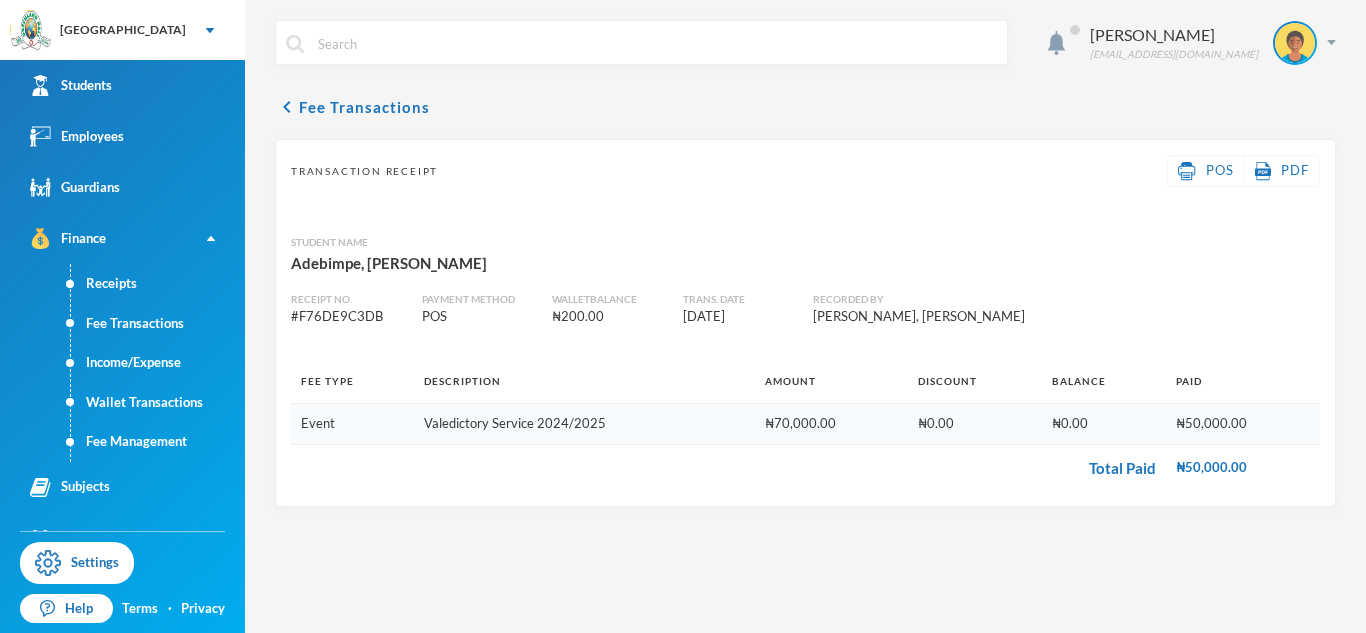 scroll, scrollTop: 0, scrollLeft: 0, axis: both 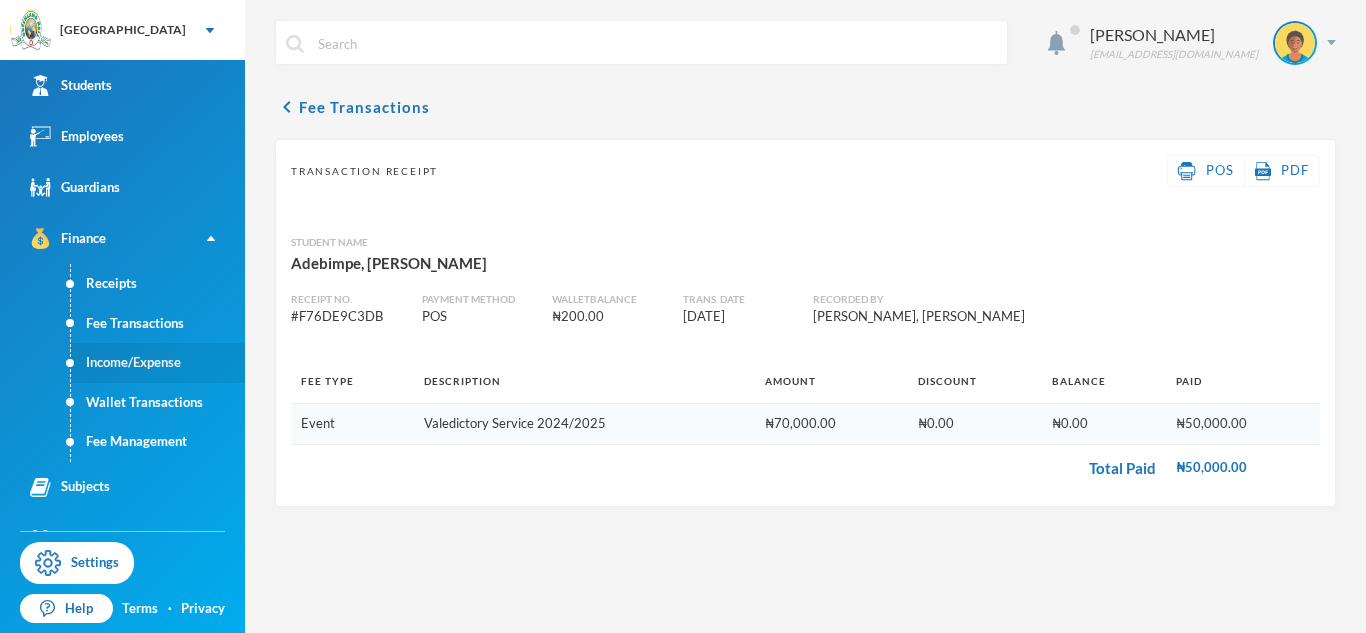 click on "Income/Expense" at bounding box center [158, 363] 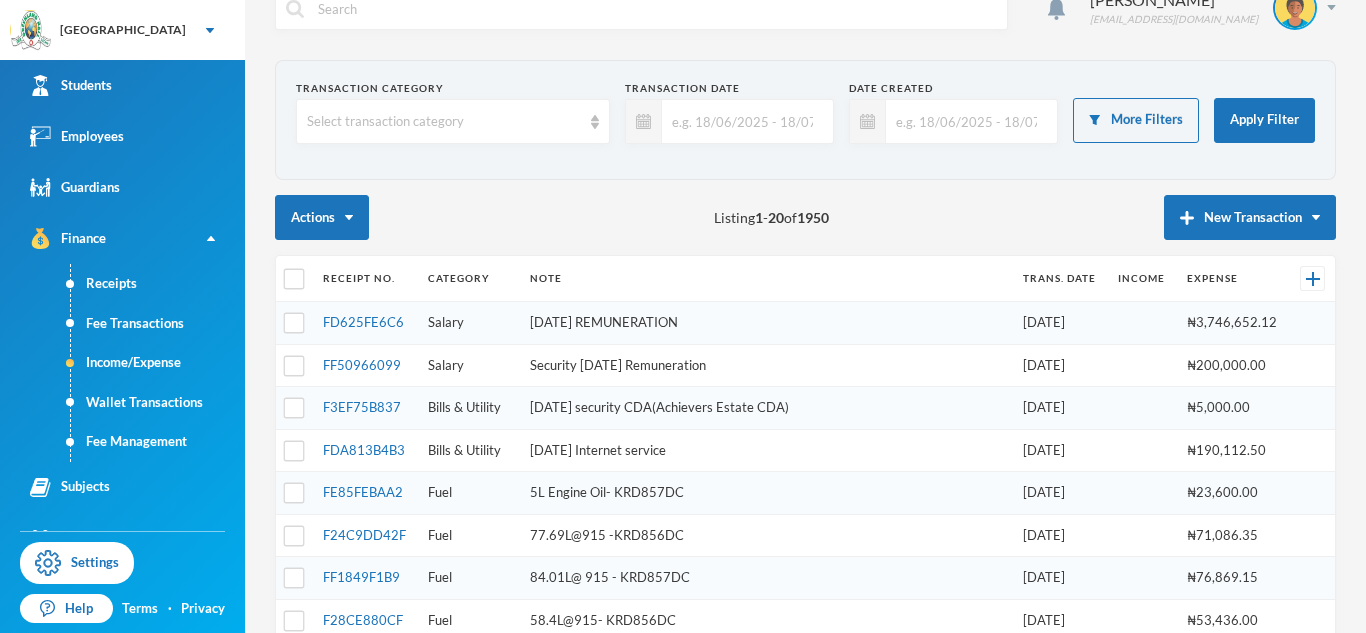 scroll, scrollTop: 31, scrollLeft: 0, axis: vertical 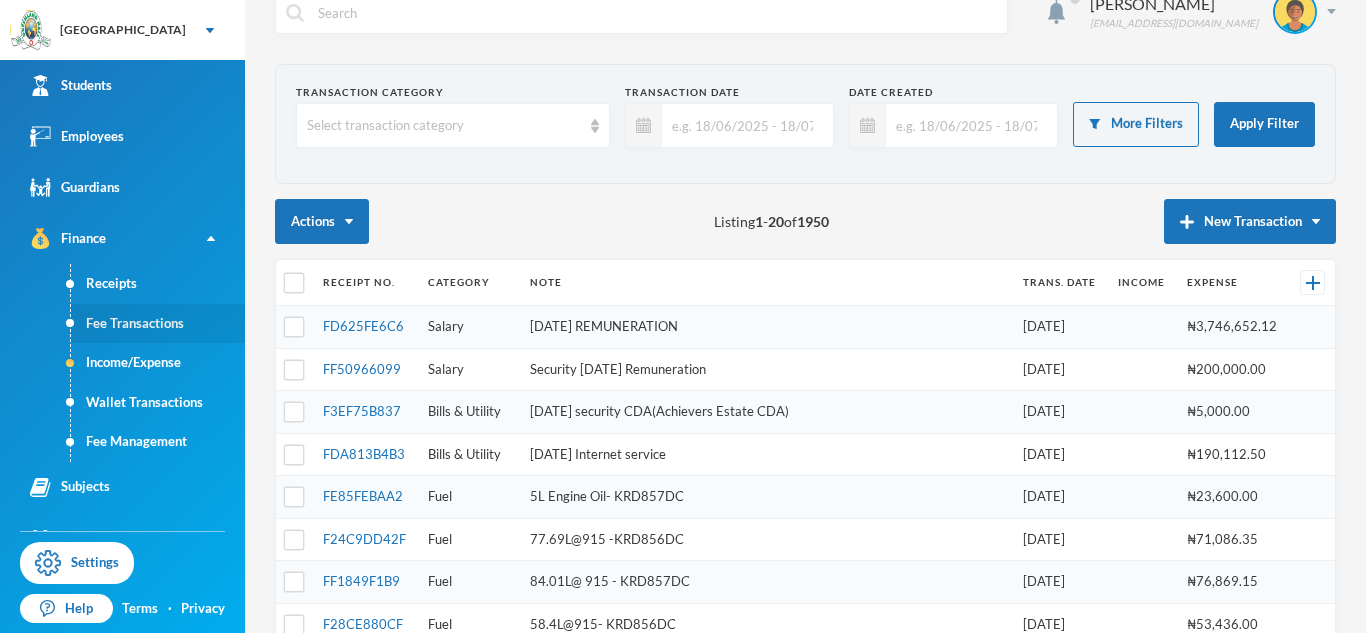 click on "Fee Transactions" at bounding box center (158, 324) 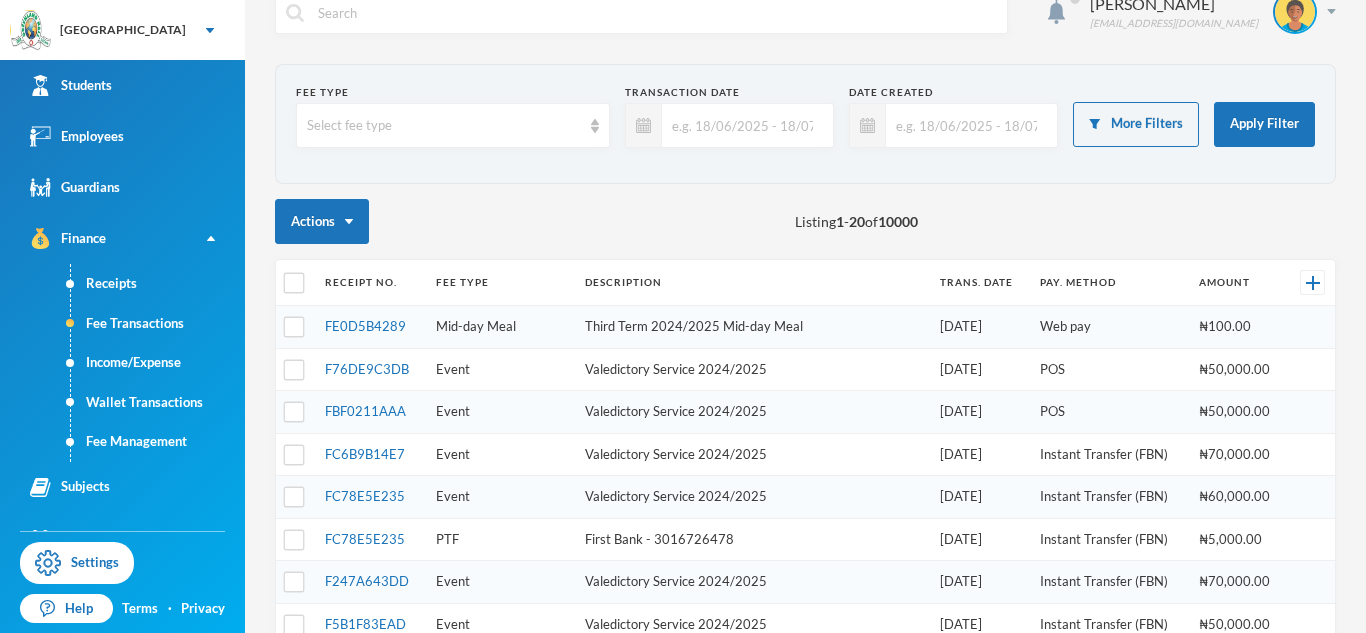 scroll, scrollTop: 677, scrollLeft: 0, axis: vertical 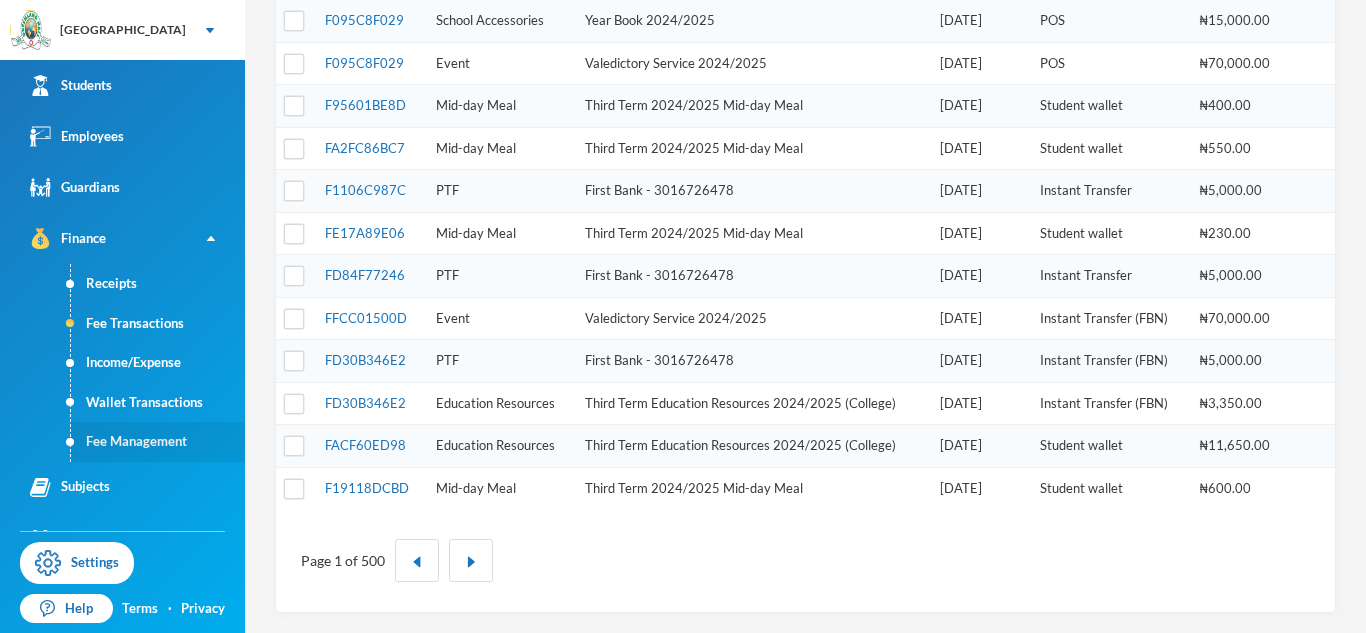 click on "Fee Management" at bounding box center (158, 442) 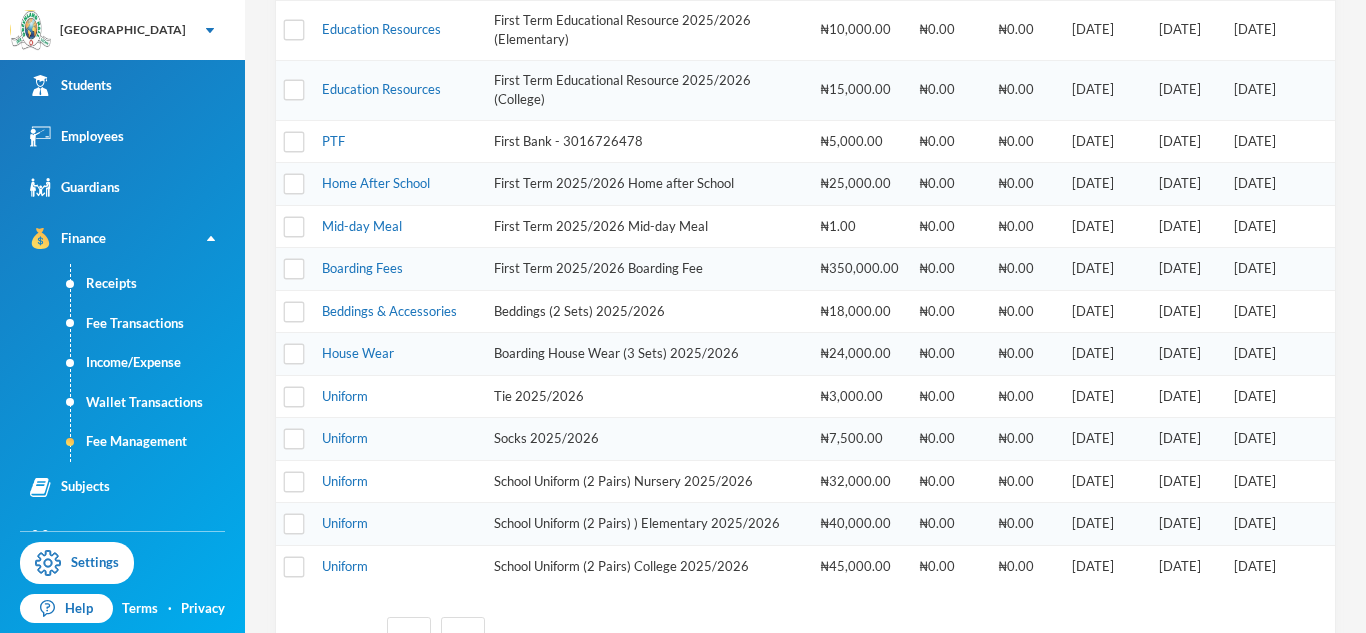 scroll, scrollTop: 729, scrollLeft: 0, axis: vertical 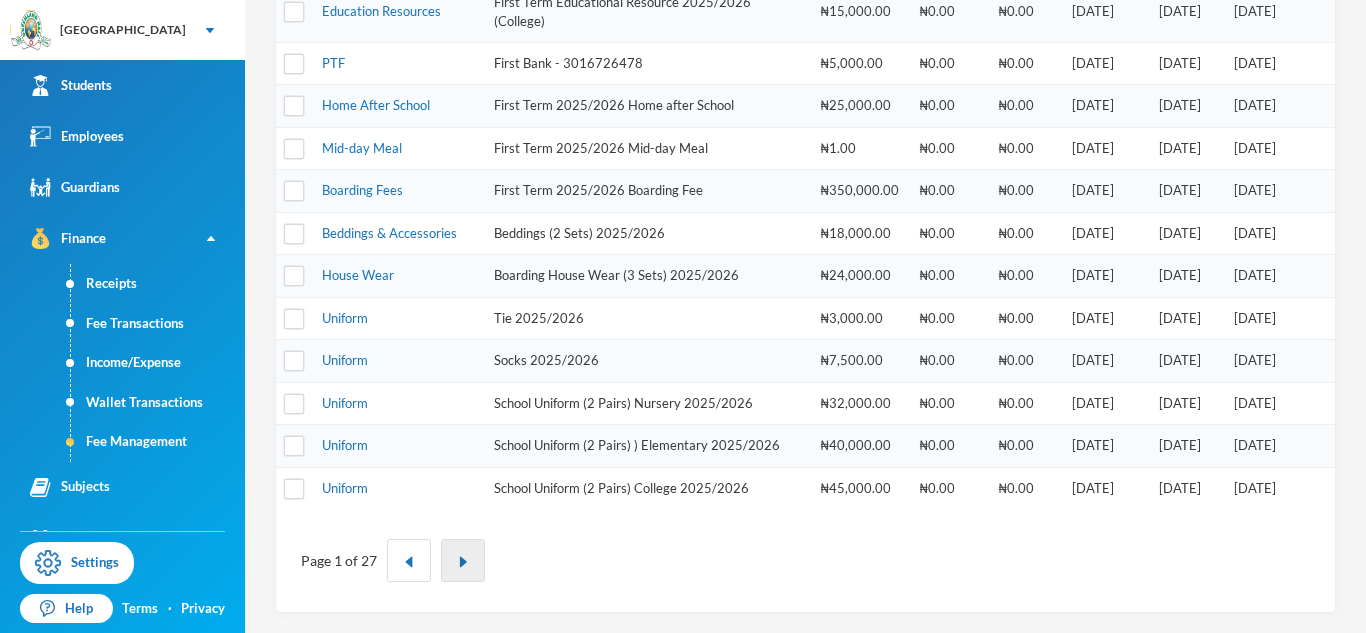 click at bounding box center (463, 560) 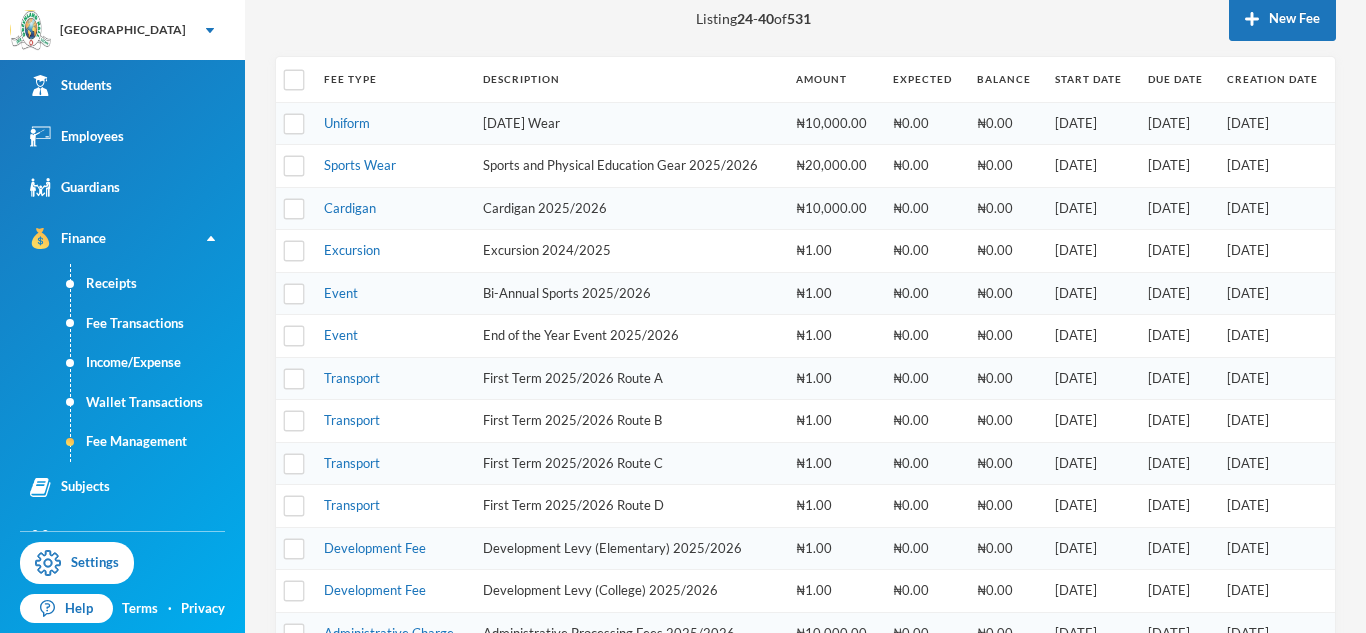 scroll, scrollTop: 232, scrollLeft: 0, axis: vertical 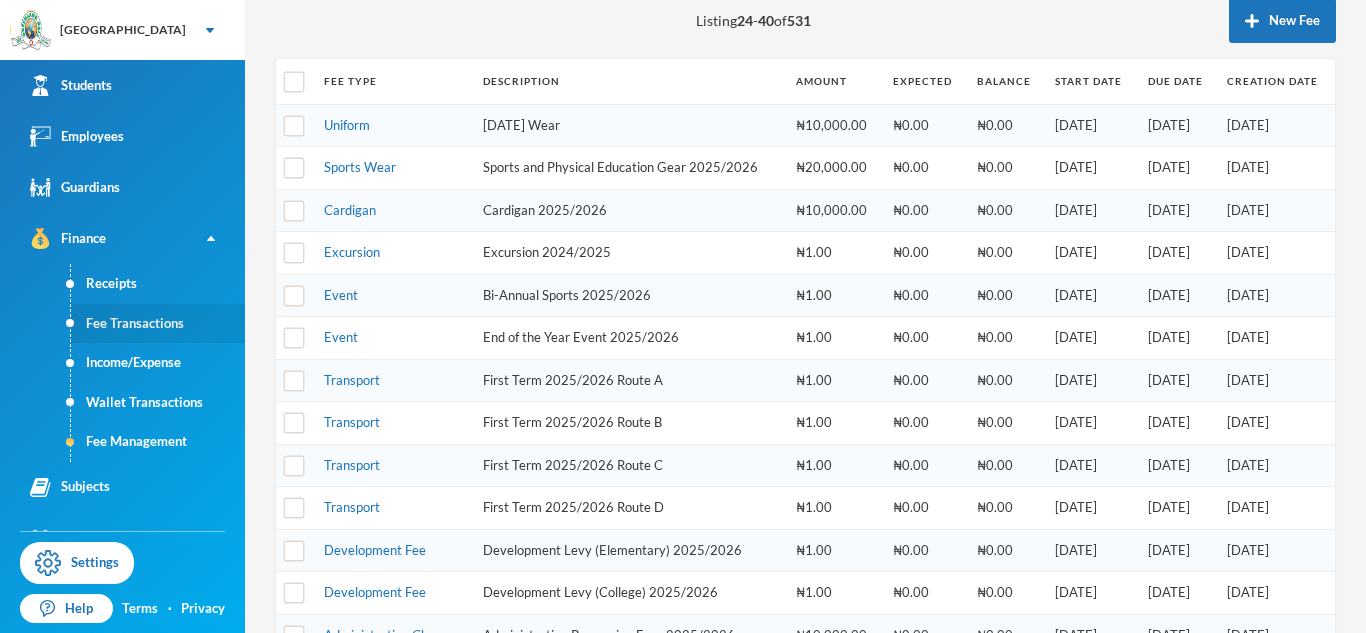 click on "Fee Transactions" at bounding box center [158, 324] 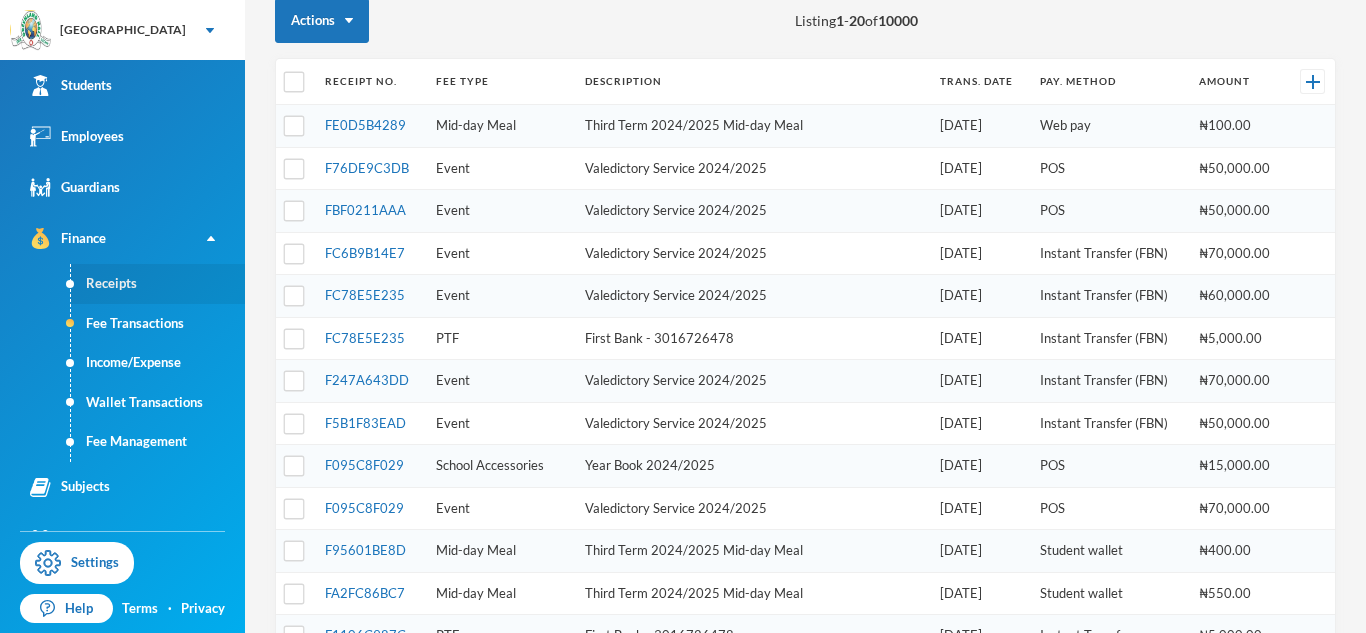 click on "Receipts" at bounding box center [158, 284] 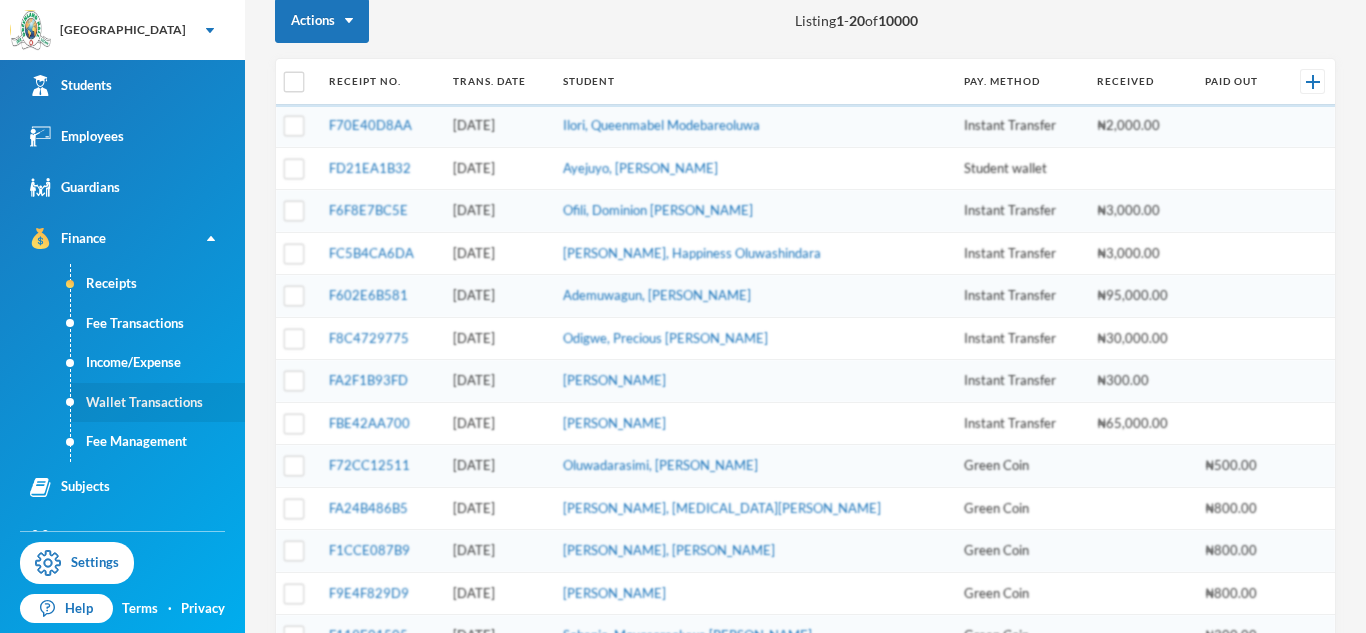 click on "Wallet Transactions" at bounding box center (158, 403) 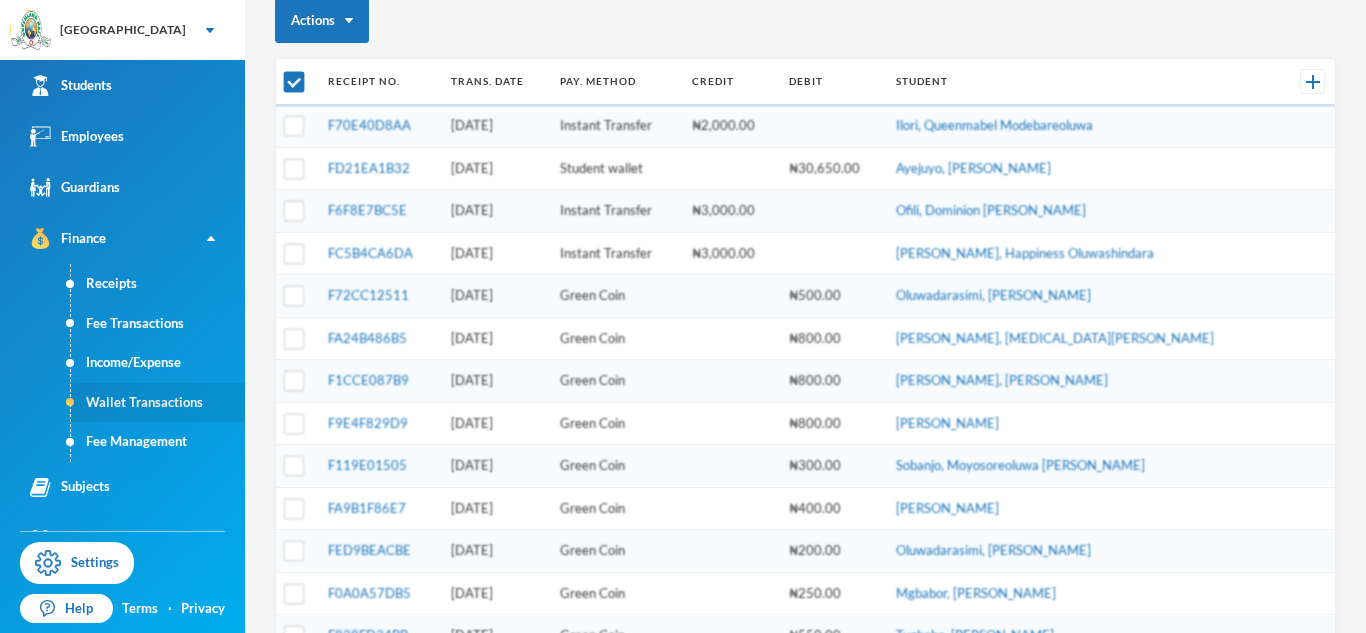 scroll, scrollTop: 0, scrollLeft: 0, axis: both 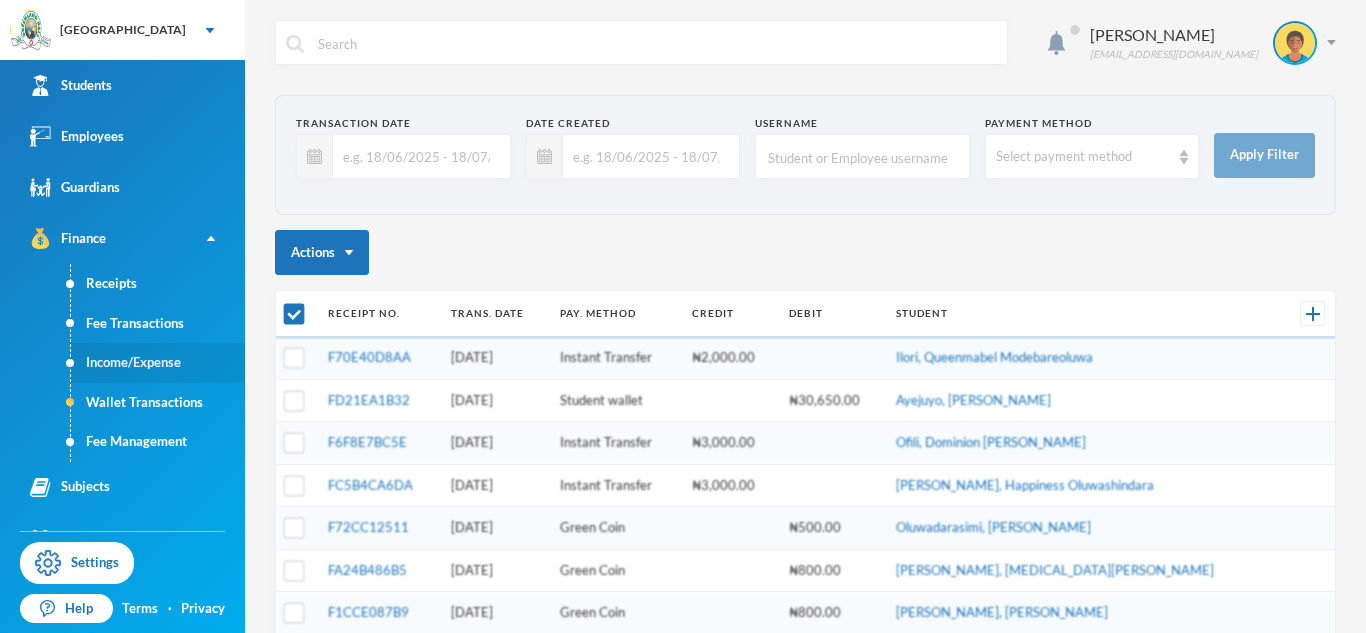 click on "Income/Expense" at bounding box center (158, 363) 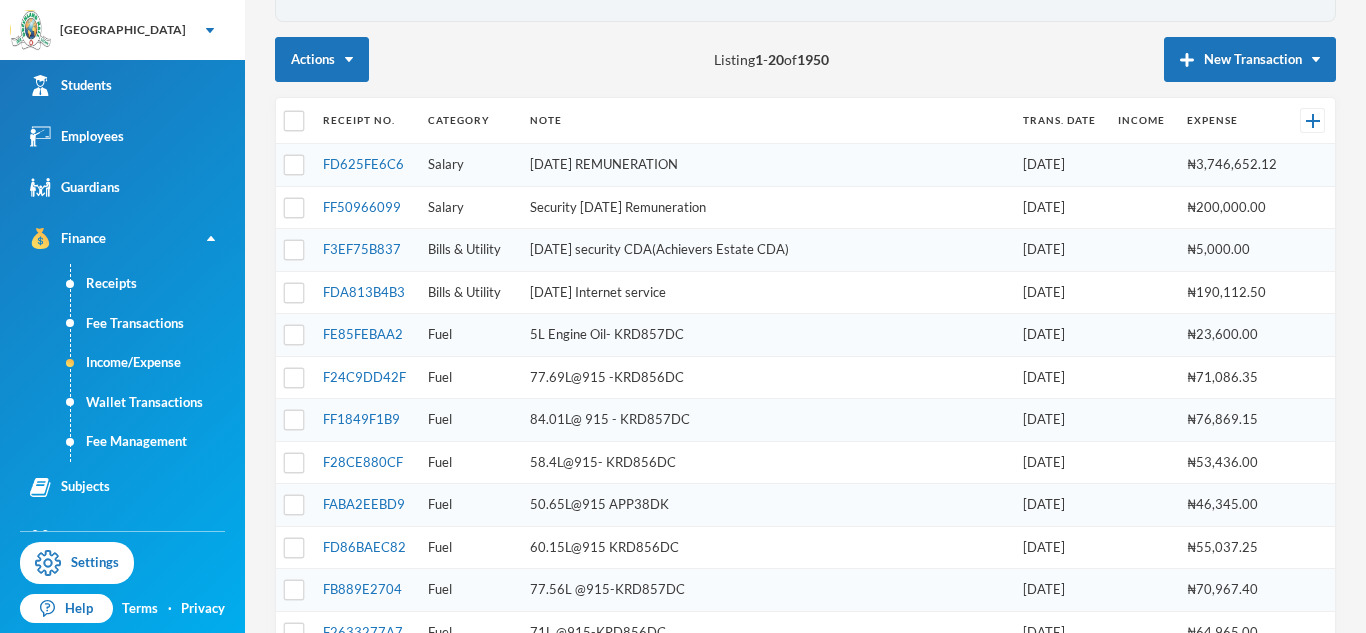 scroll, scrollTop: 222, scrollLeft: 0, axis: vertical 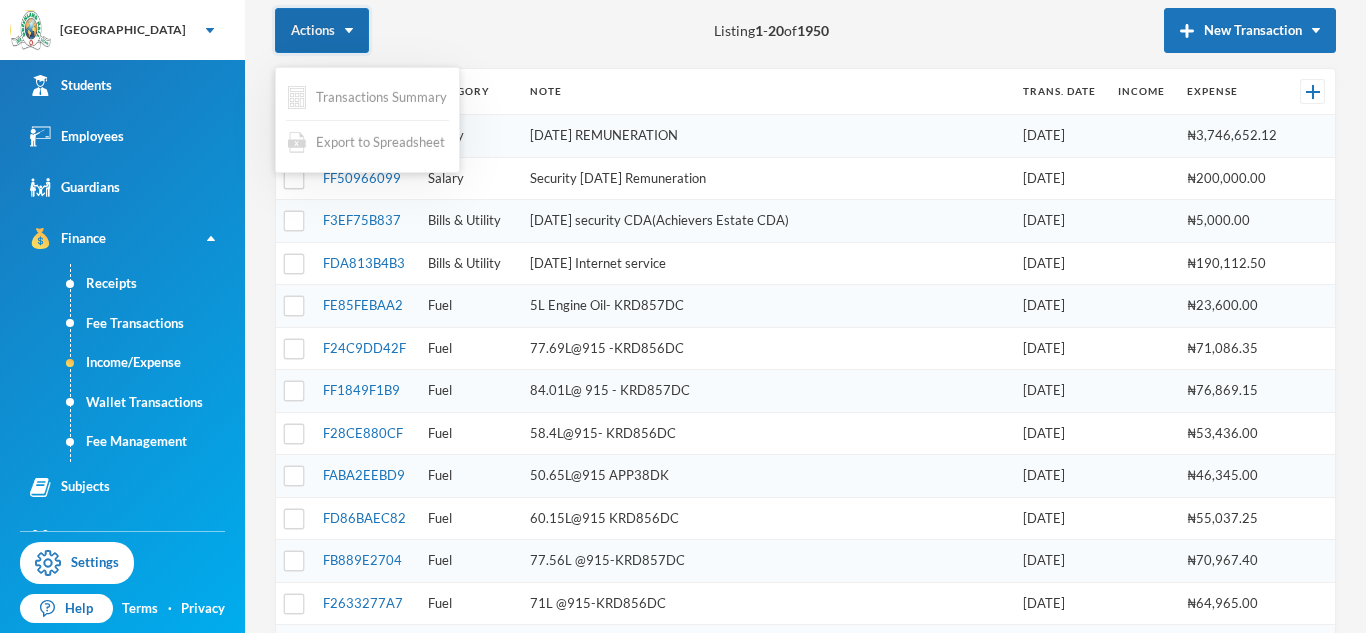click on "Actions" at bounding box center (322, 30) 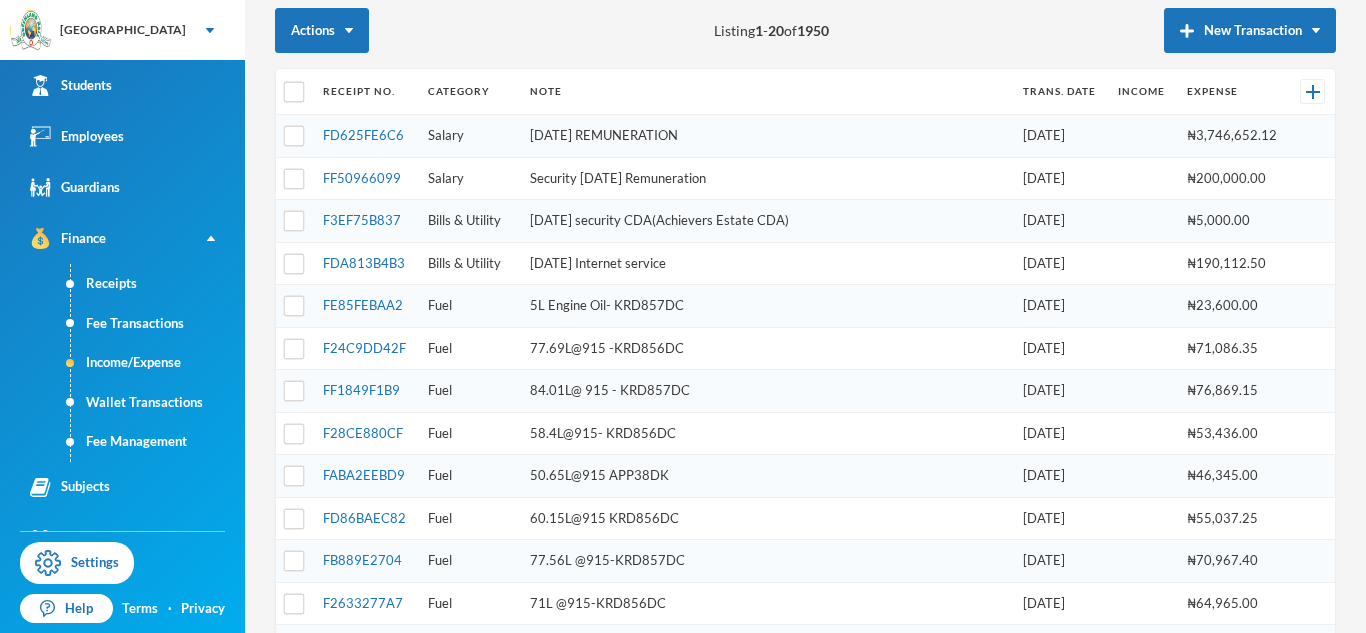 click on "Actions Listing  1  -  20  of  1950 New Transaction" at bounding box center [805, 30] 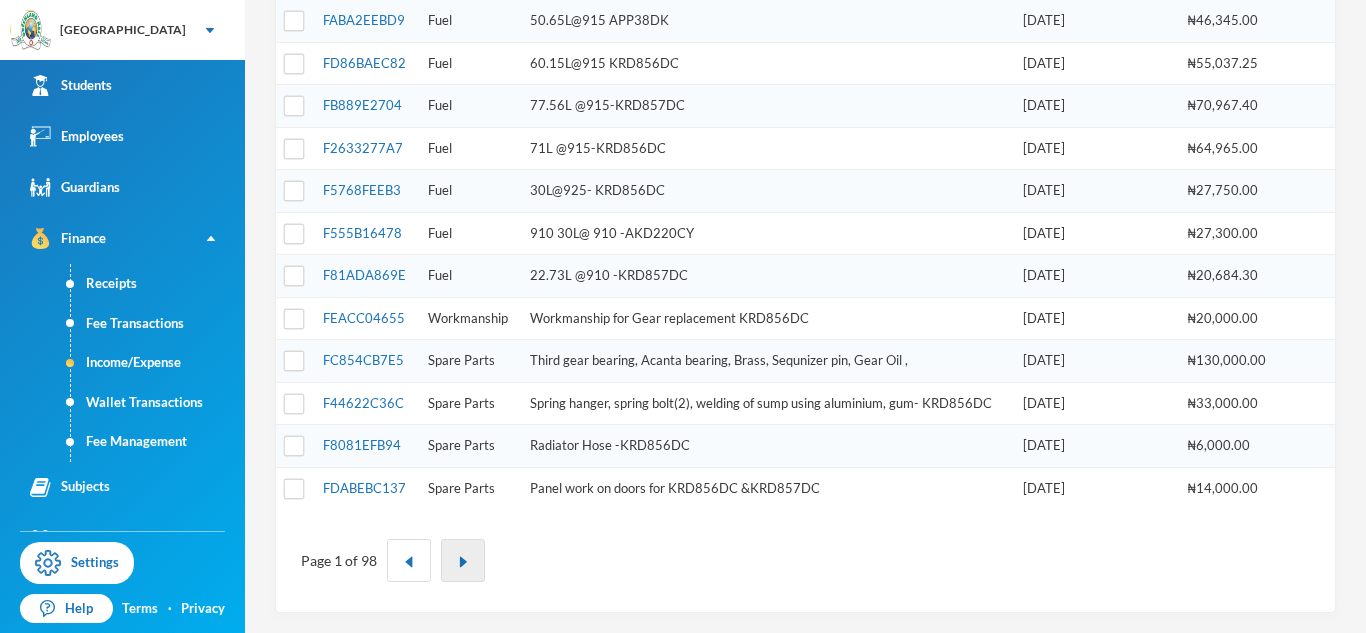 click at bounding box center [463, 562] 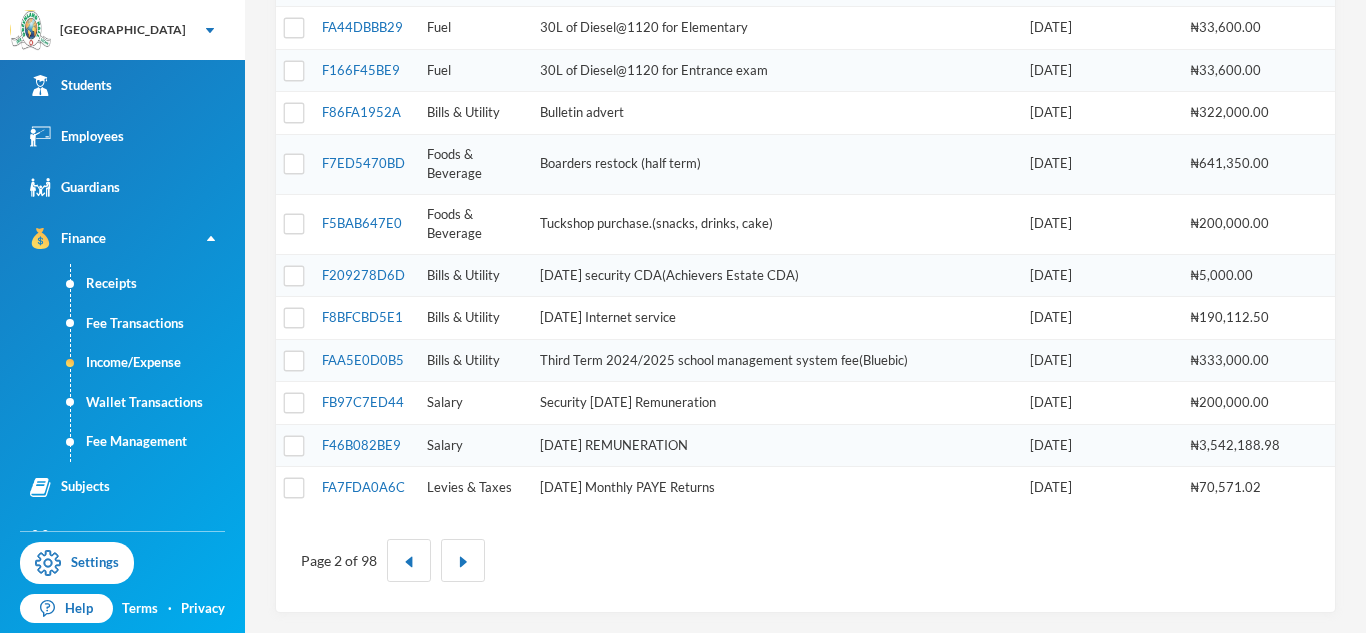 scroll, scrollTop: 0, scrollLeft: 0, axis: both 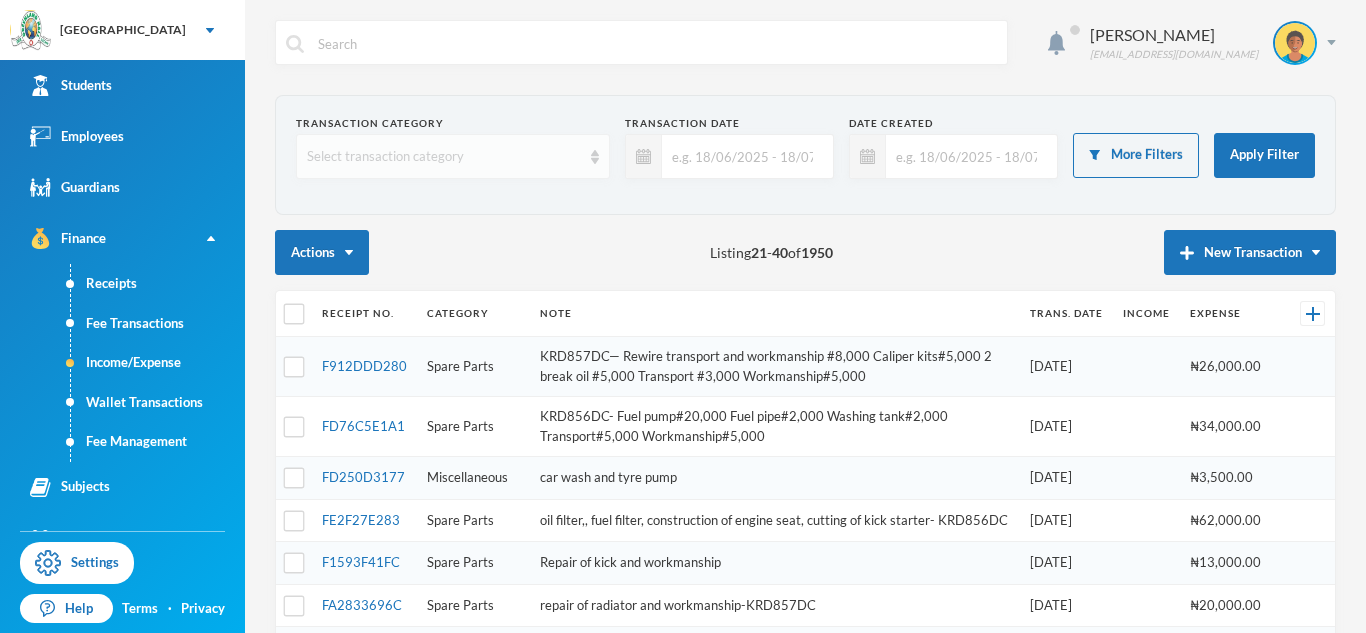 click on "Select transaction category" at bounding box center (444, 157) 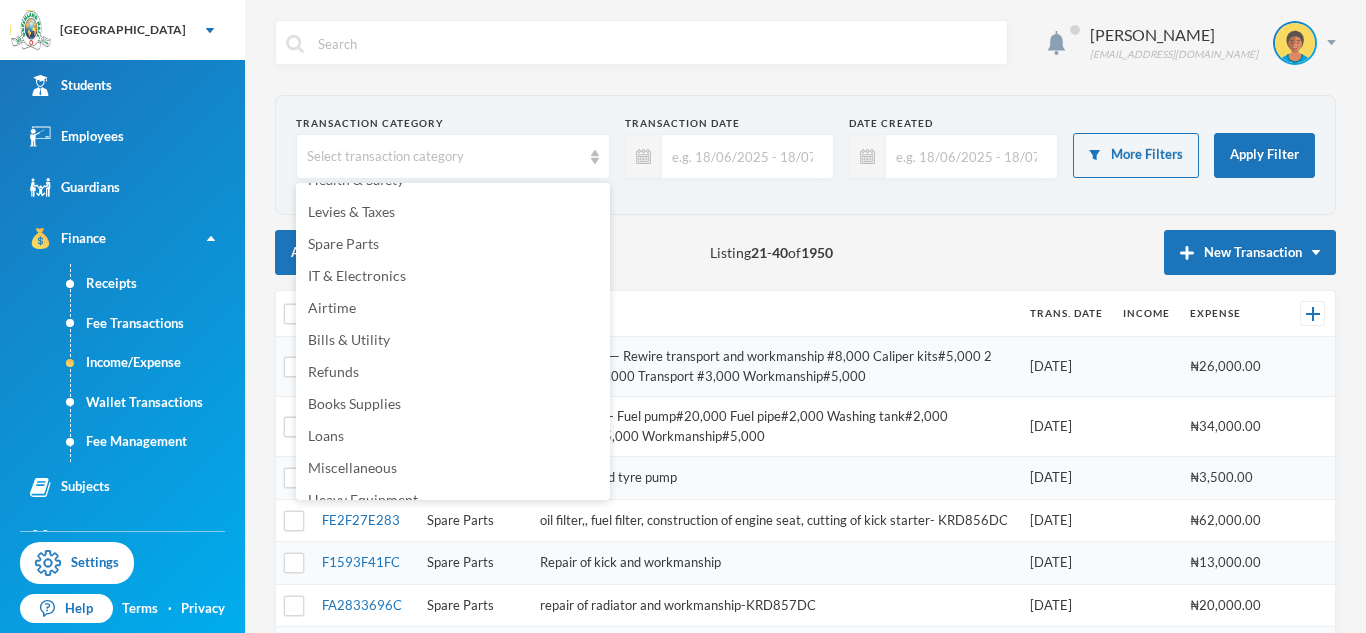 scroll, scrollTop: 427, scrollLeft: 0, axis: vertical 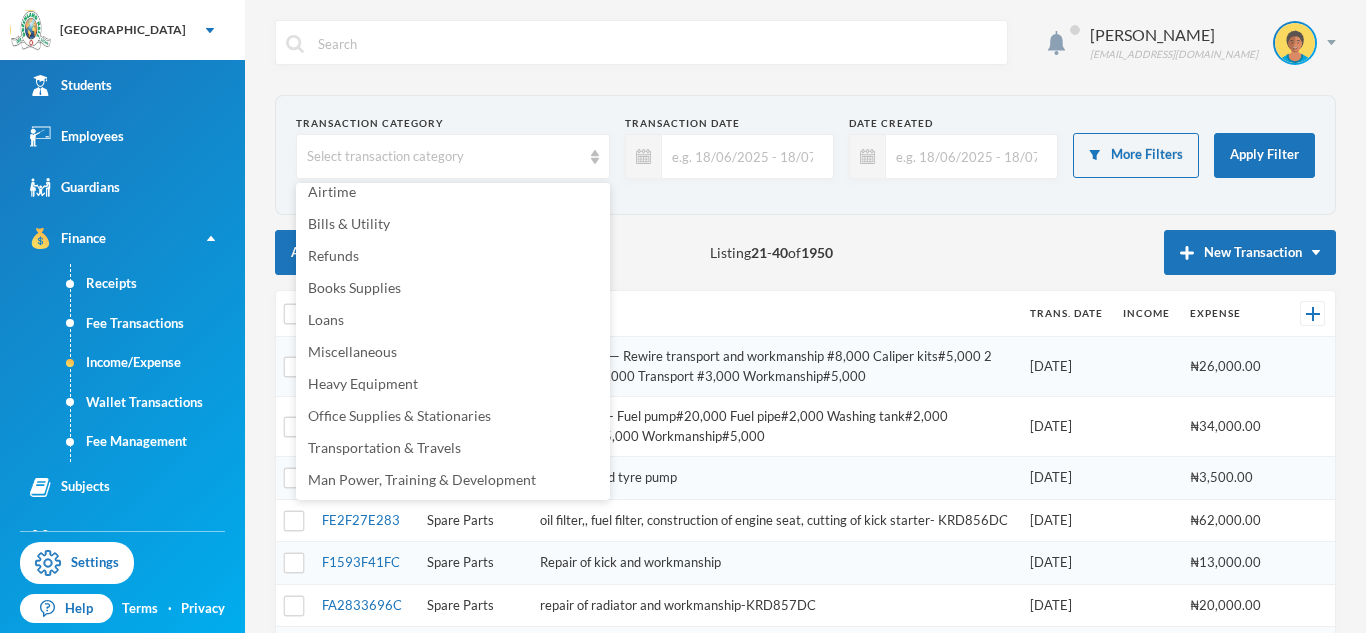 click on "Actions Listing  21  -  40  of  1950 New Transaction" at bounding box center (805, 252) 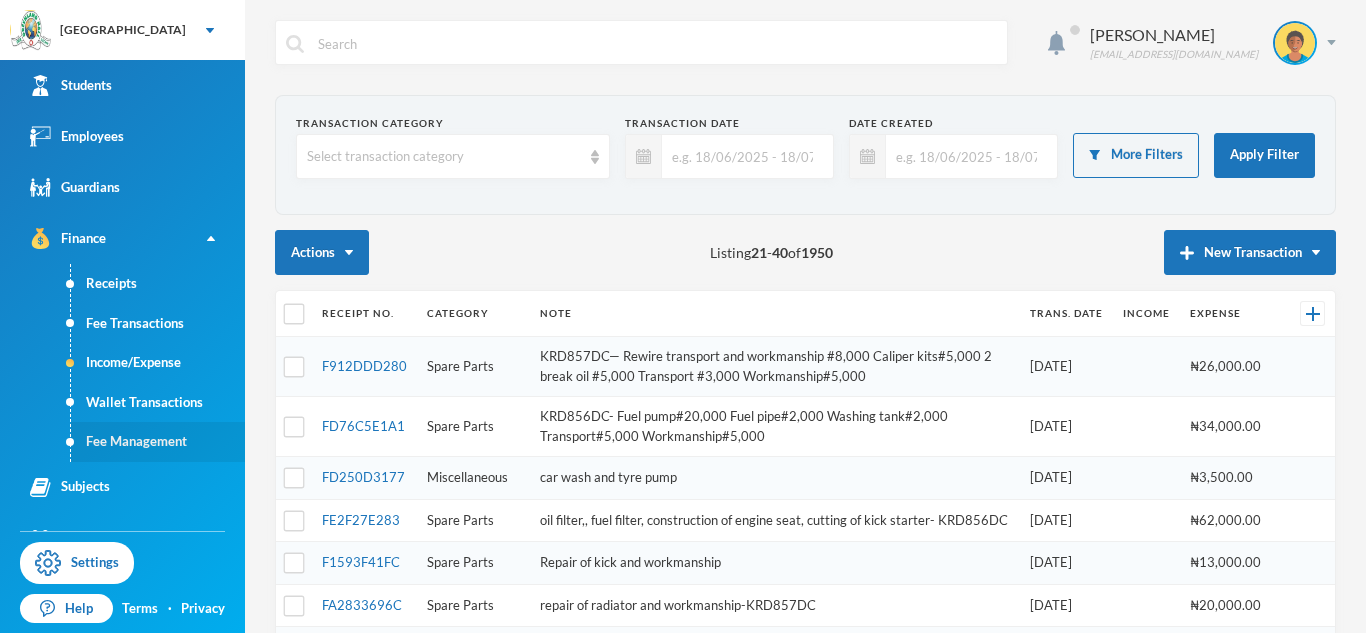 click on "Fee Management" at bounding box center (158, 442) 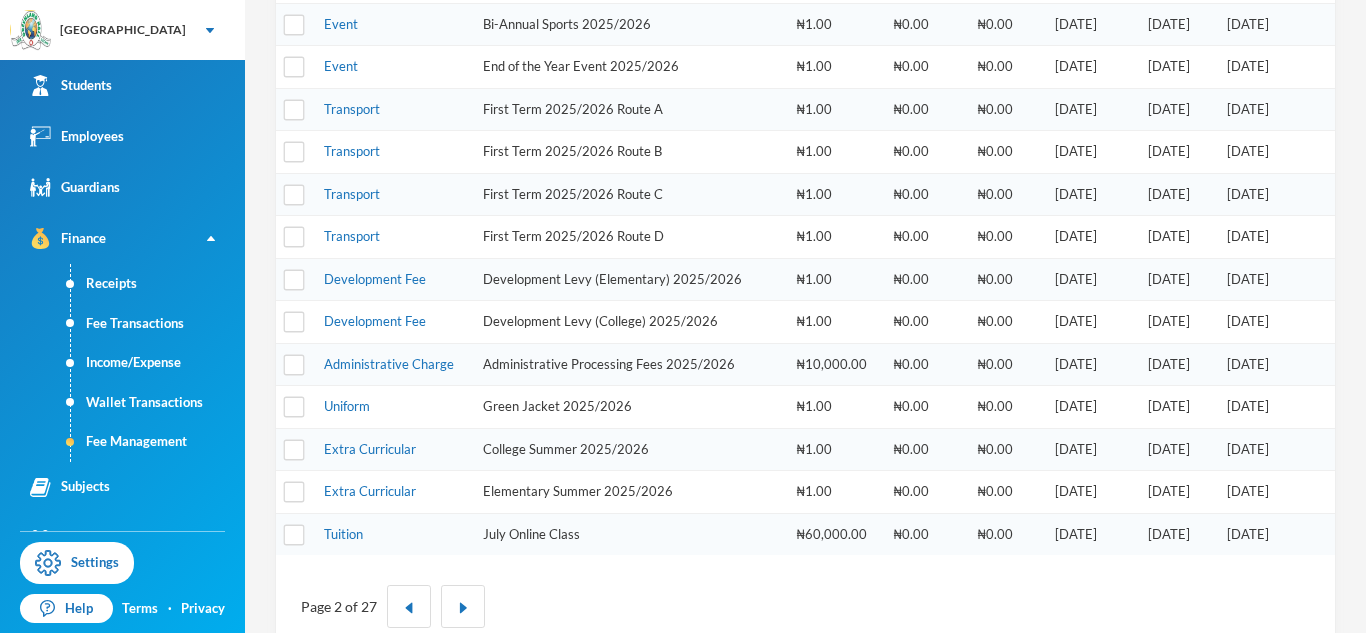 scroll, scrollTop: 549, scrollLeft: 0, axis: vertical 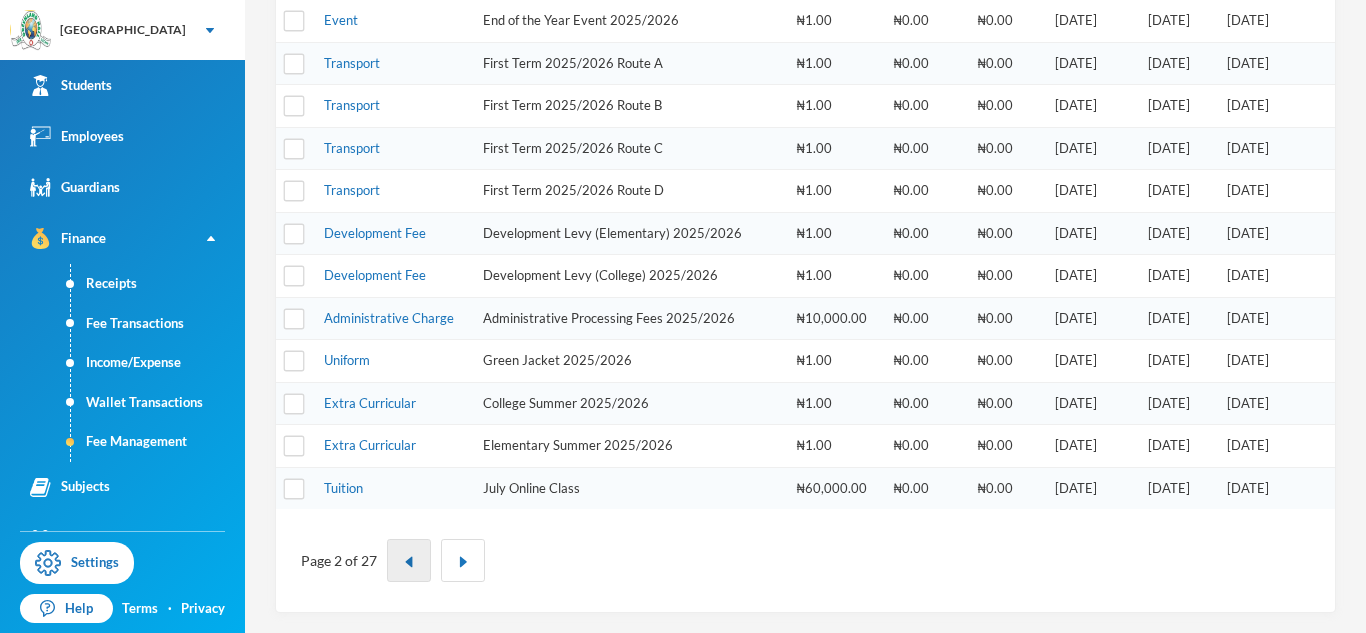 click at bounding box center [409, 560] 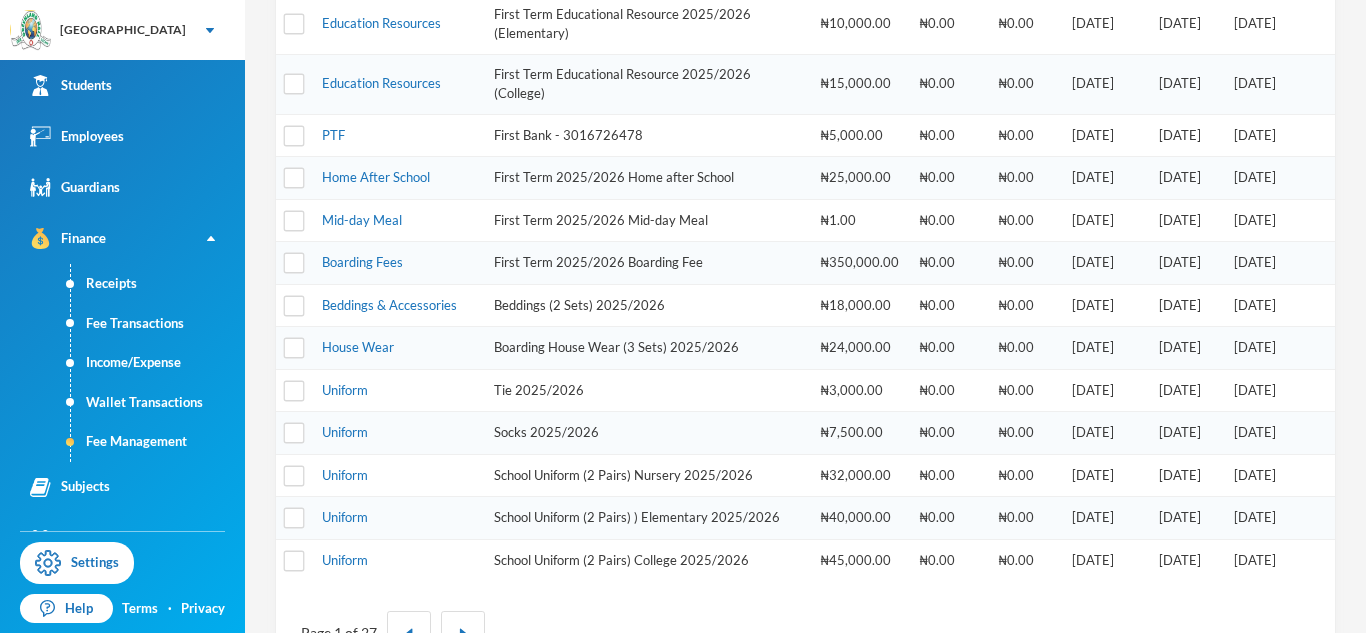 scroll, scrollTop: 729, scrollLeft: 0, axis: vertical 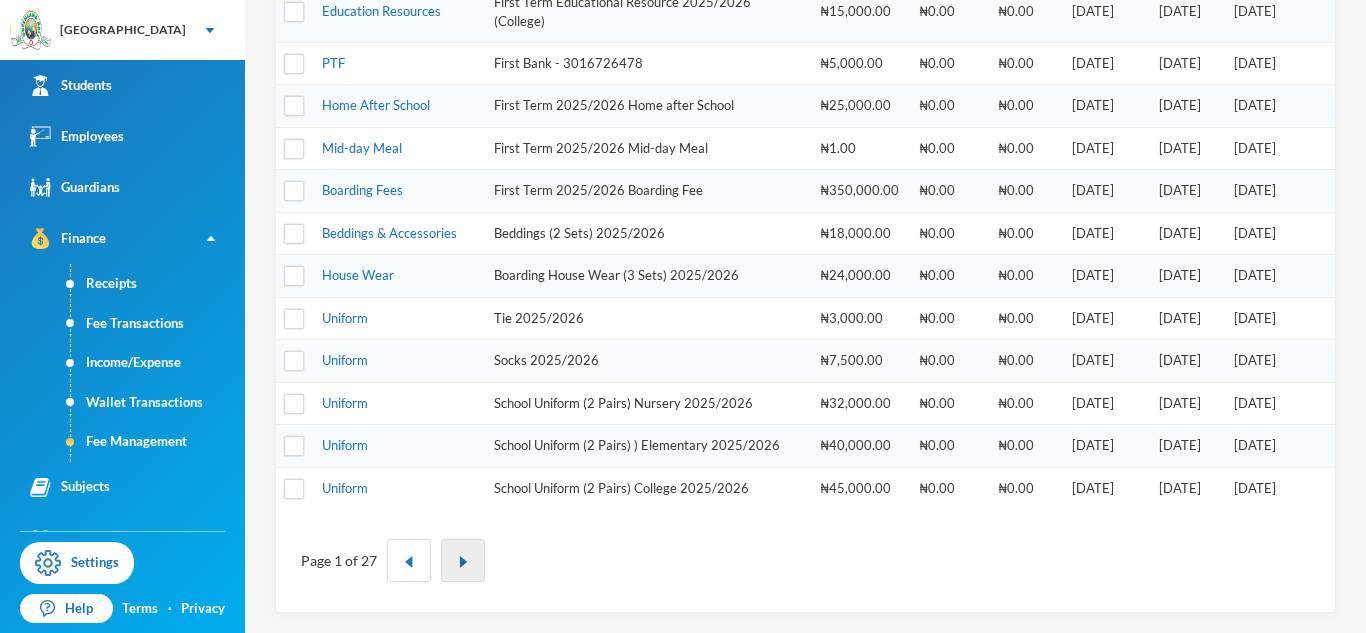 click at bounding box center (463, 560) 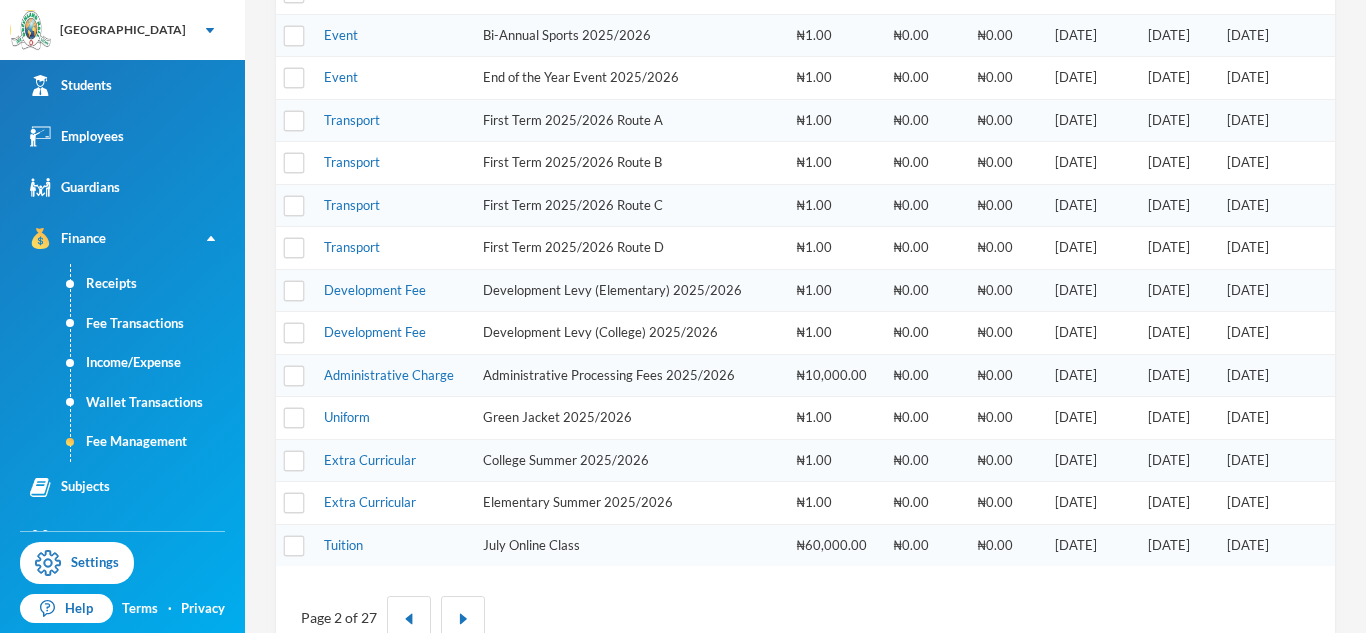 scroll, scrollTop: 549, scrollLeft: 0, axis: vertical 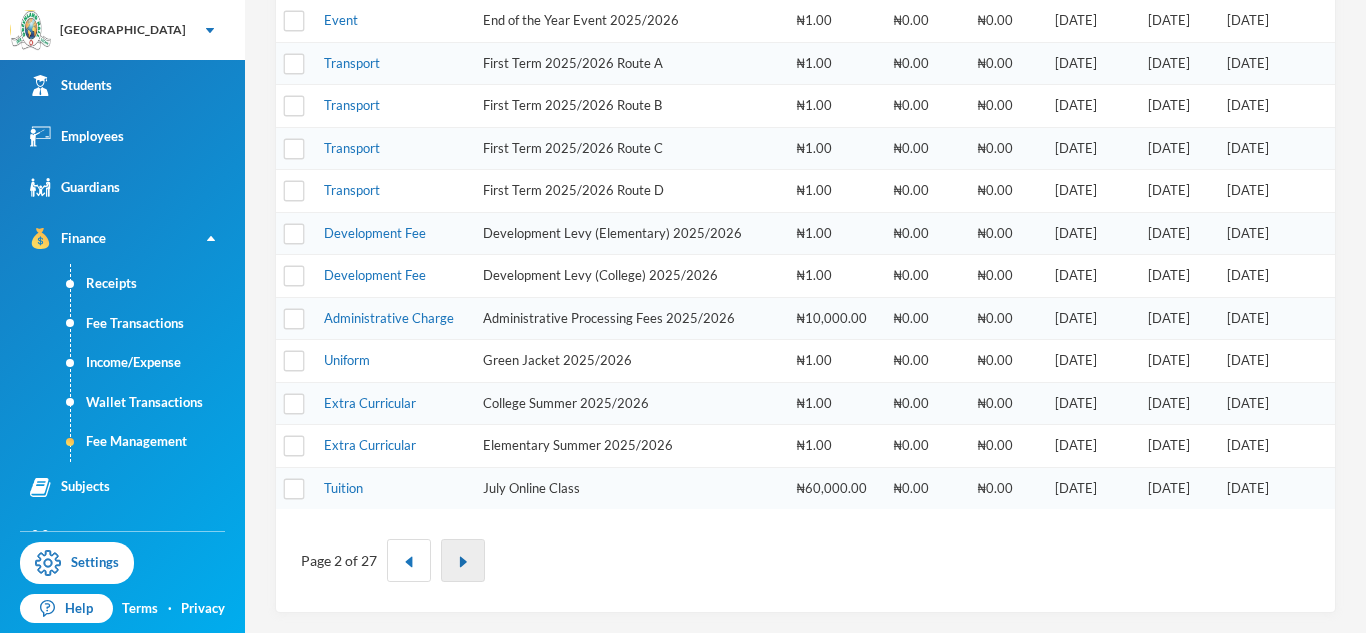 click at bounding box center [463, 560] 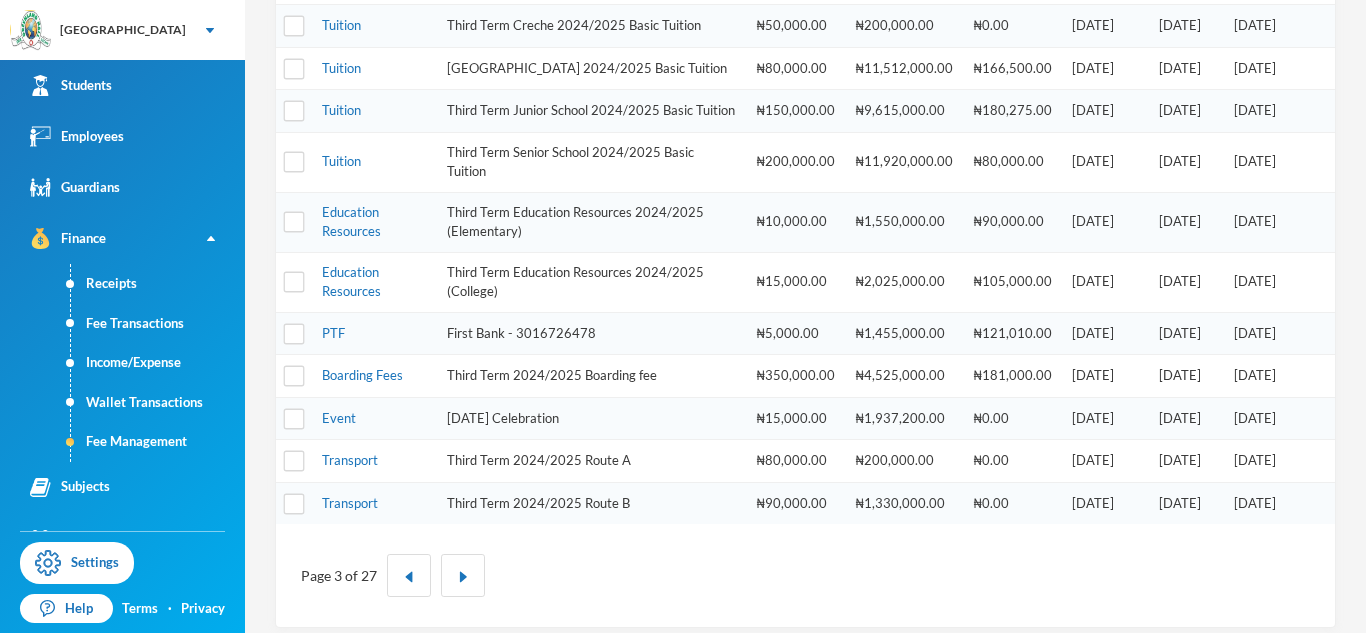 scroll, scrollTop: 637, scrollLeft: 0, axis: vertical 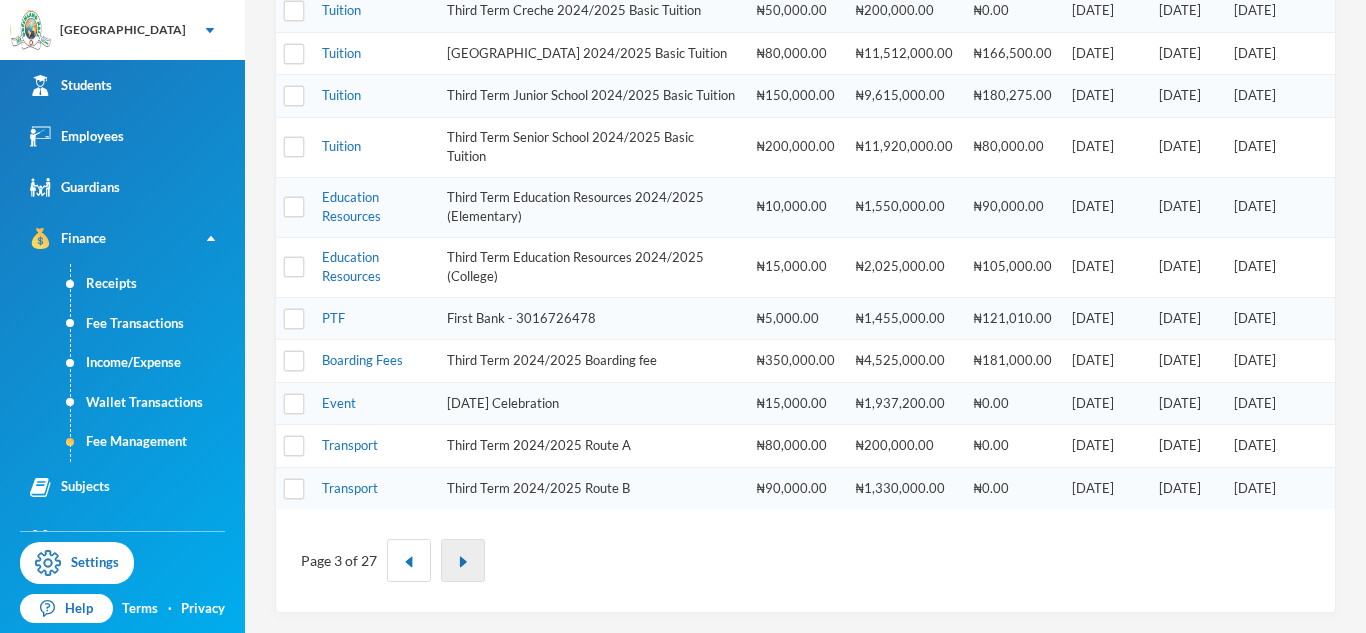 click at bounding box center (463, 562) 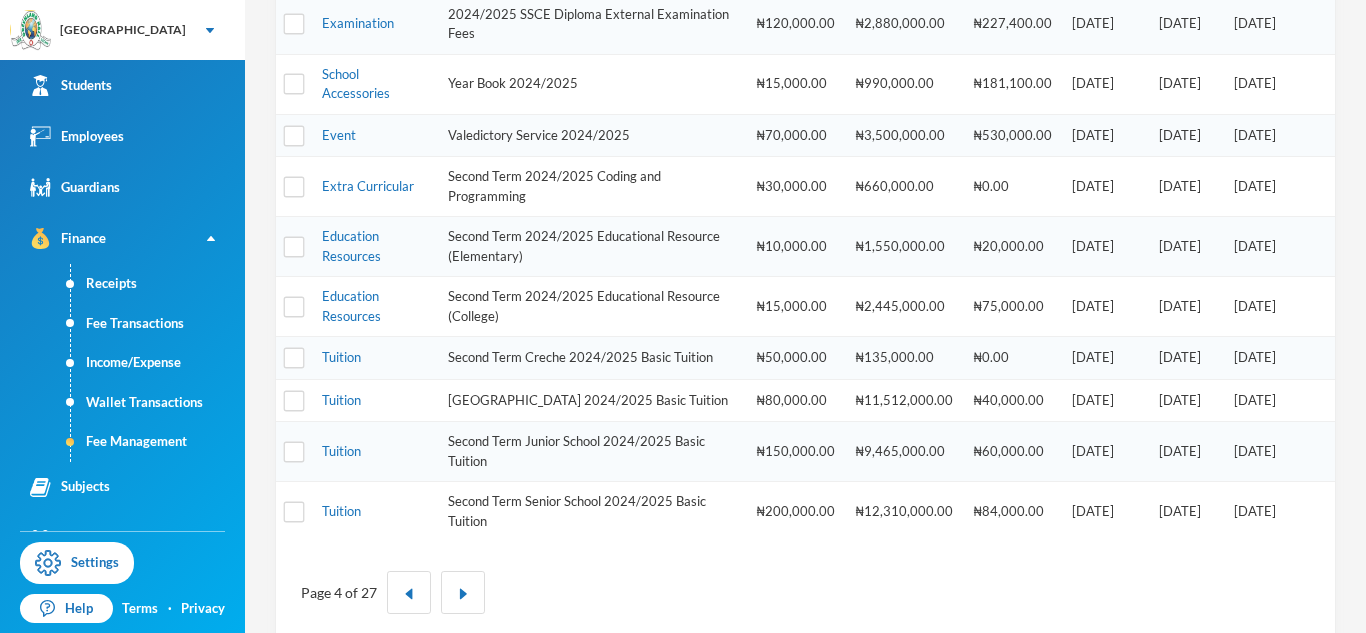 scroll, scrollTop: 768, scrollLeft: 0, axis: vertical 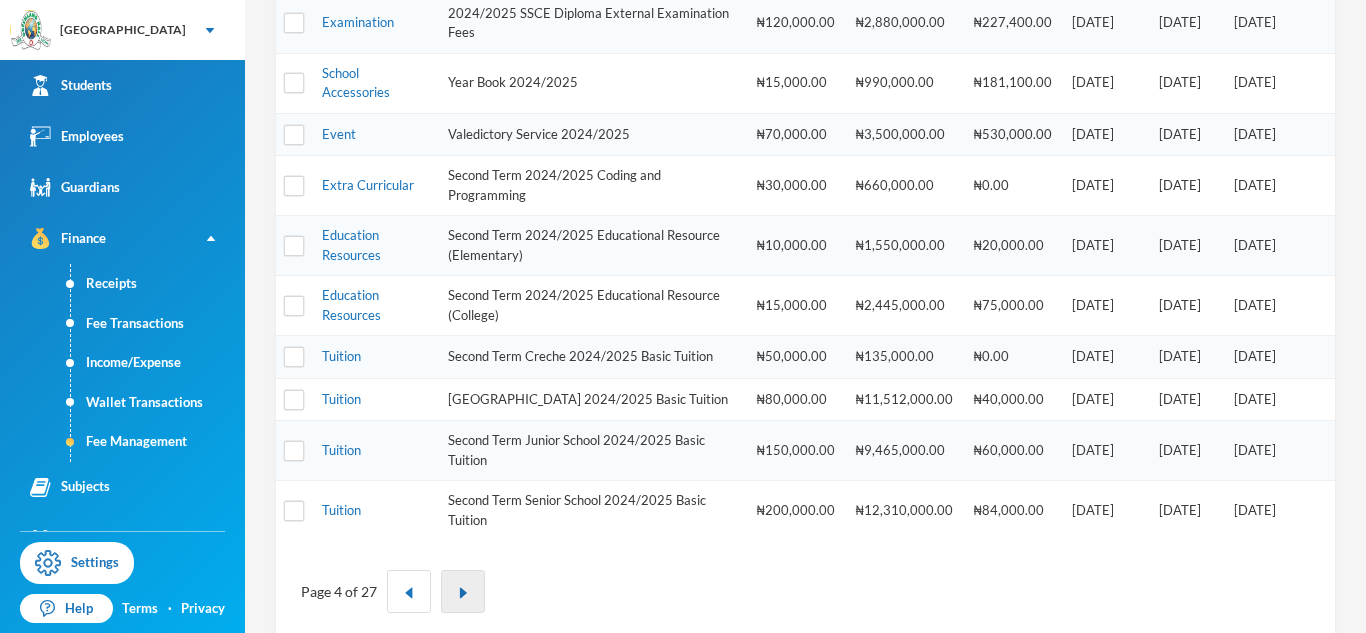 click at bounding box center [463, 593] 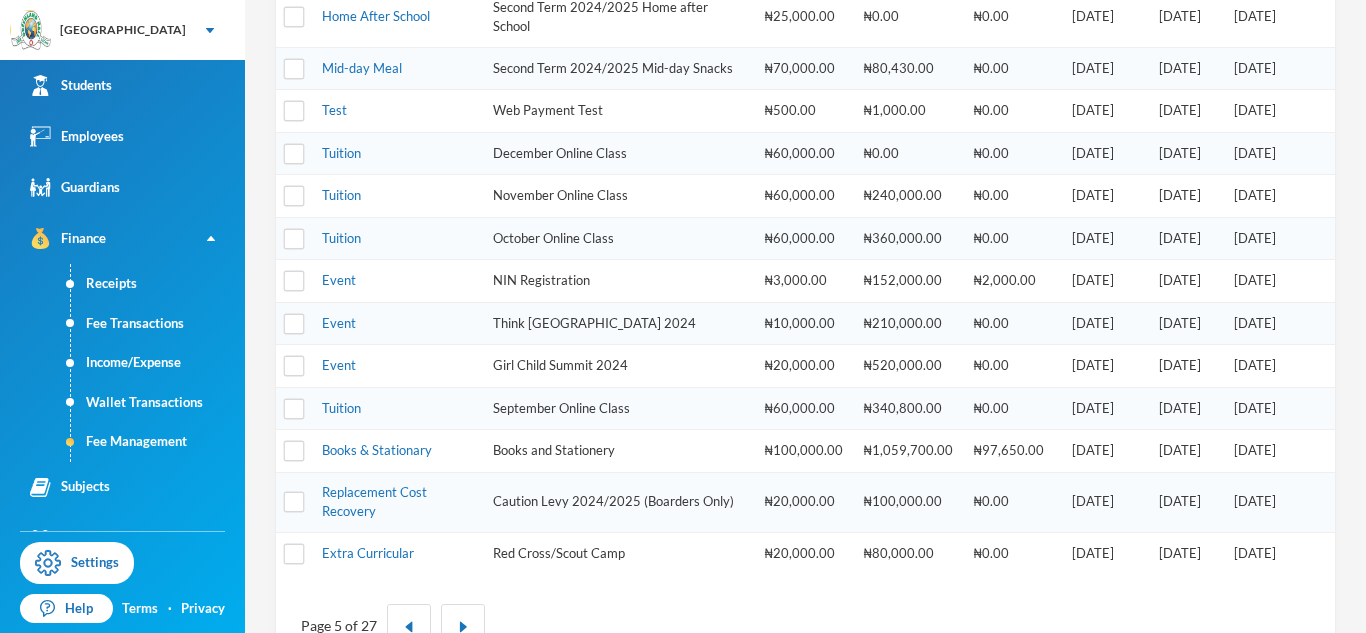 scroll, scrollTop: 718, scrollLeft: 0, axis: vertical 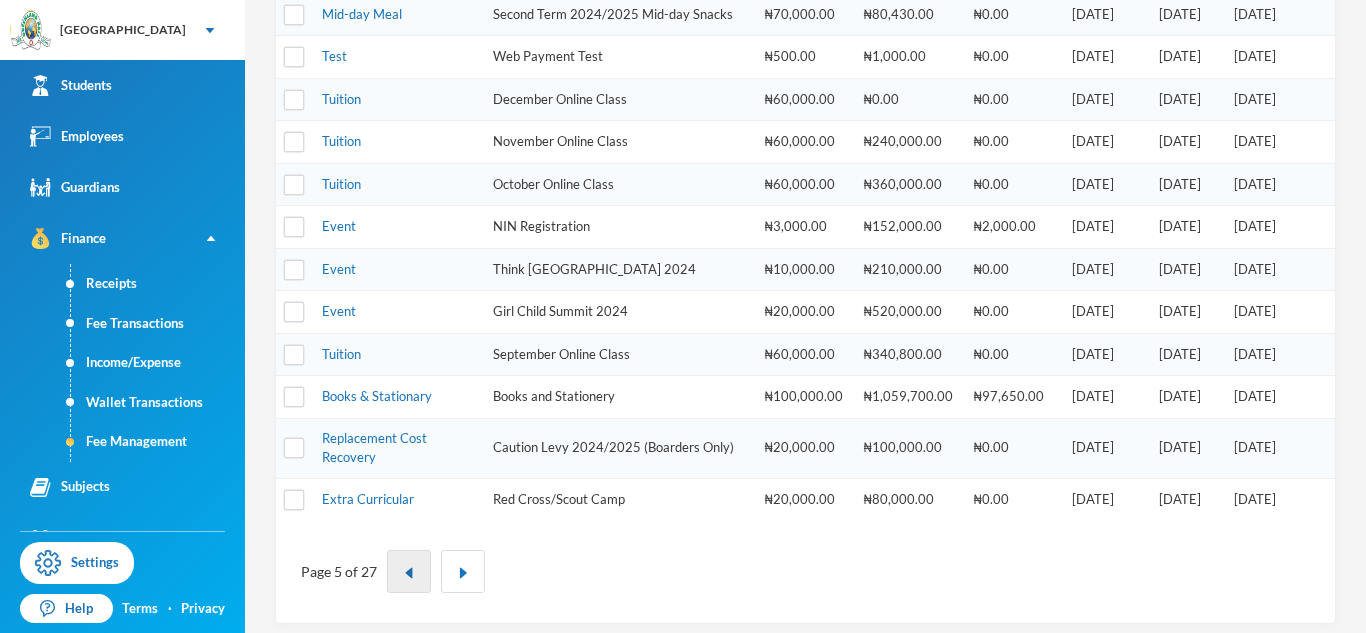 click at bounding box center [409, 571] 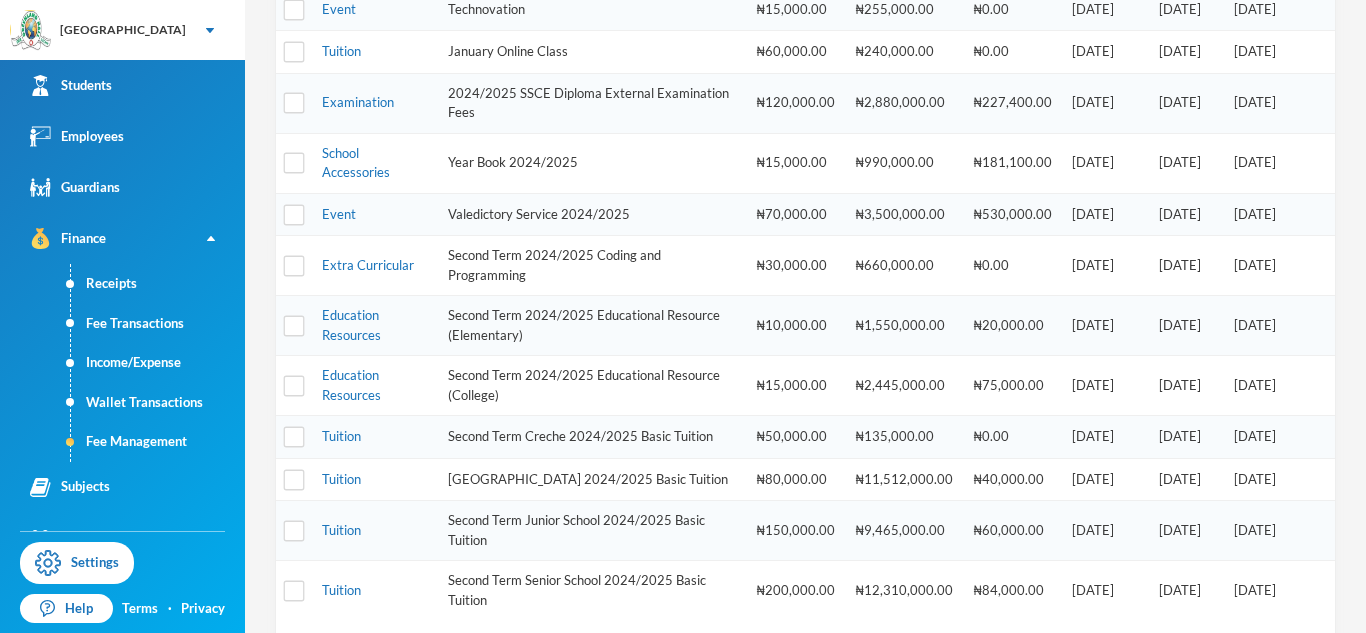 scroll, scrollTop: 676, scrollLeft: 0, axis: vertical 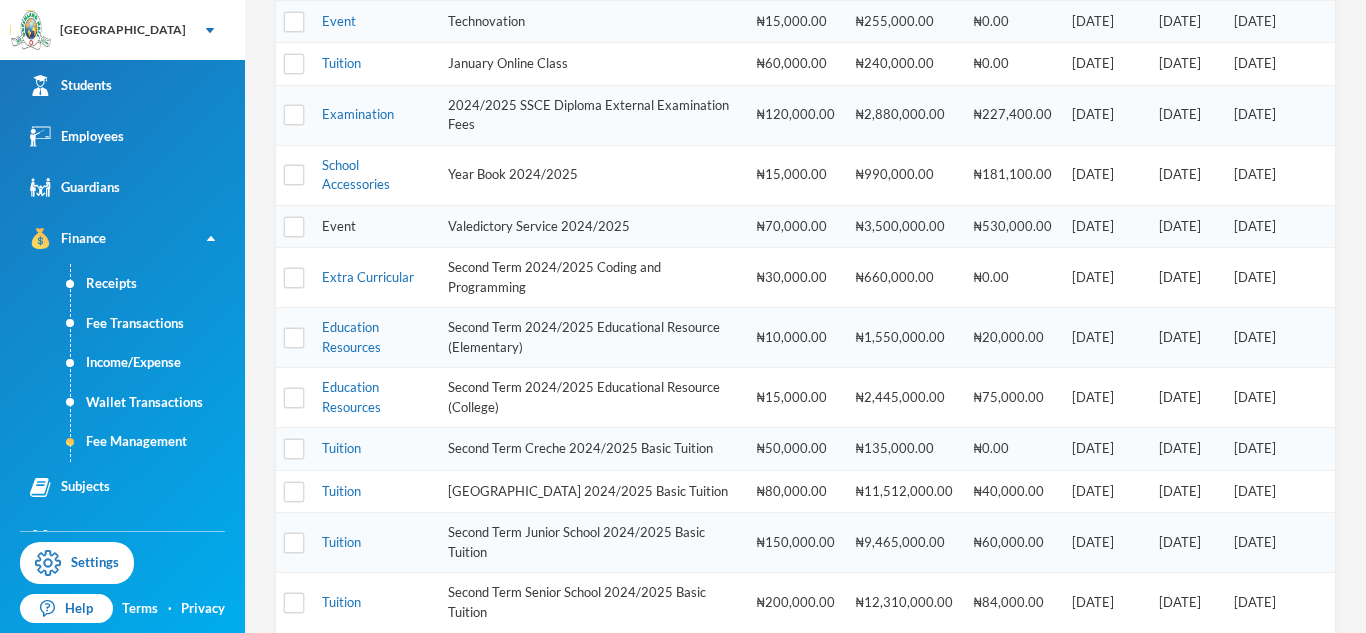 click on "Event" at bounding box center [339, 226] 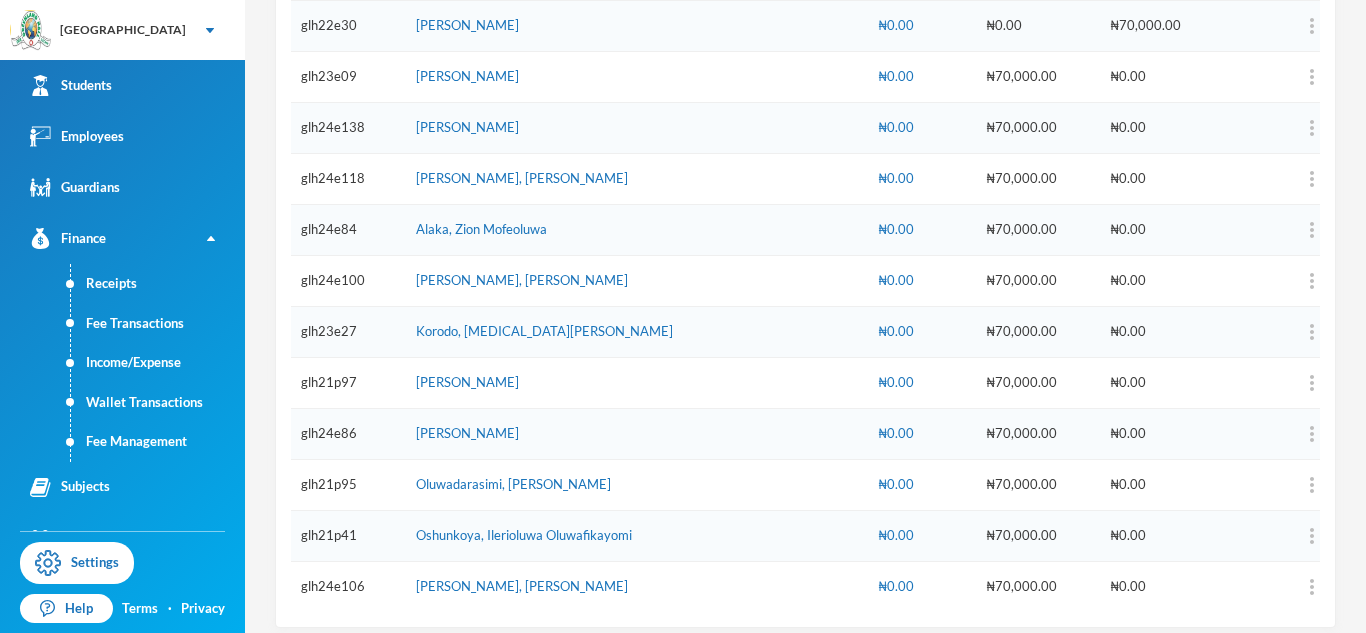 scroll, scrollTop: 2301, scrollLeft: 0, axis: vertical 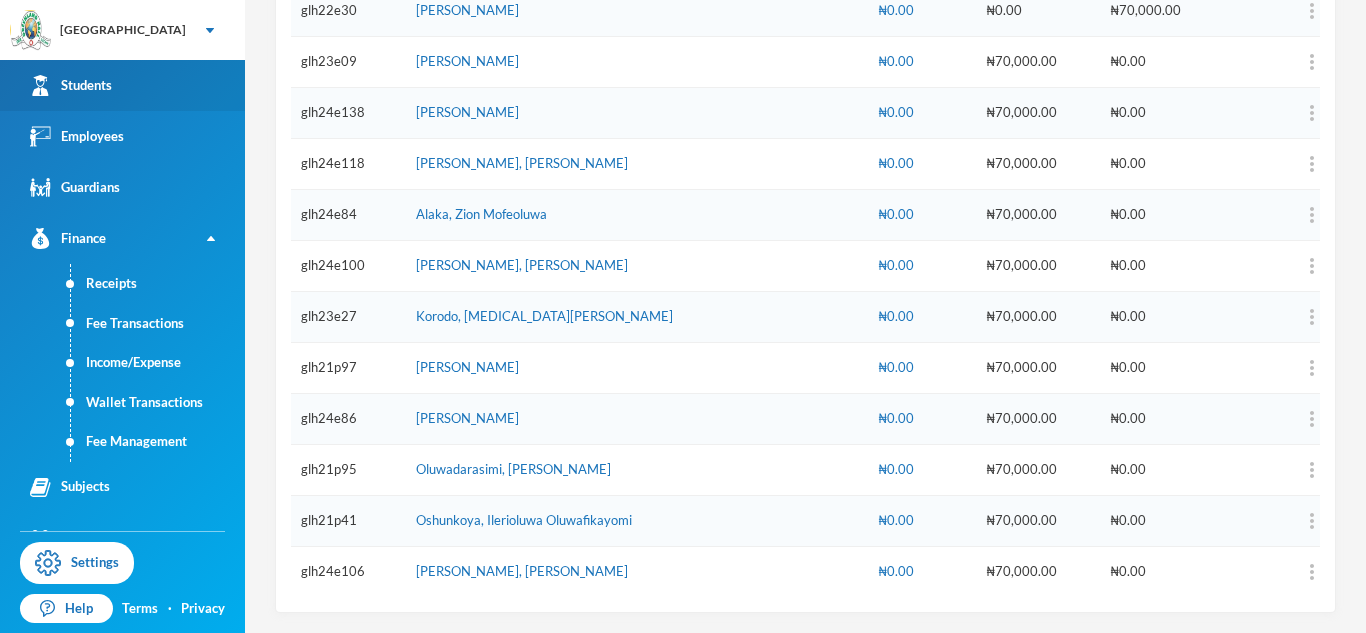 click at bounding box center [40, 85] 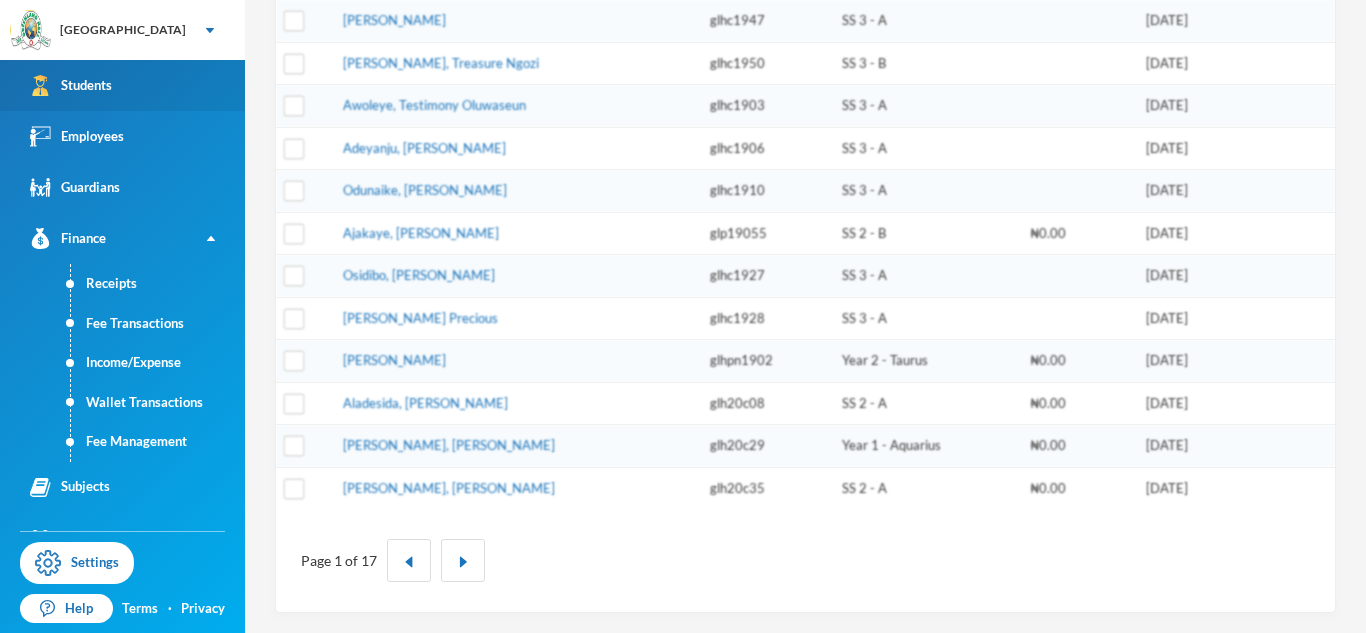 scroll, scrollTop: 0, scrollLeft: 0, axis: both 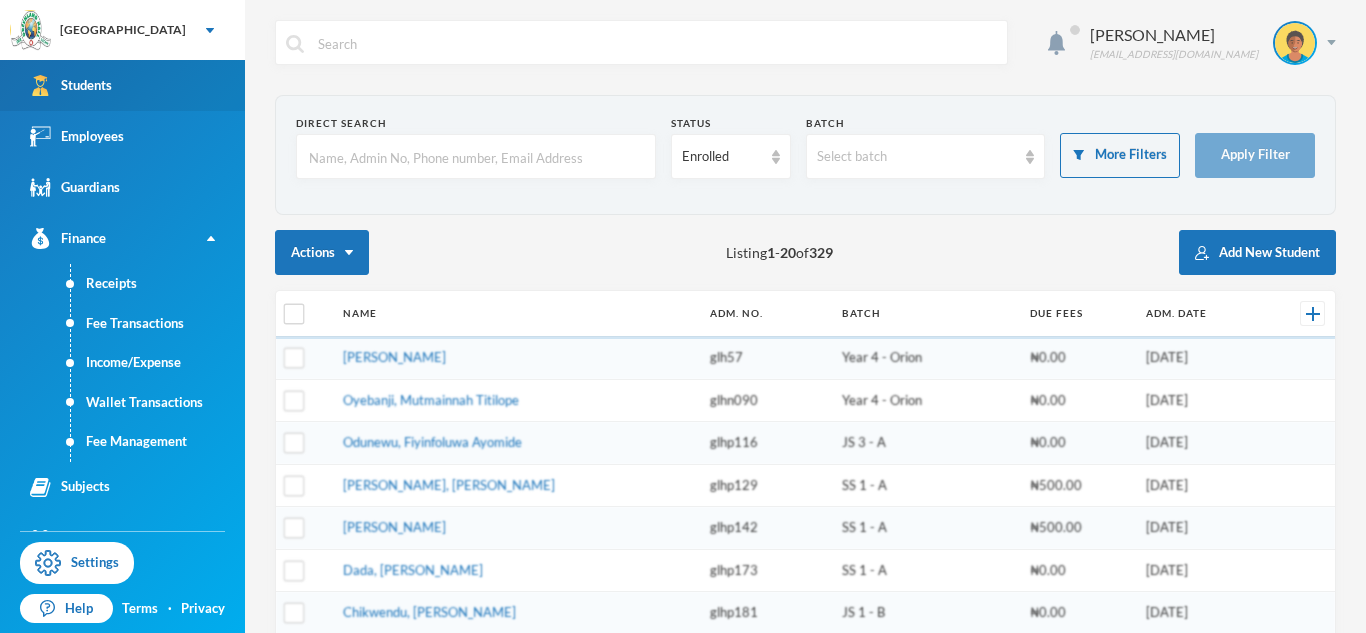 click at bounding box center [476, 157] 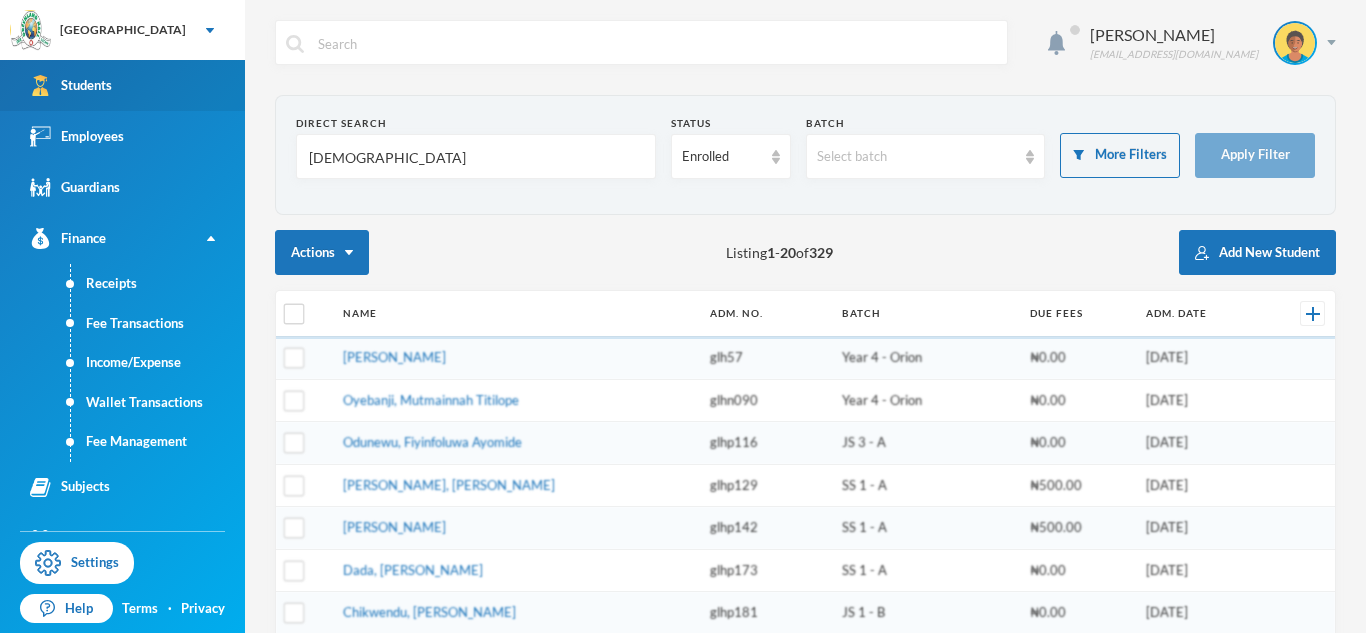 type on "Jesuwole" 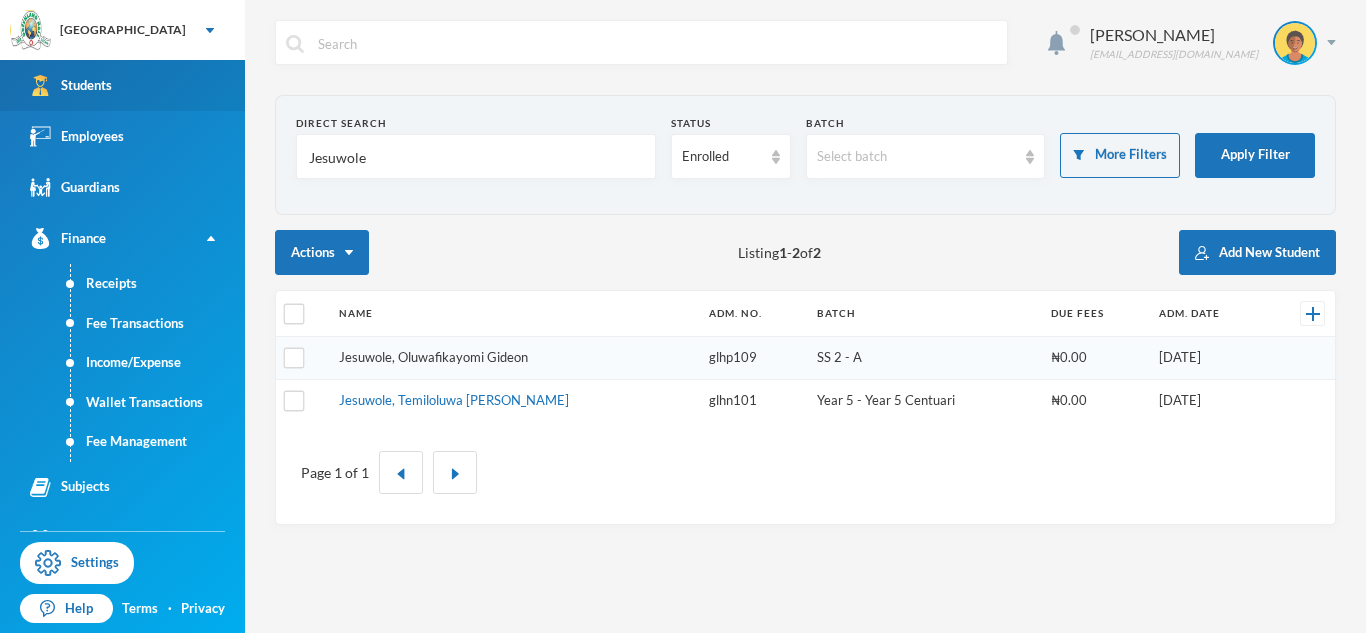 click on "Jesuwole, Oluwafikayomi Gideon" at bounding box center [433, 357] 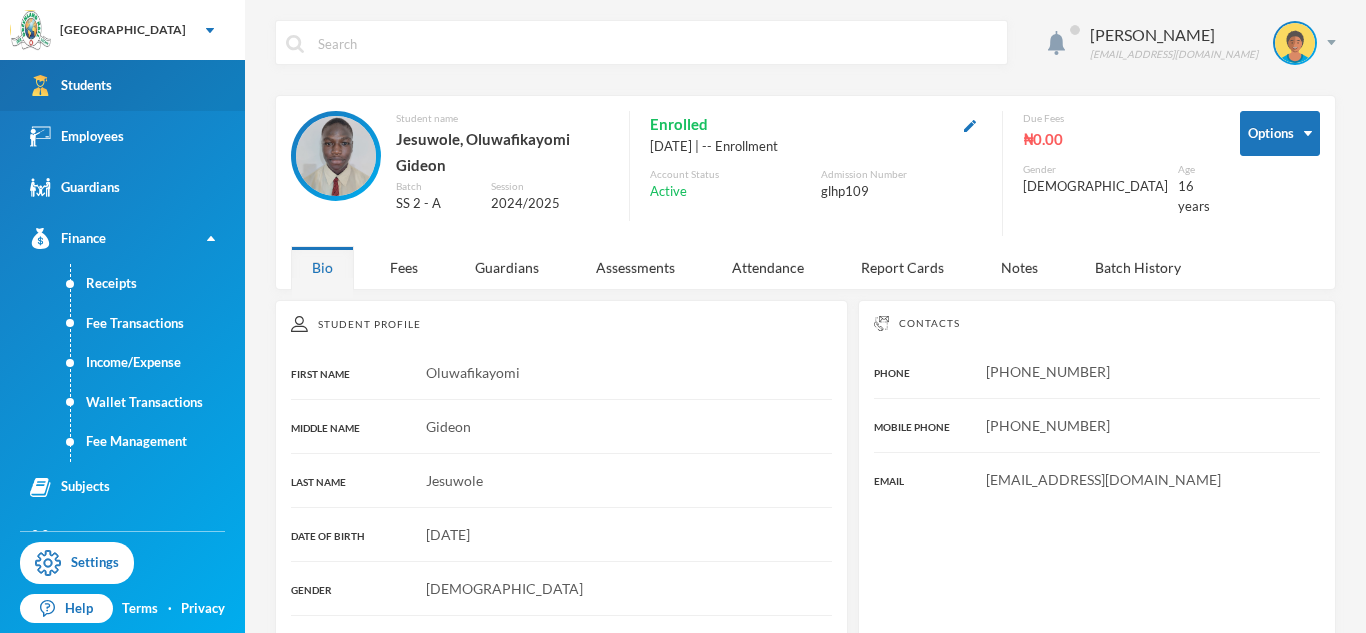 click on "Students" at bounding box center [122, 85] 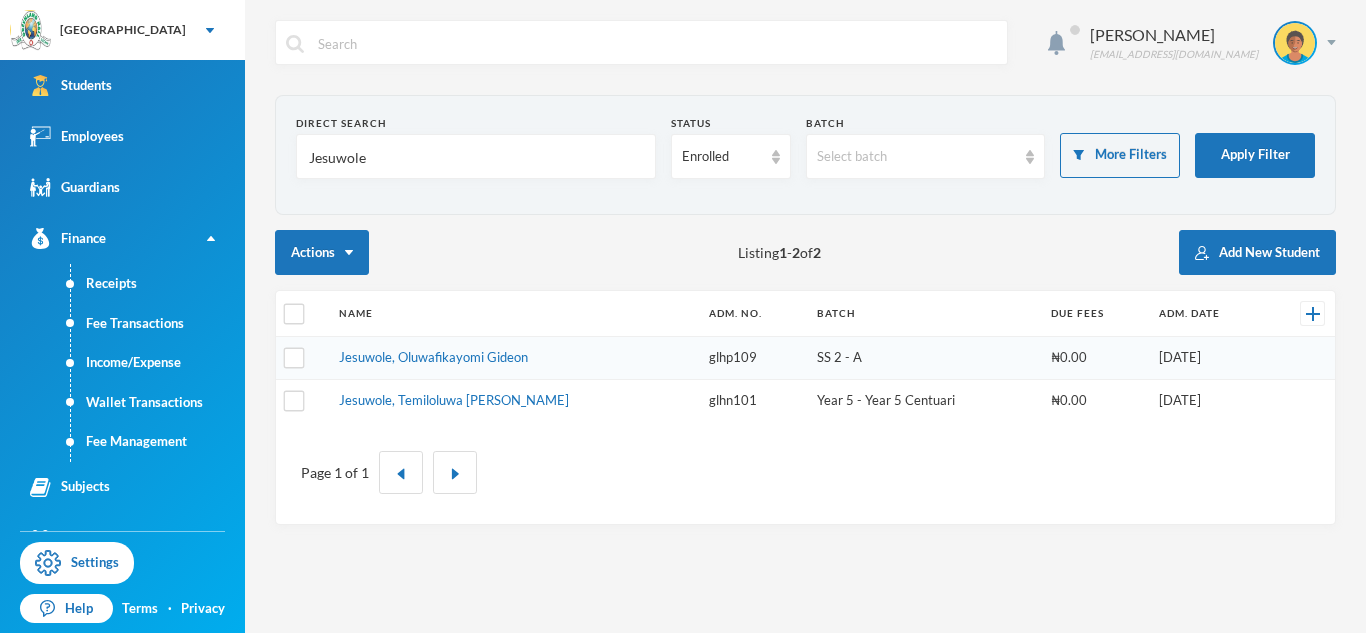 click on "Jesuwole" at bounding box center (476, 157) 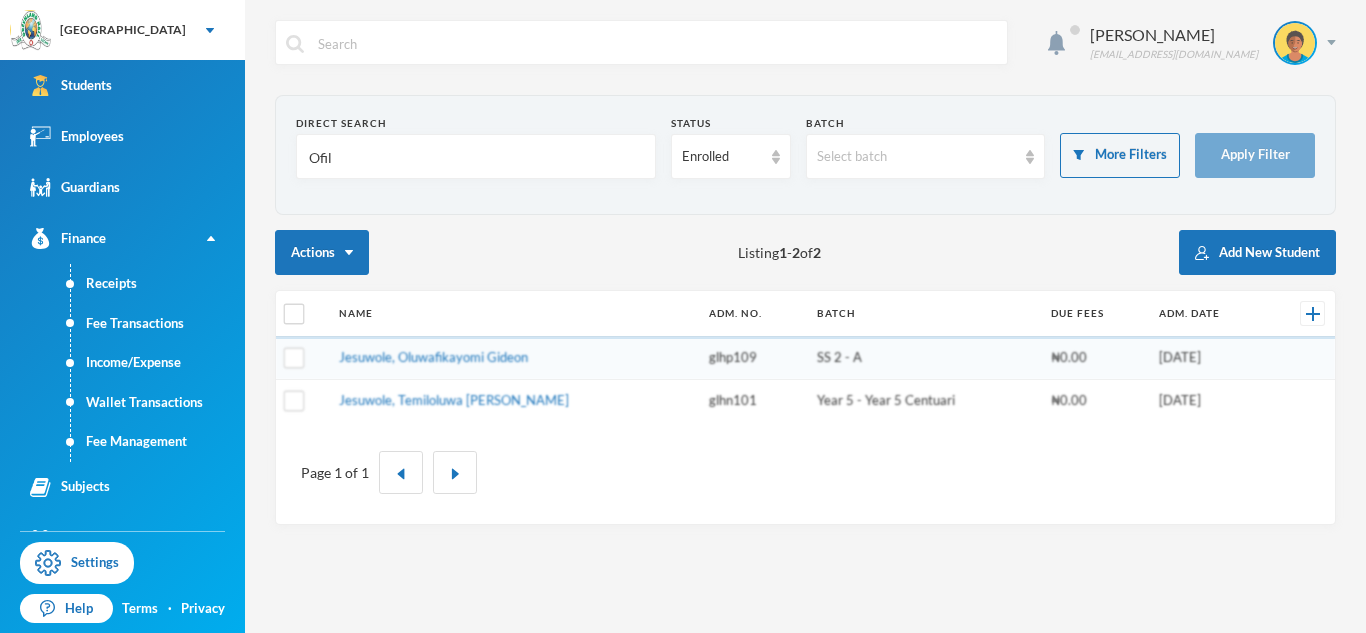 type on "Ofili" 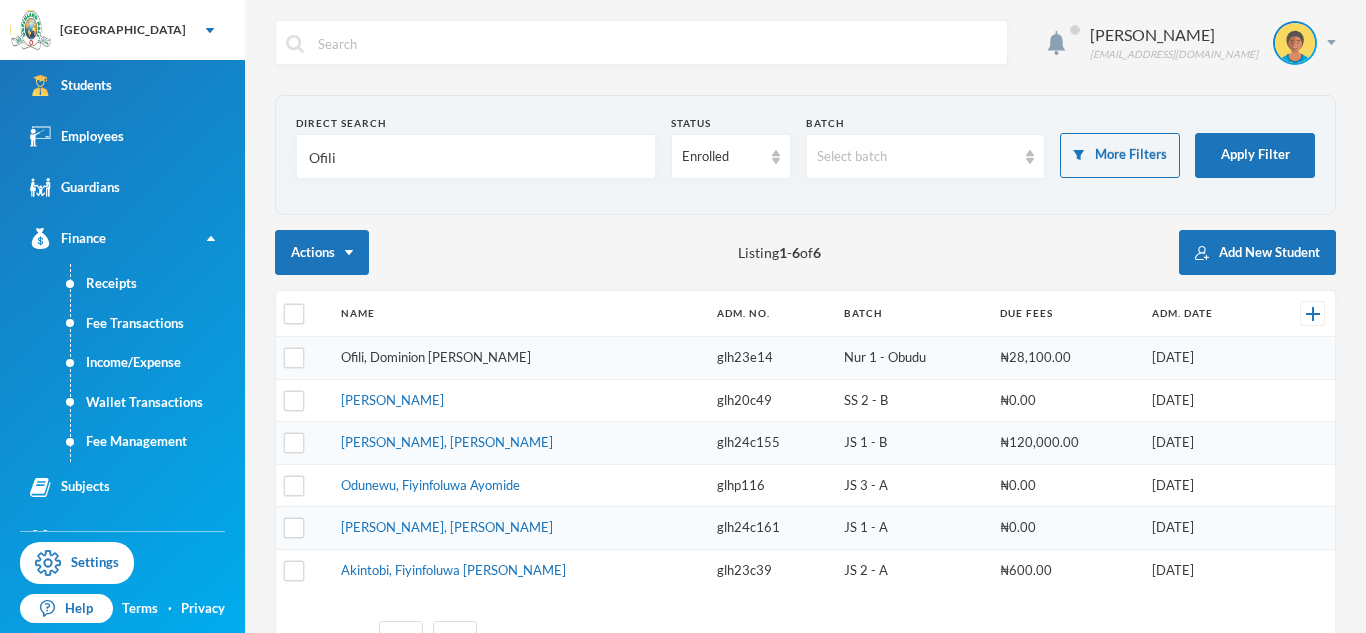click on "Ofili, Dominion [PERSON_NAME]" at bounding box center [436, 357] 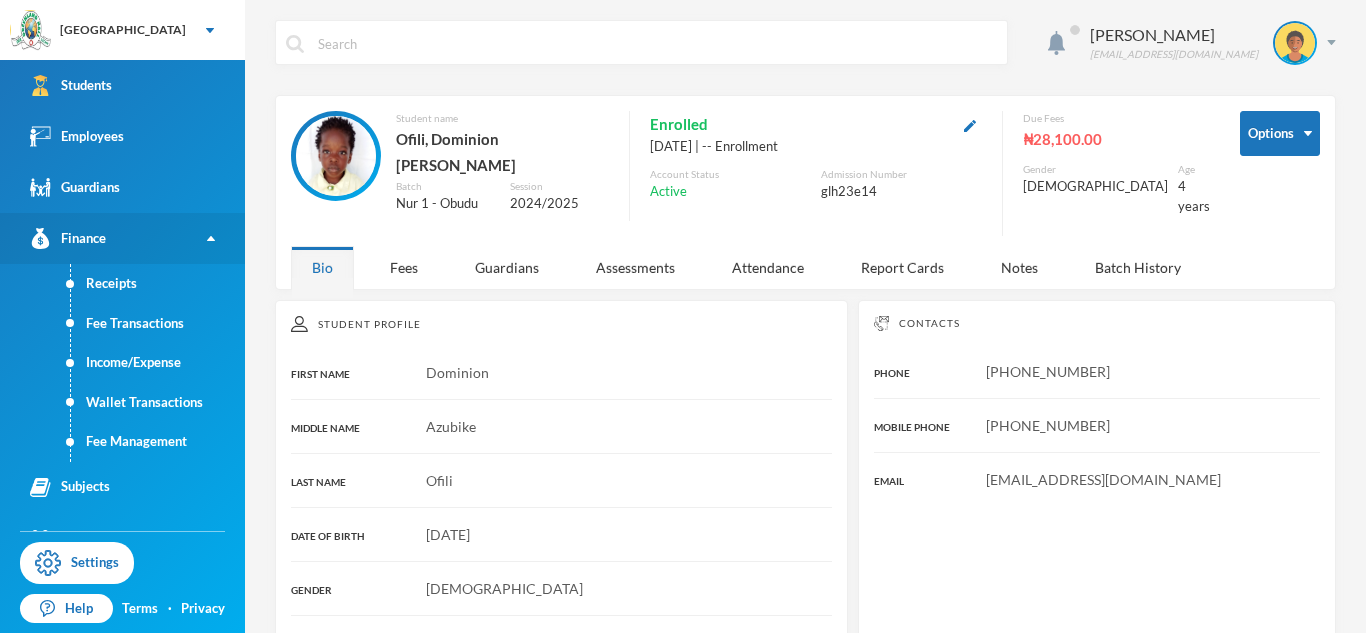 click on "Finance" at bounding box center (122, 238) 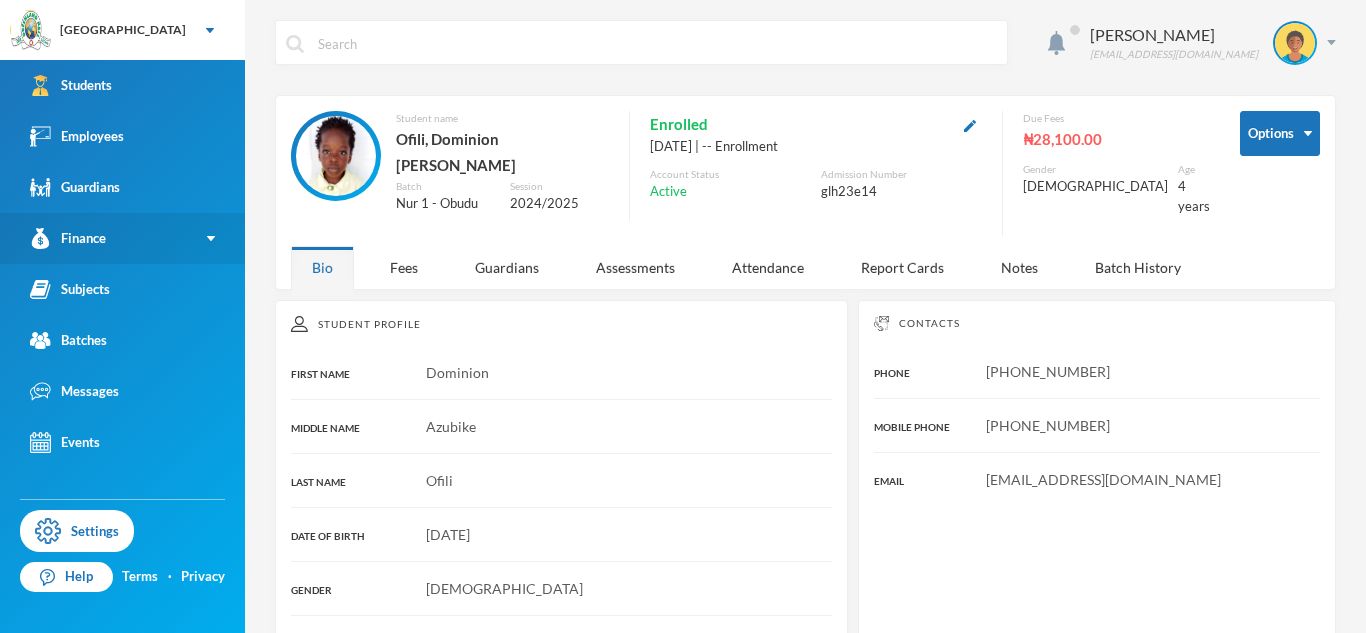 click on "Finance" at bounding box center (122, 238) 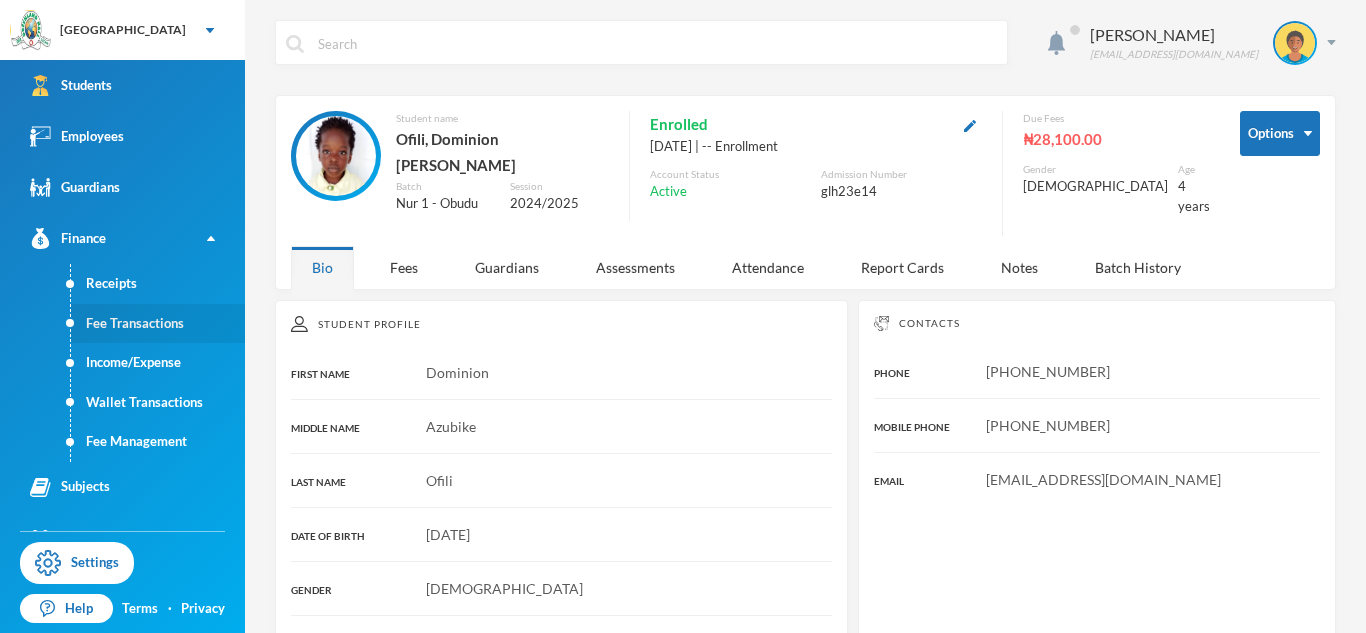 click on "Fee Transactions" at bounding box center [158, 324] 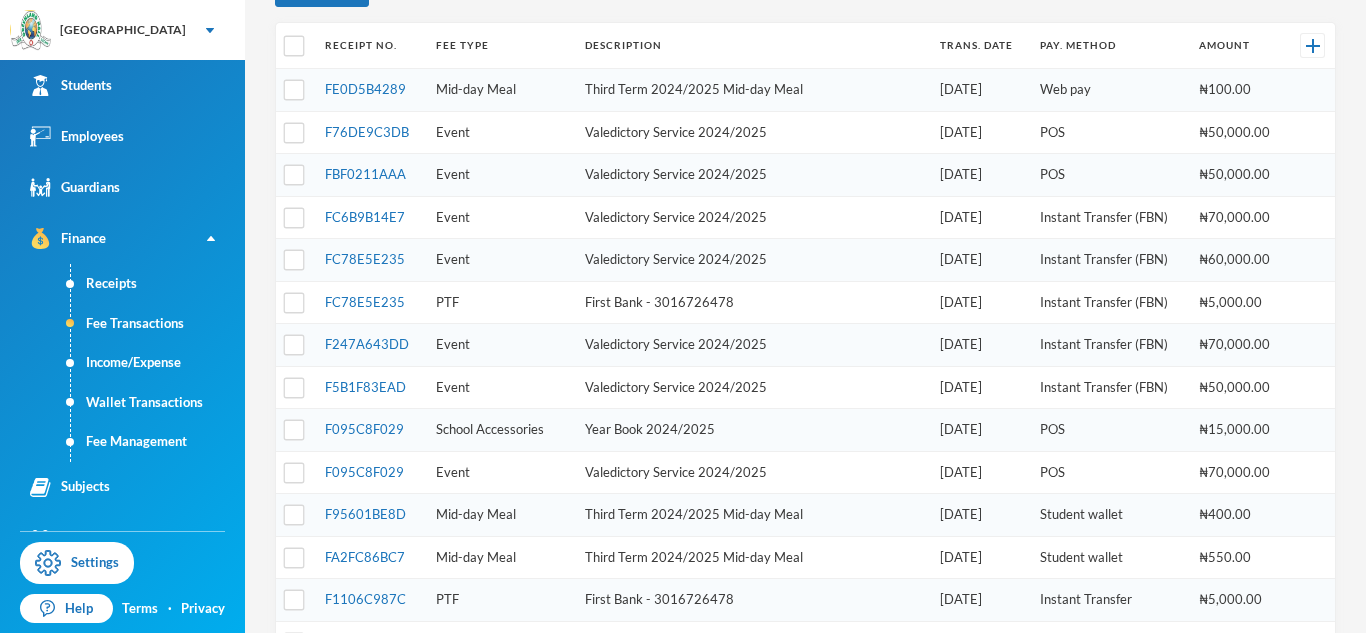 scroll, scrollTop: 238, scrollLeft: 0, axis: vertical 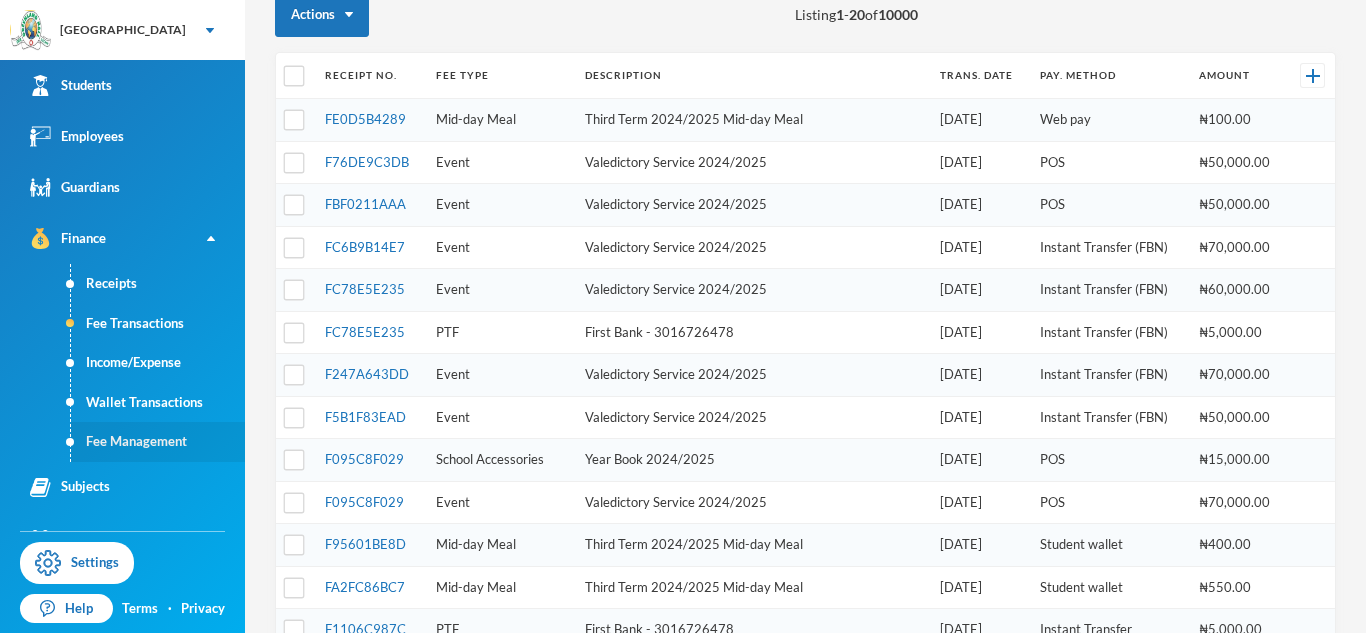 click on "Fee Management" at bounding box center [158, 442] 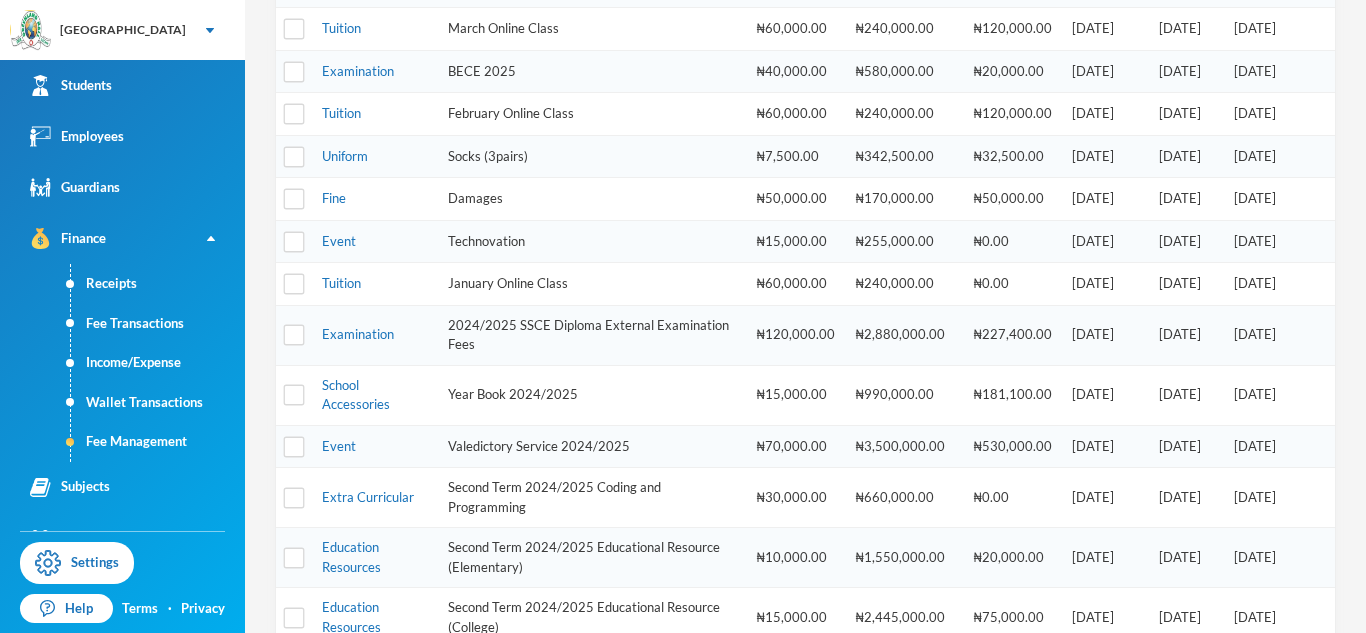 scroll, scrollTop: 479, scrollLeft: 0, axis: vertical 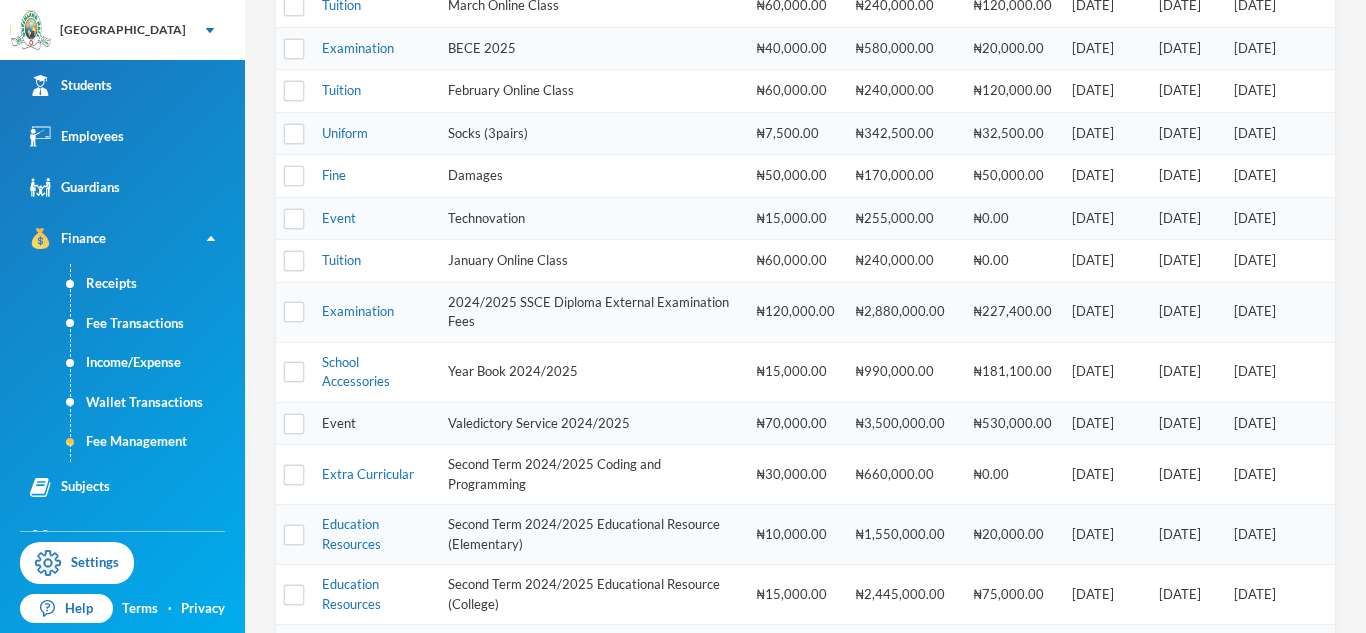 click on "Event" at bounding box center [339, 423] 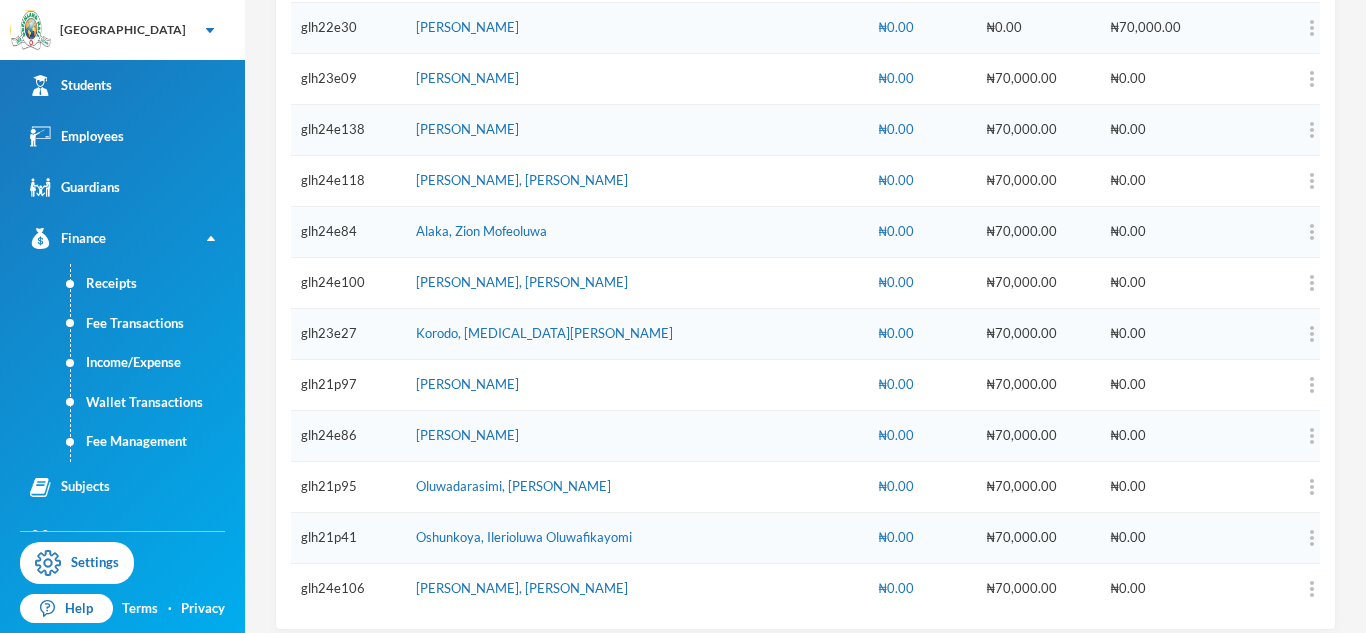 scroll, scrollTop: 2301, scrollLeft: 0, axis: vertical 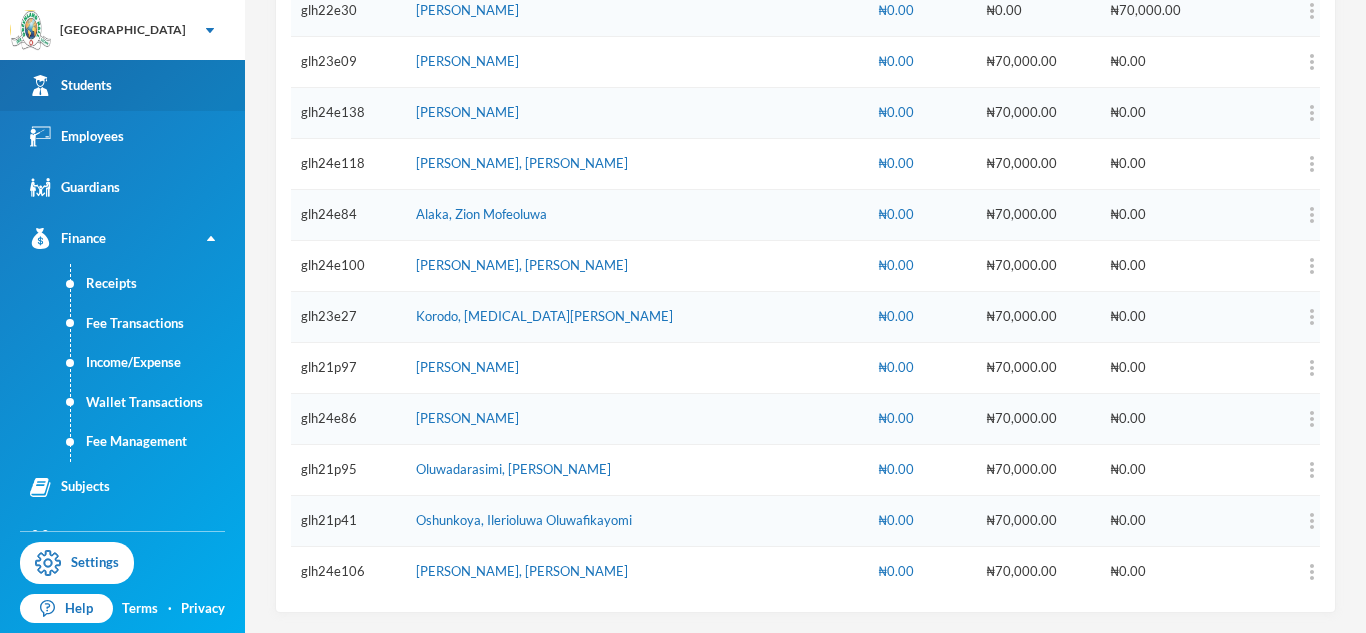 click on "Students" at bounding box center [122, 85] 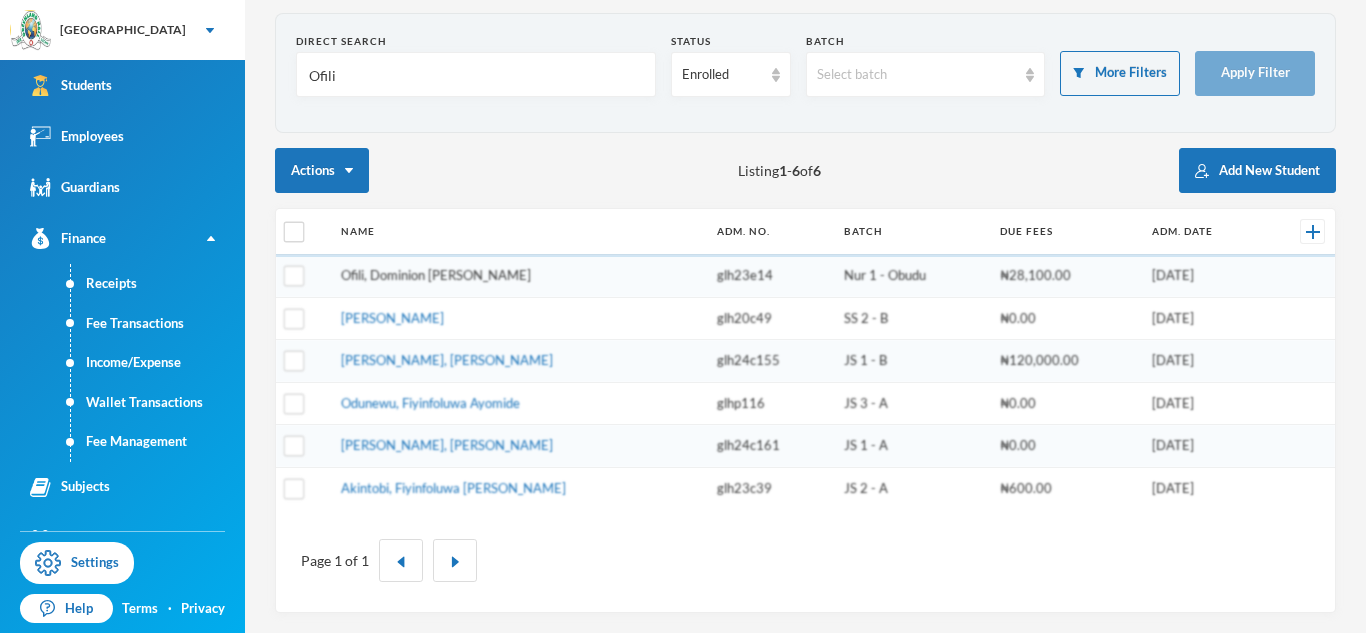 scroll, scrollTop: 0, scrollLeft: 0, axis: both 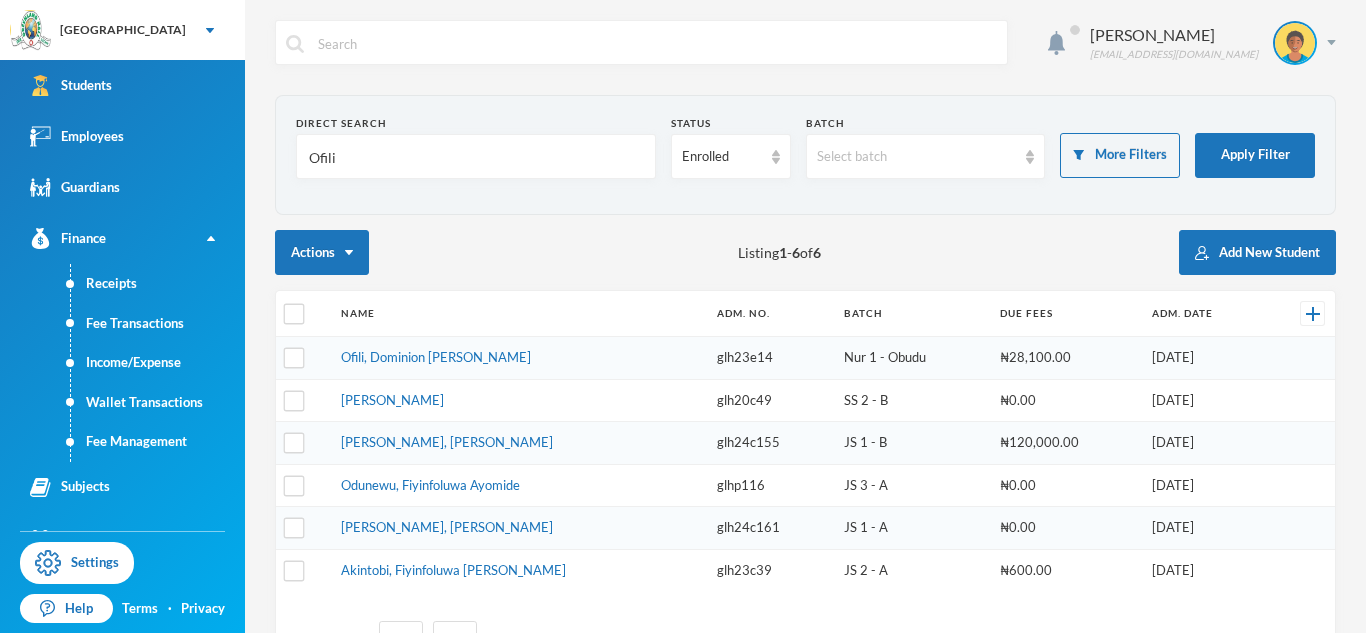 click on "Ofili" at bounding box center [476, 157] 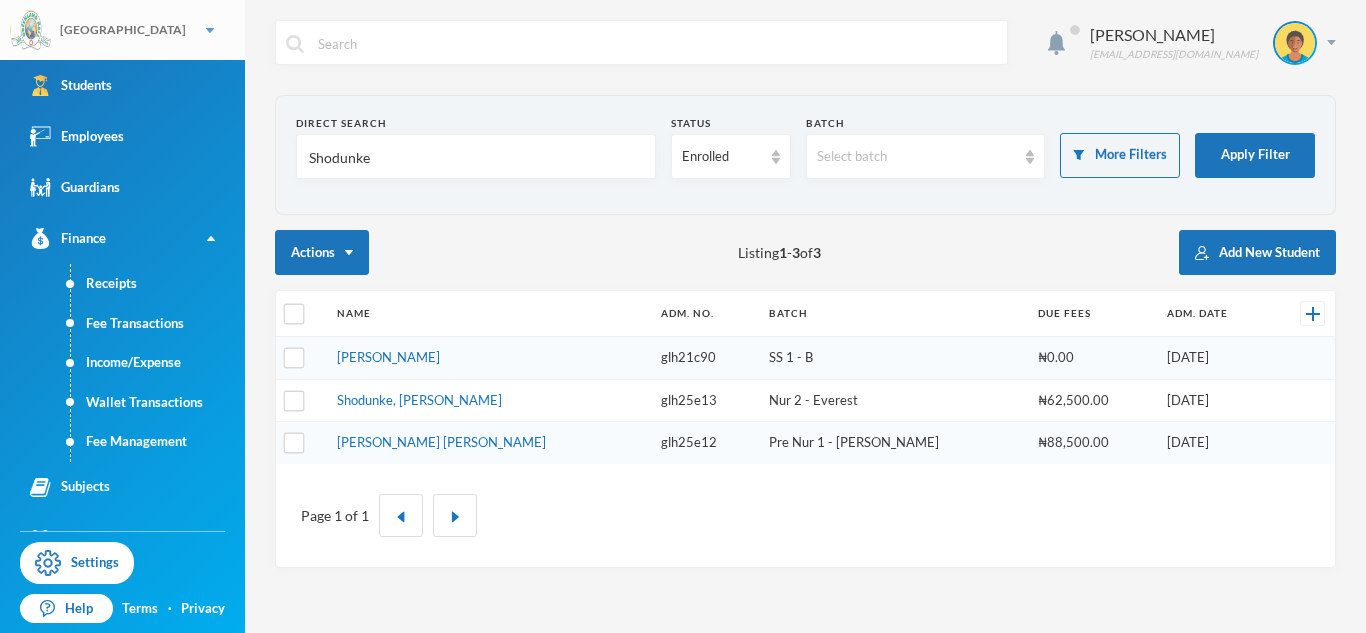 type on "Shodunke" 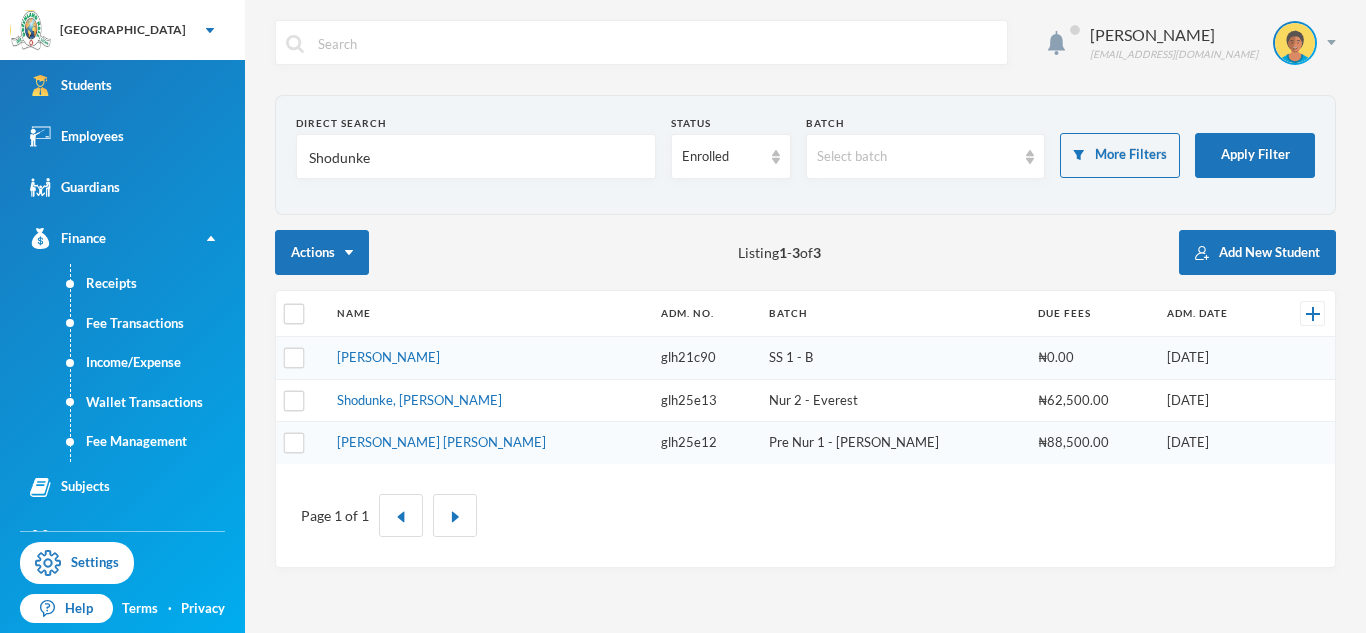 click on "Shodunke" at bounding box center [476, 157] 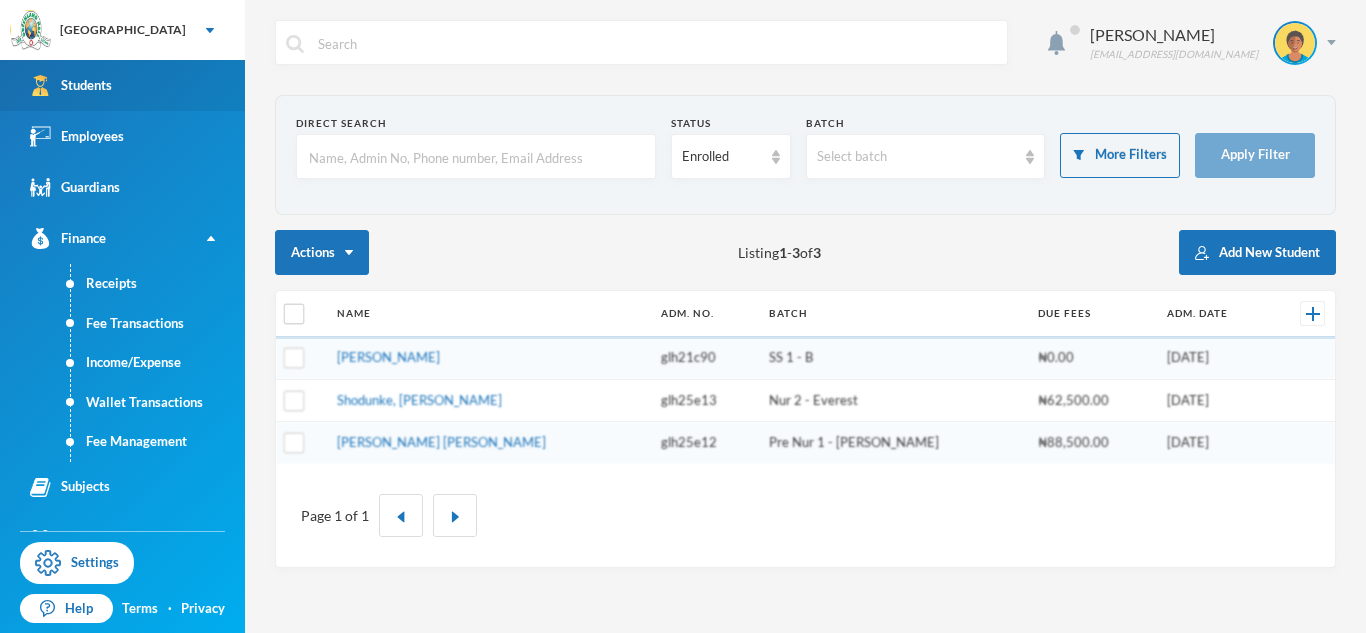 type 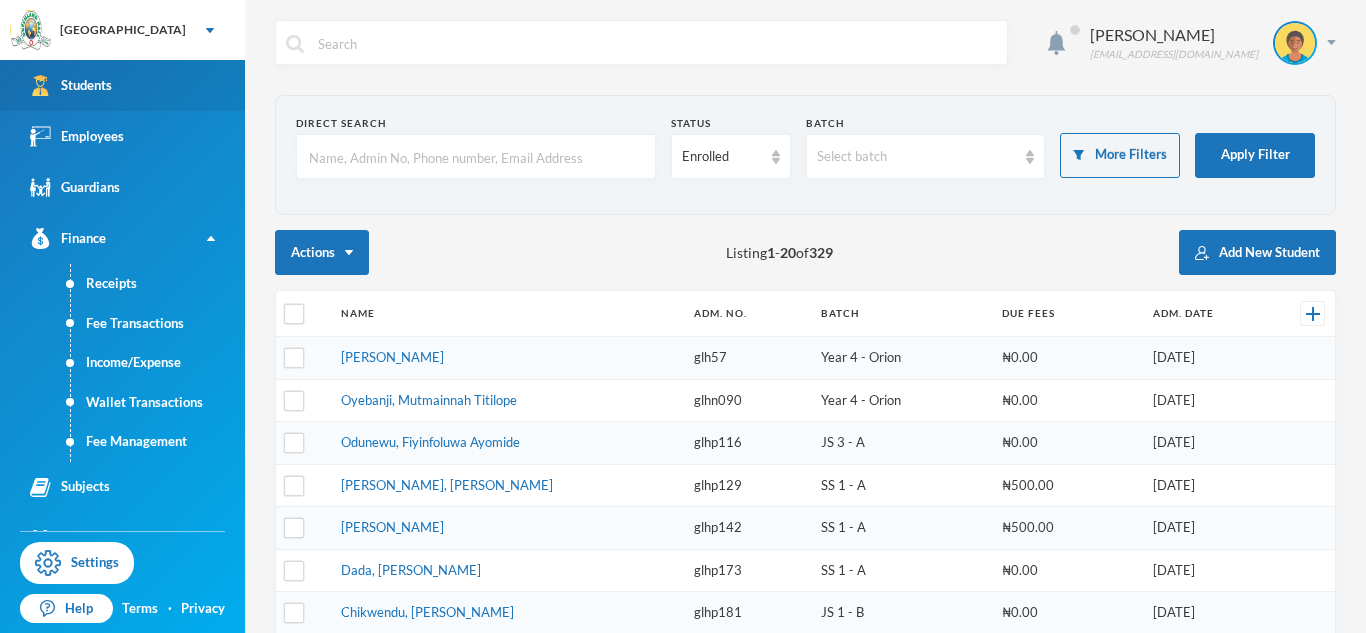 click on "Students" at bounding box center (122, 85) 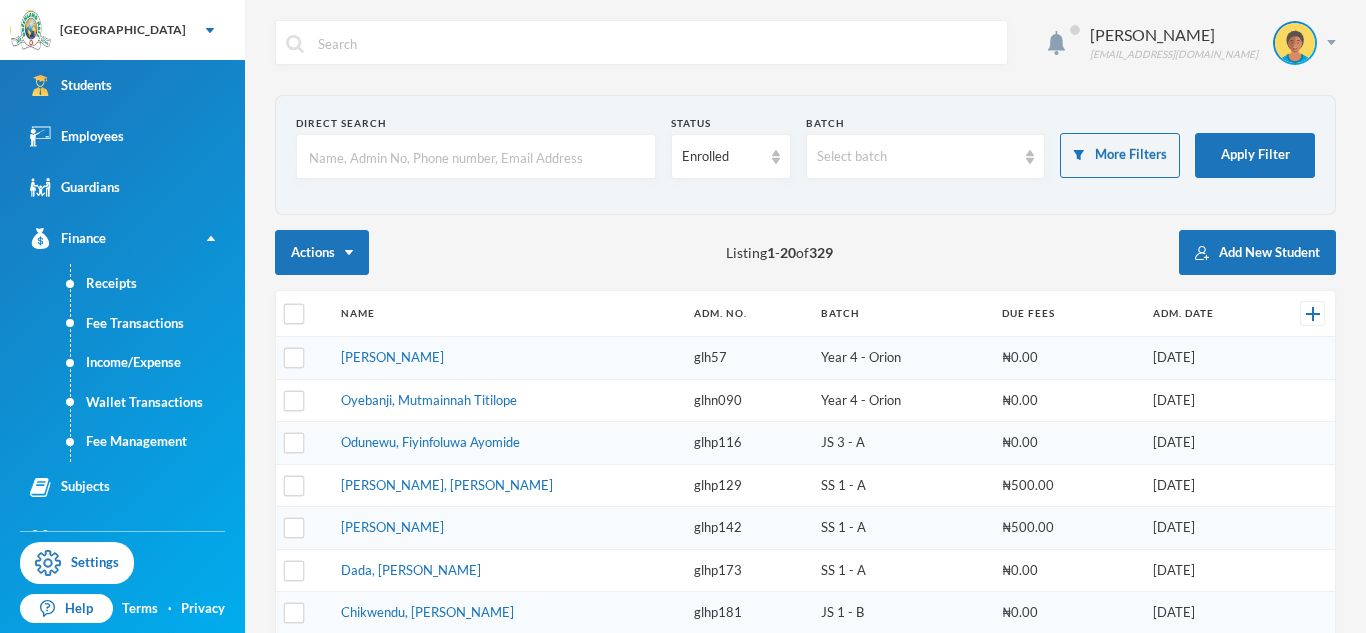 click at bounding box center (476, 157) 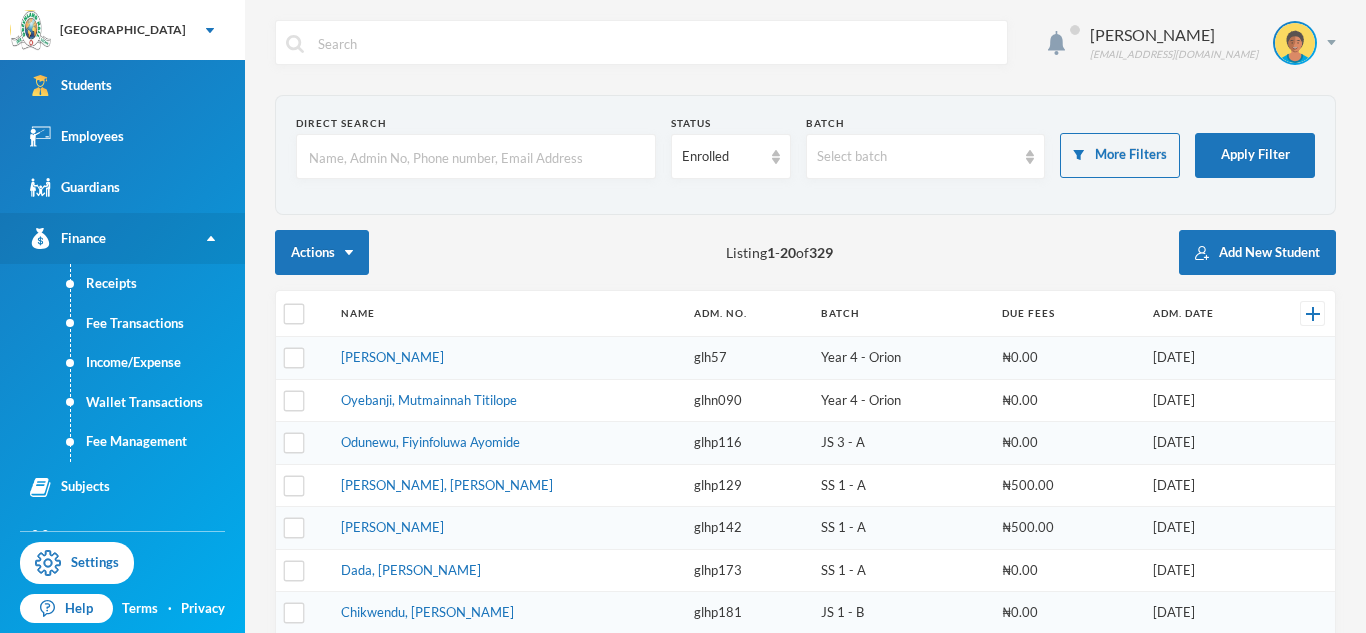 click on "Finance" at bounding box center (122, 238) 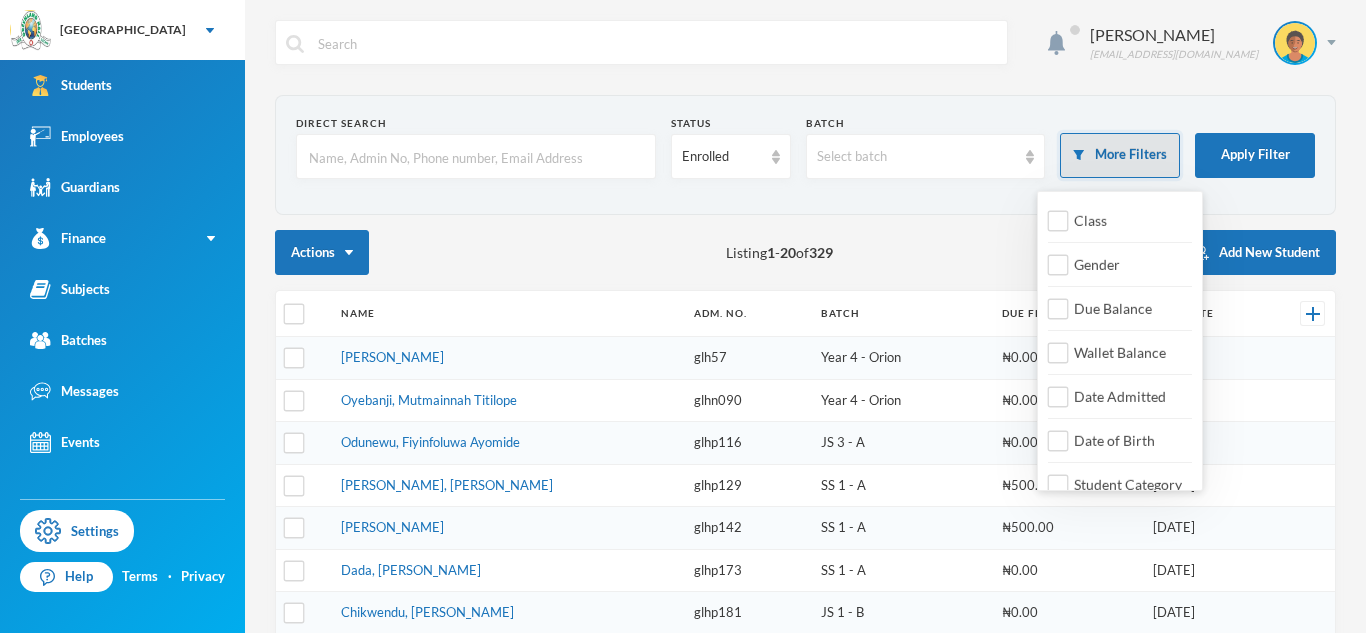 click on "More Filters" at bounding box center (1120, 155) 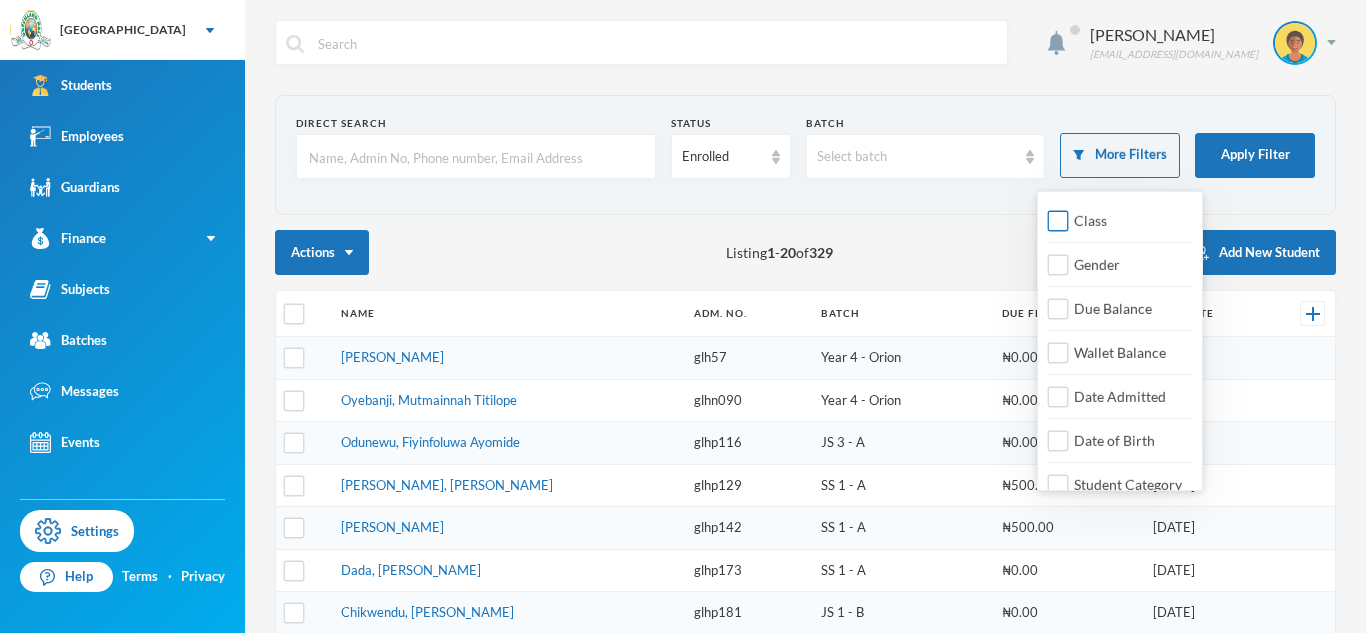 click on "Class" at bounding box center (1090, 220) 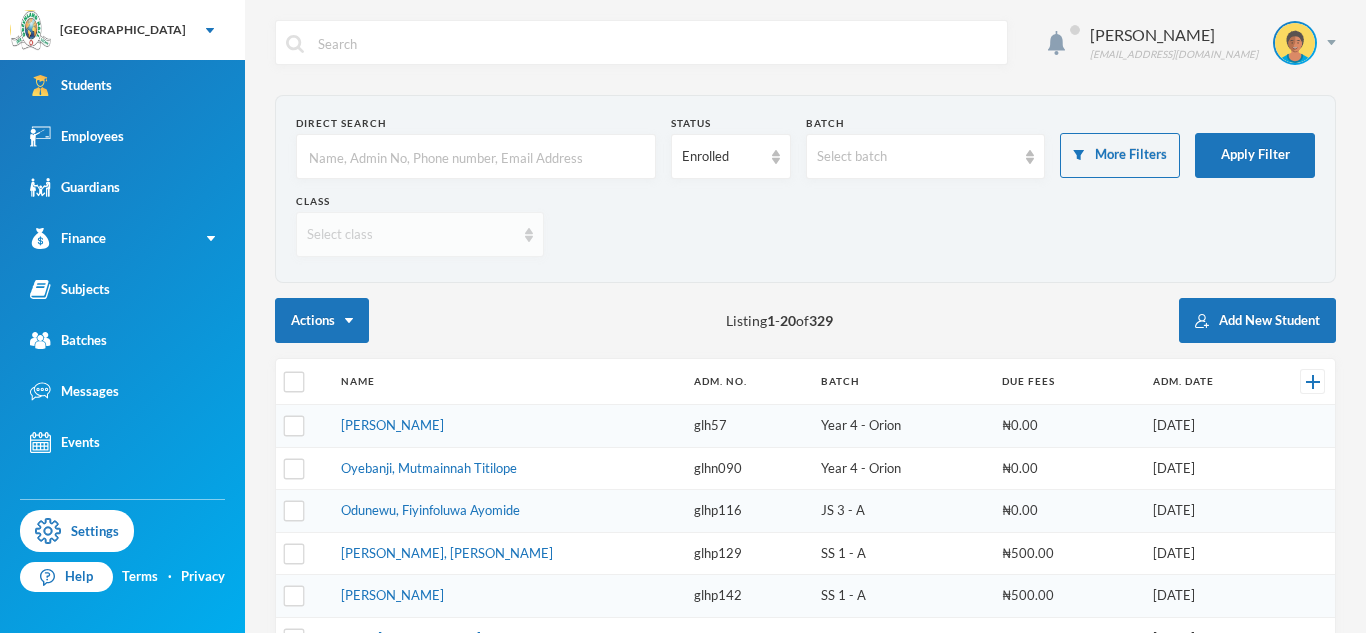 click on "Select class" at bounding box center [420, 234] 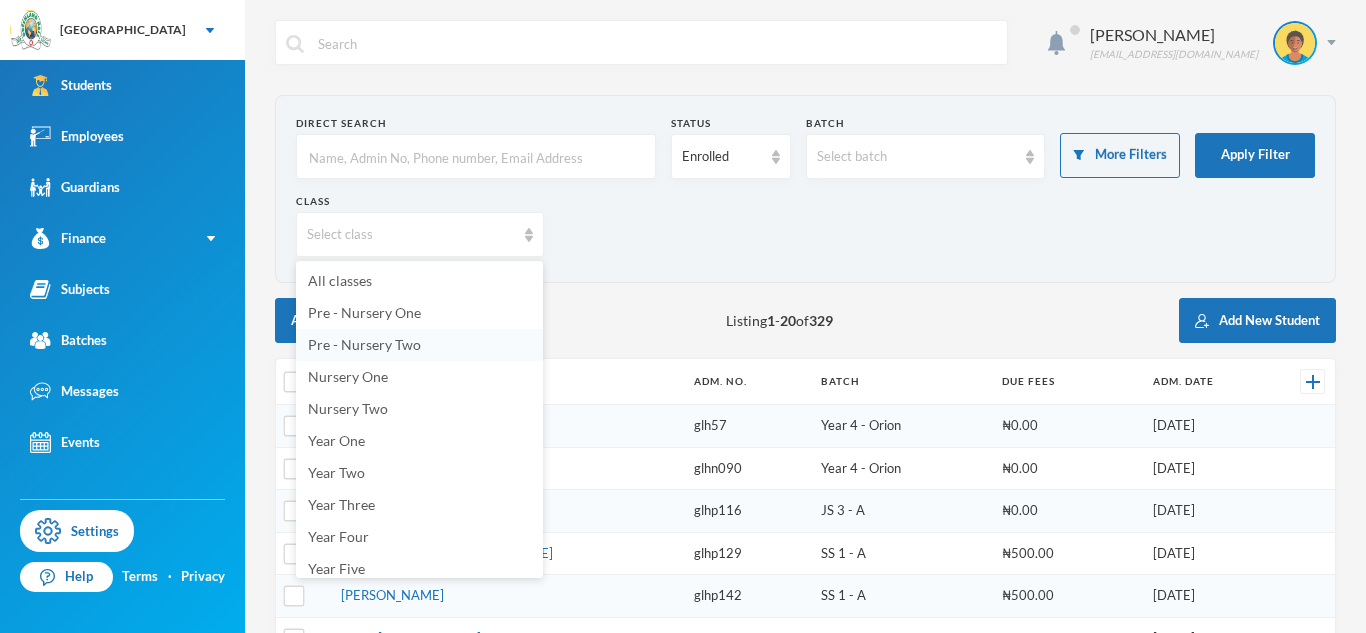 scroll, scrollTop: 267, scrollLeft: 0, axis: vertical 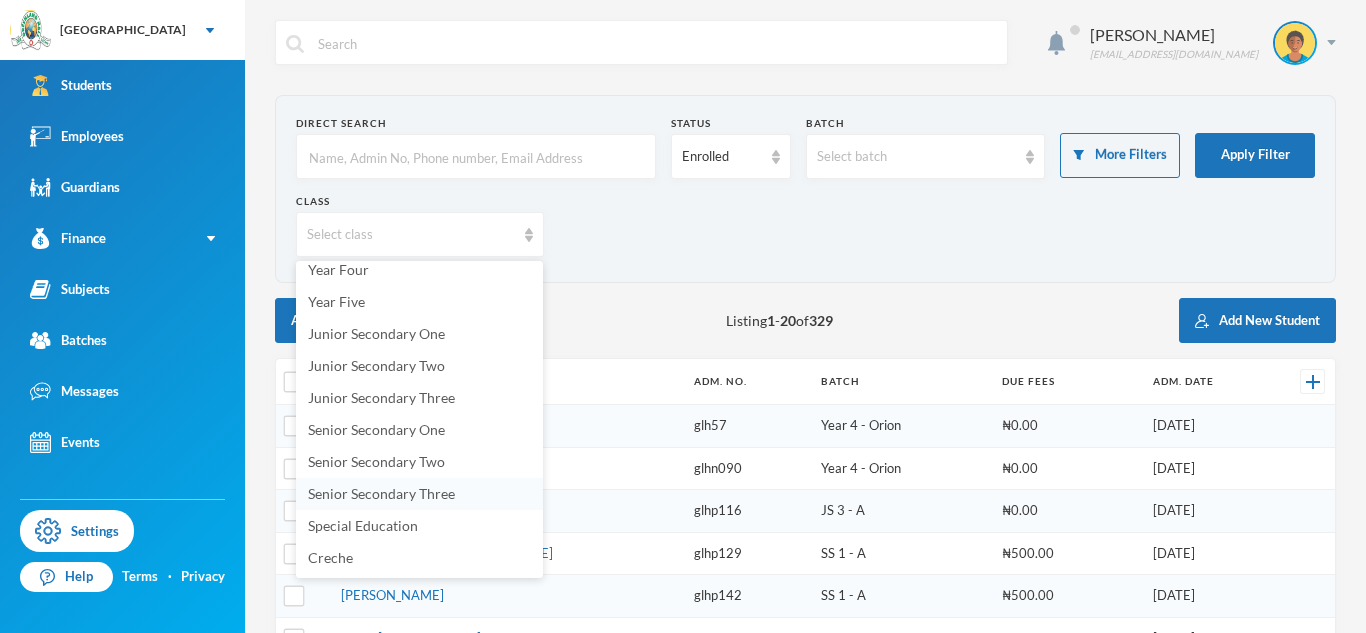 click on "Senior Secondary Three" at bounding box center (381, 493) 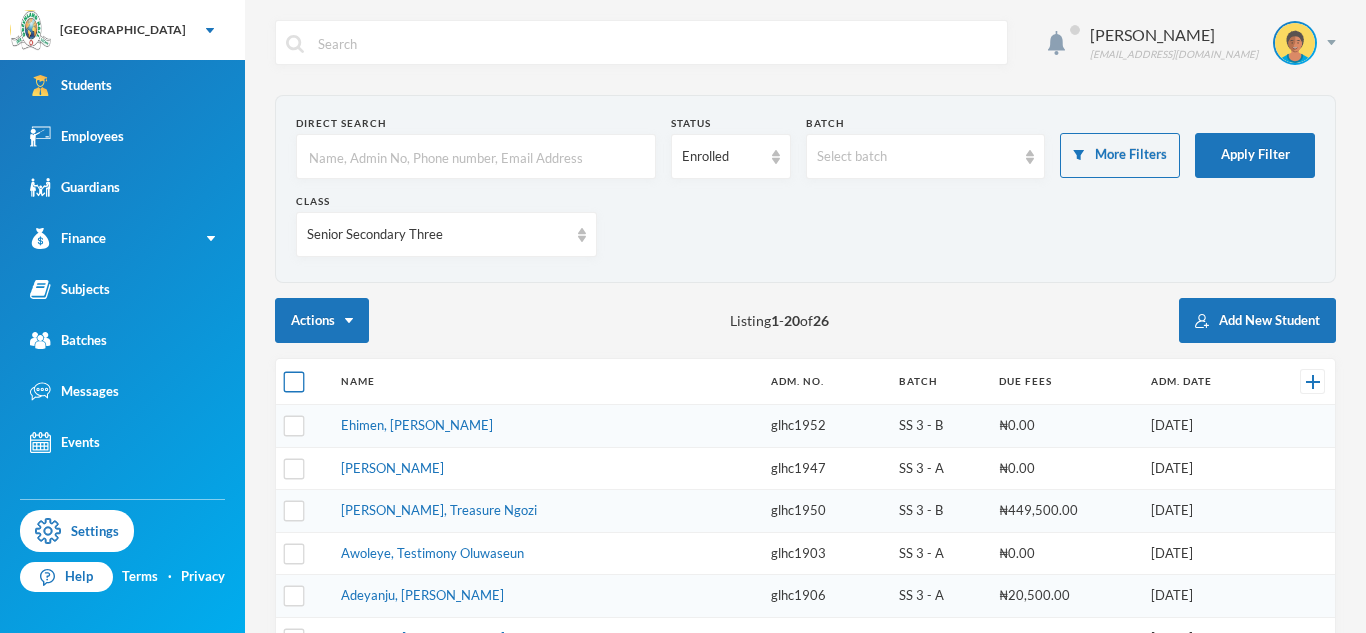 click at bounding box center [294, 382] 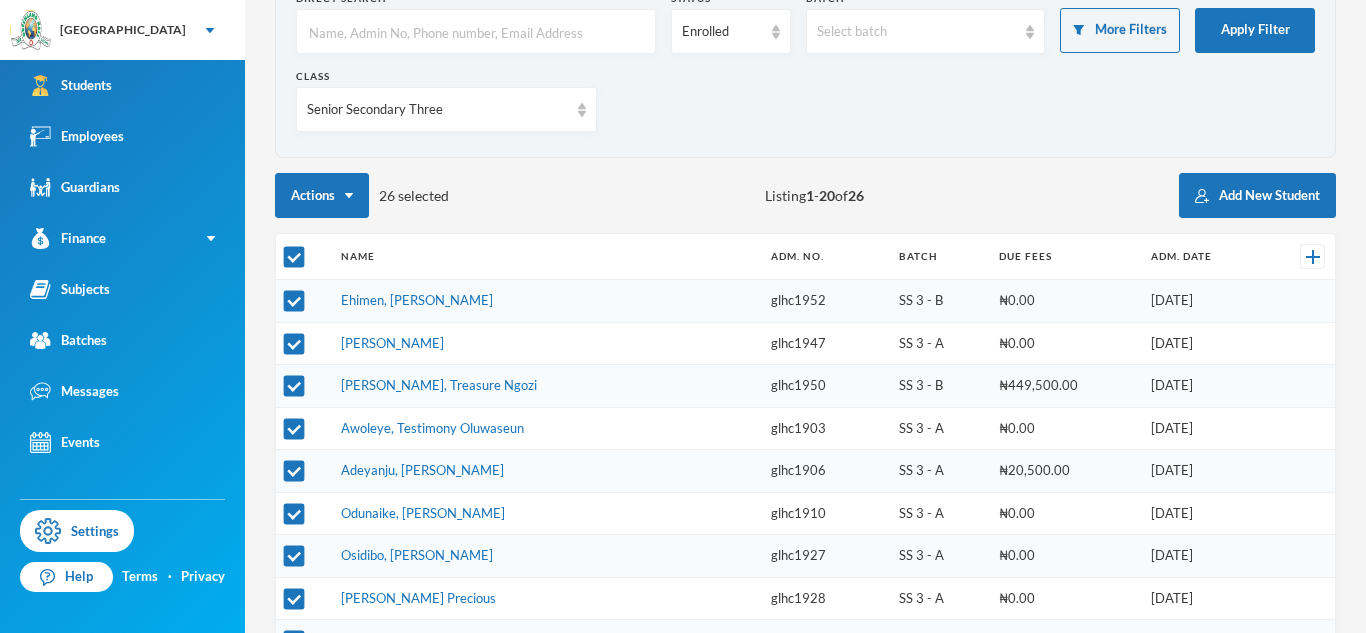 scroll, scrollTop: 0, scrollLeft: 0, axis: both 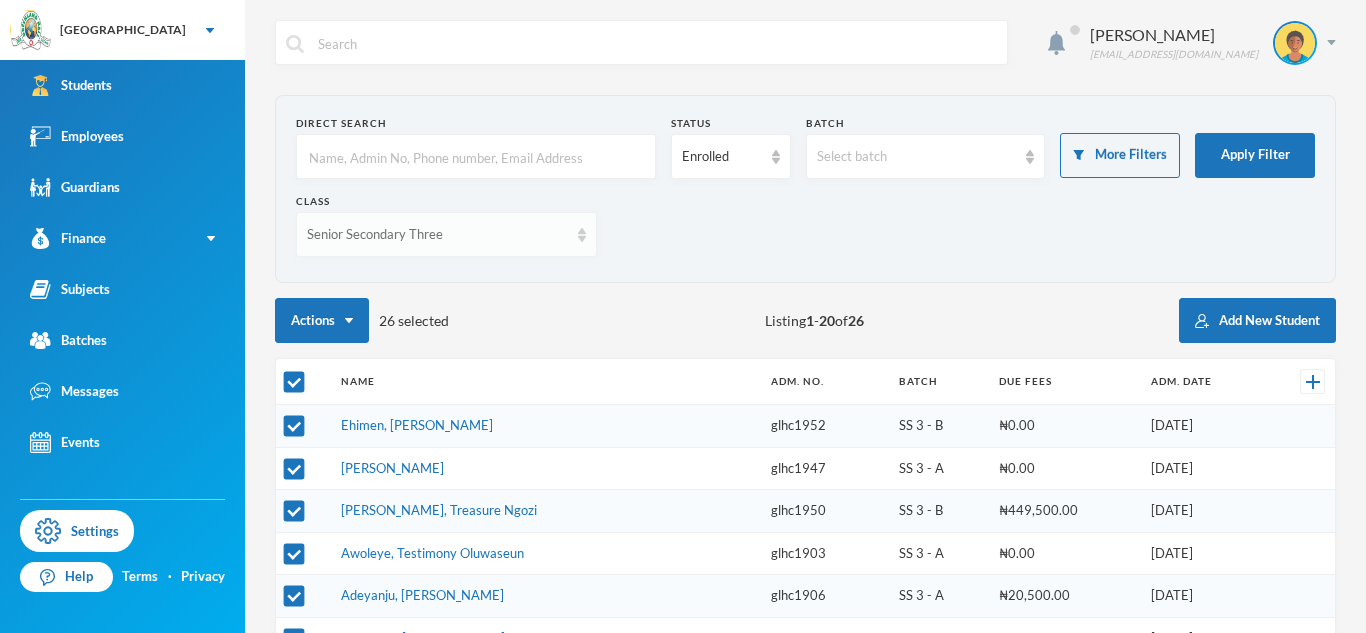 click on "Senior Secondary Three" at bounding box center (437, 235) 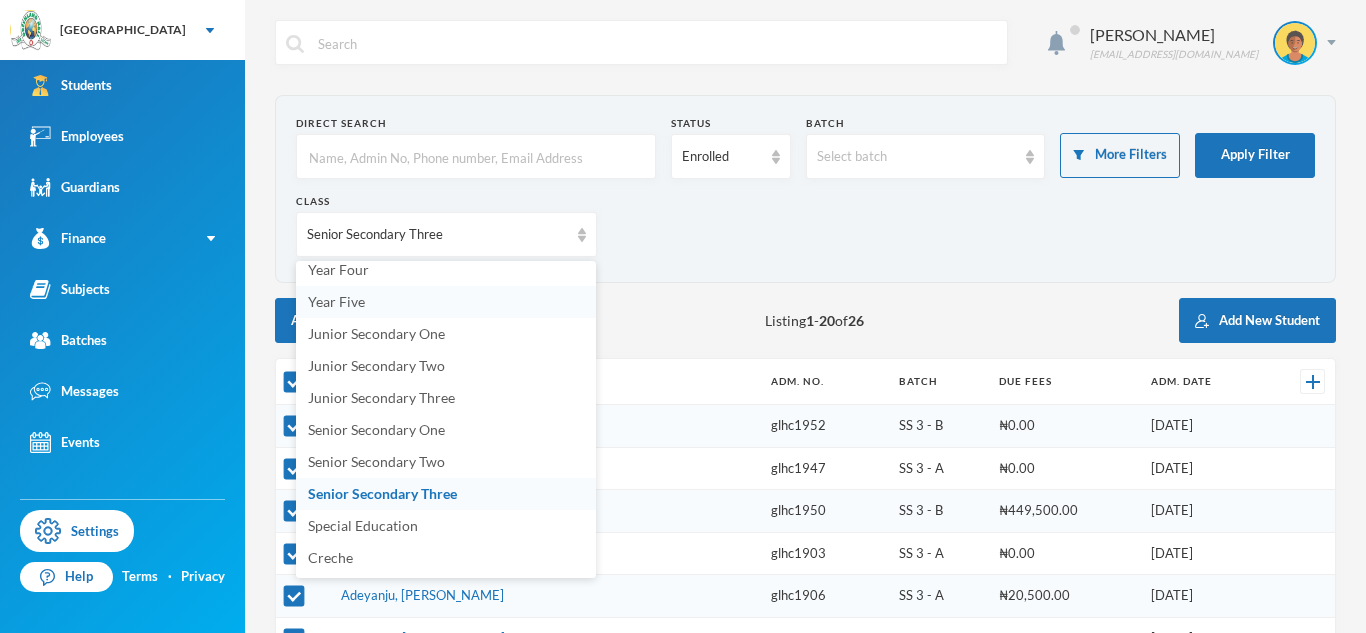 scroll, scrollTop: 260, scrollLeft: 0, axis: vertical 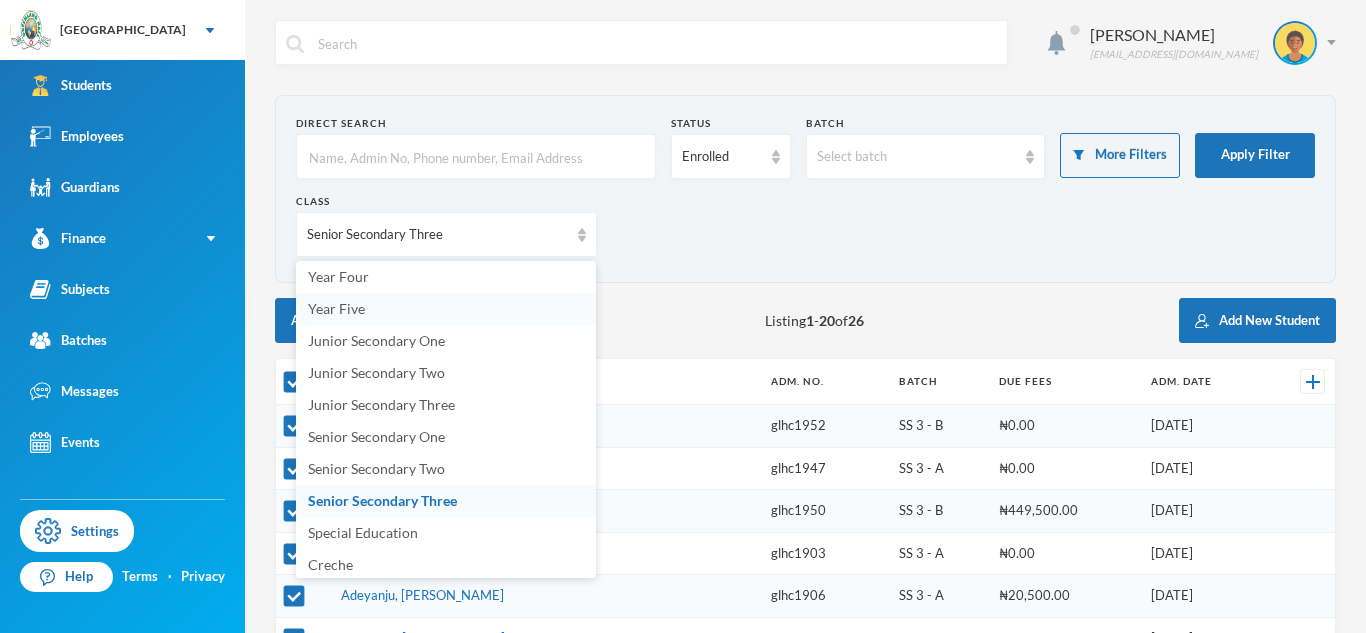 click on "Year Five" at bounding box center [336, 308] 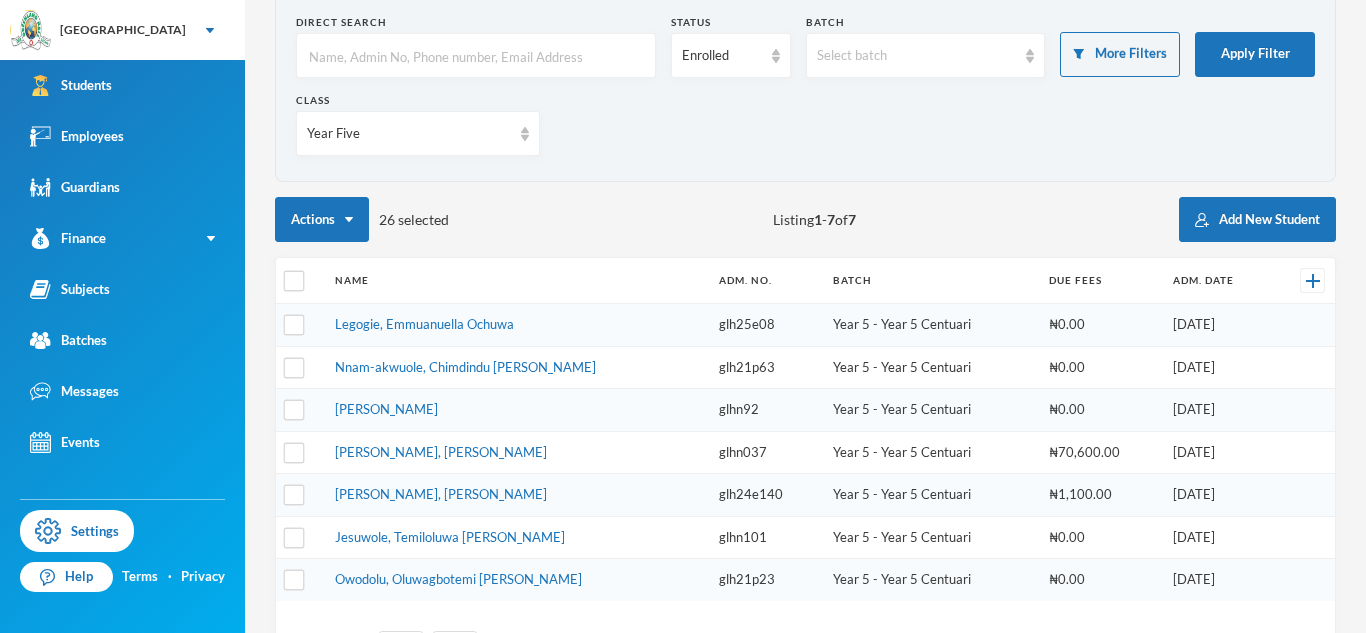 scroll, scrollTop: 95, scrollLeft: 0, axis: vertical 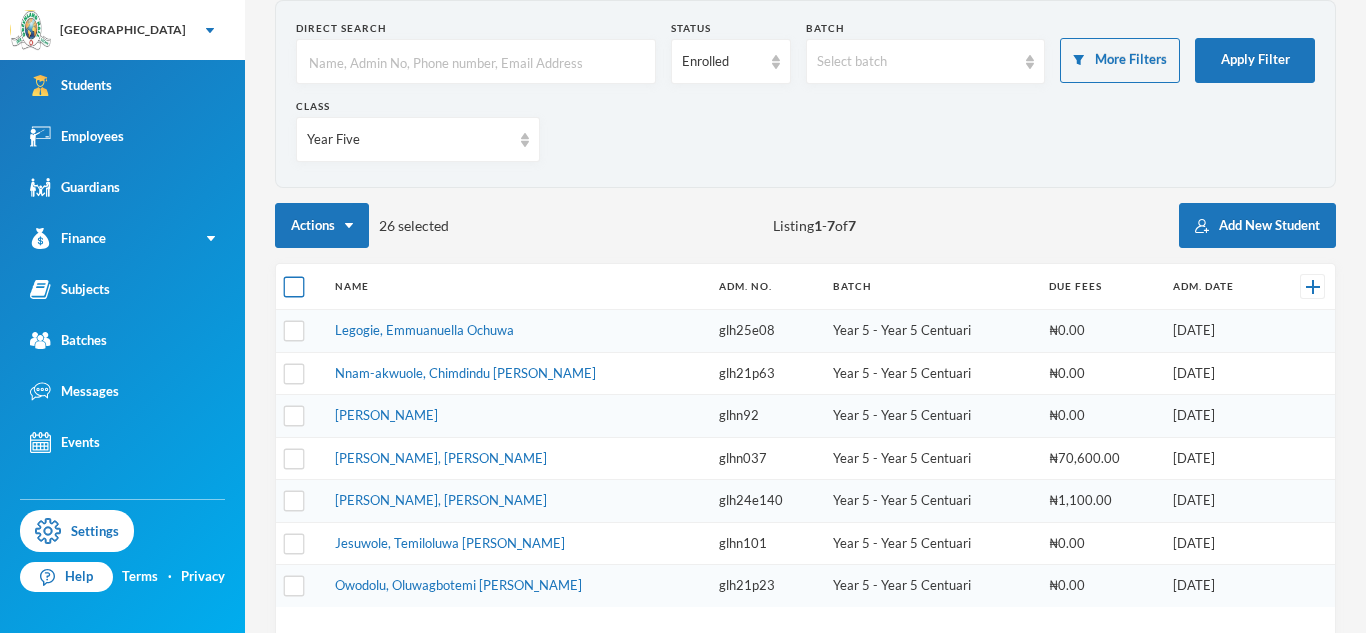 click at bounding box center (294, 287) 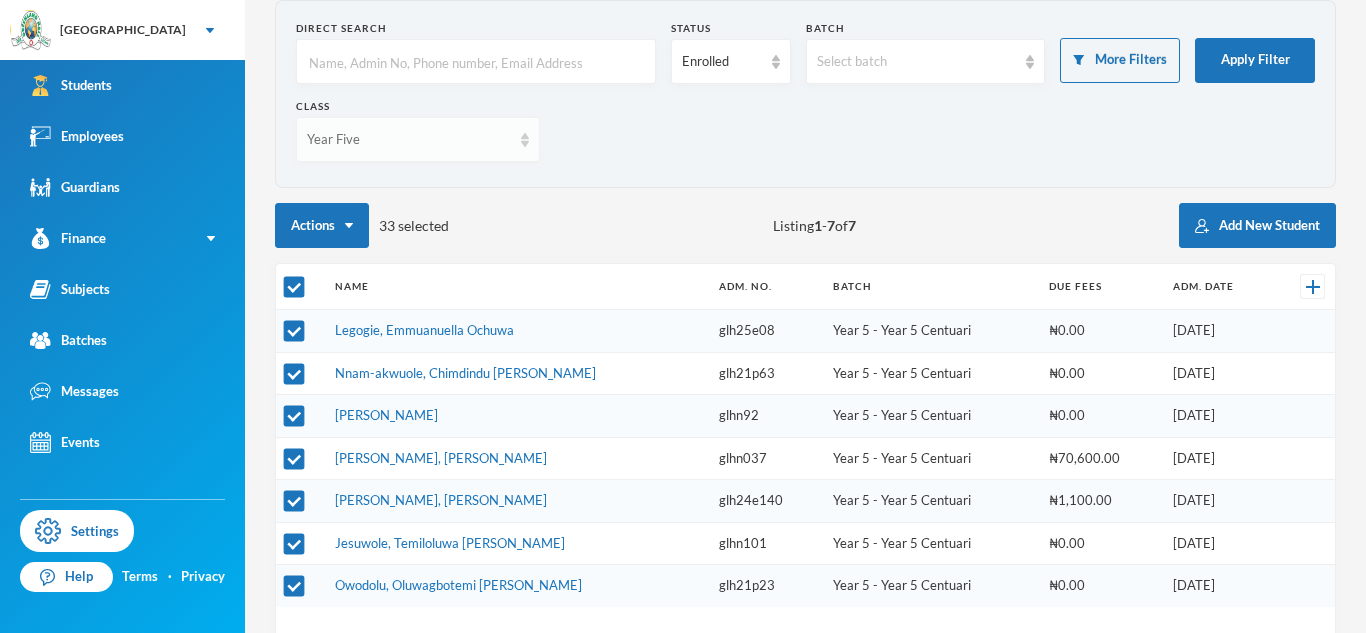 click on "Year Five" at bounding box center (409, 140) 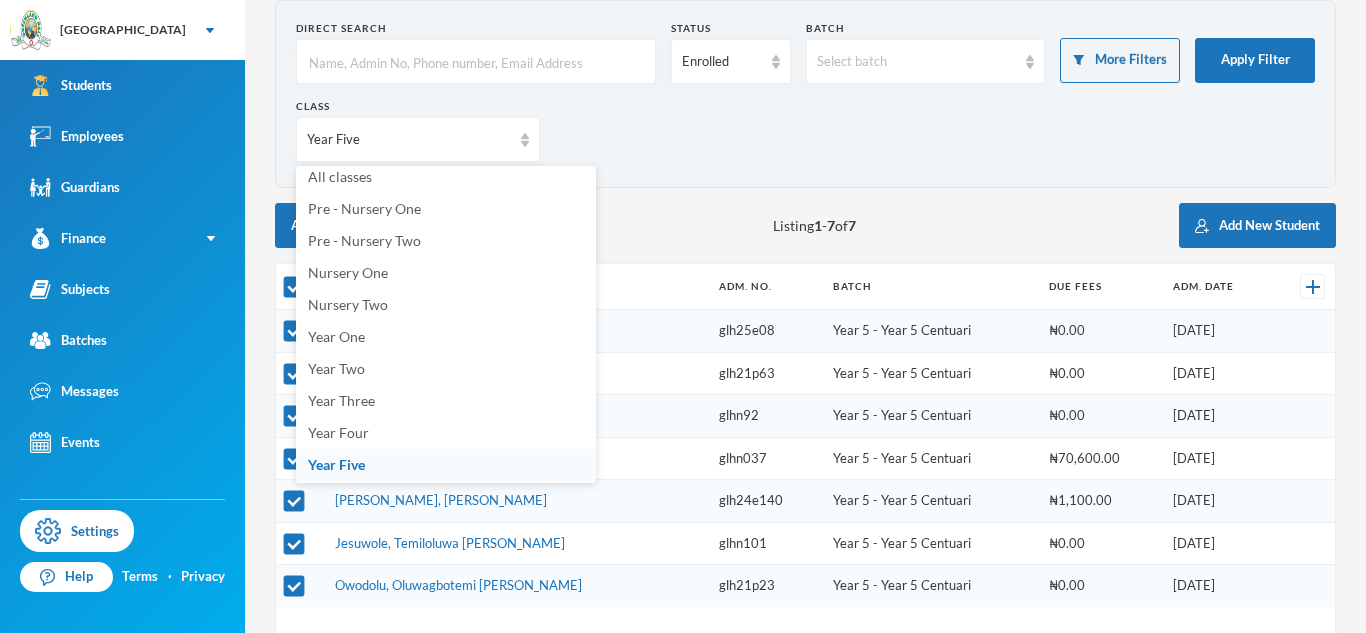 scroll, scrollTop: 0, scrollLeft: 0, axis: both 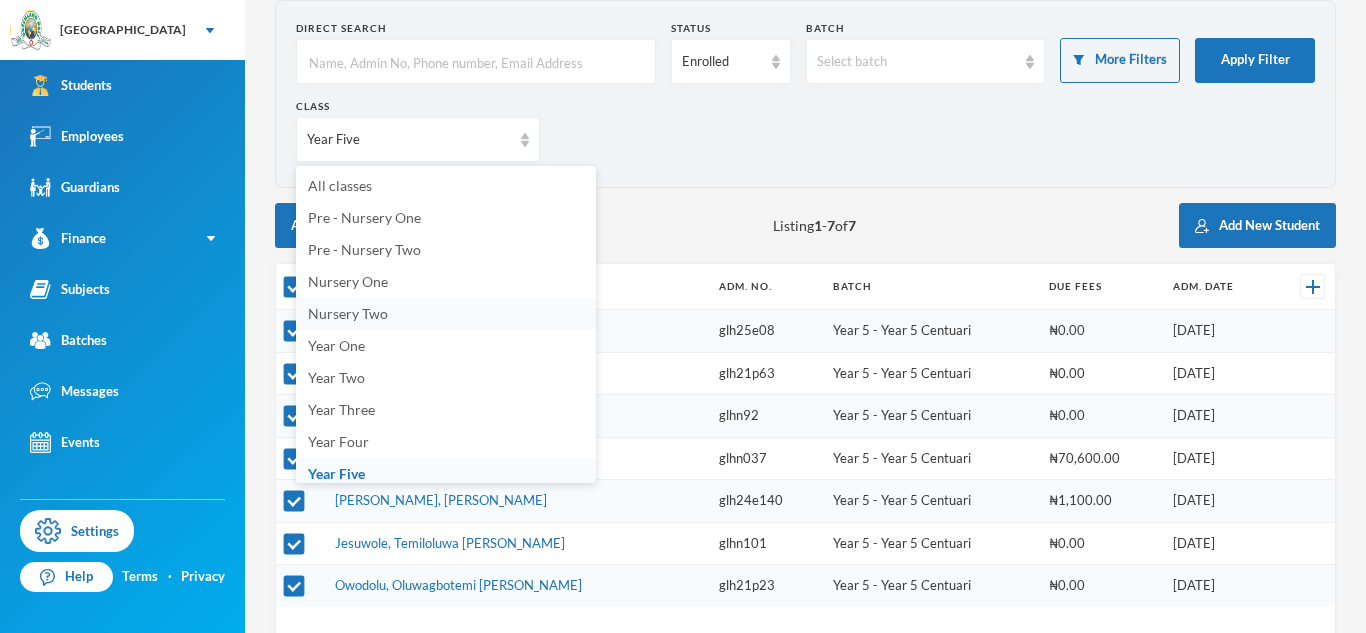click on "Nursery Two" at bounding box center [446, 314] 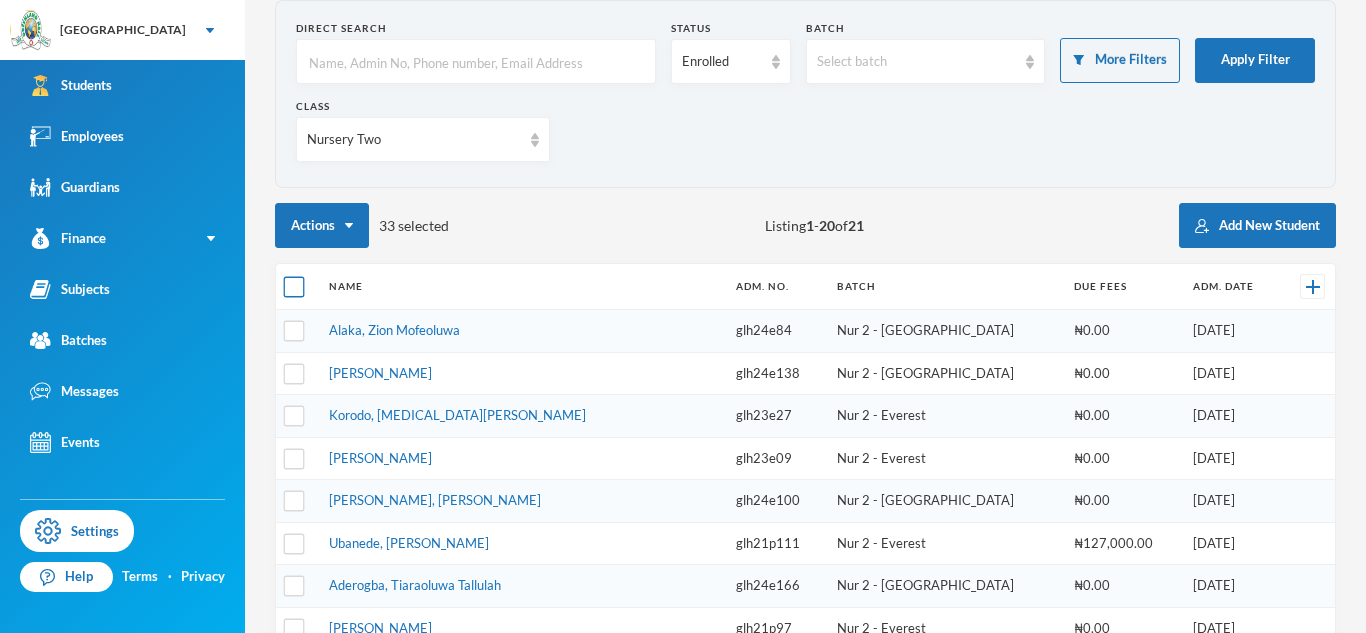 click at bounding box center (294, 287) 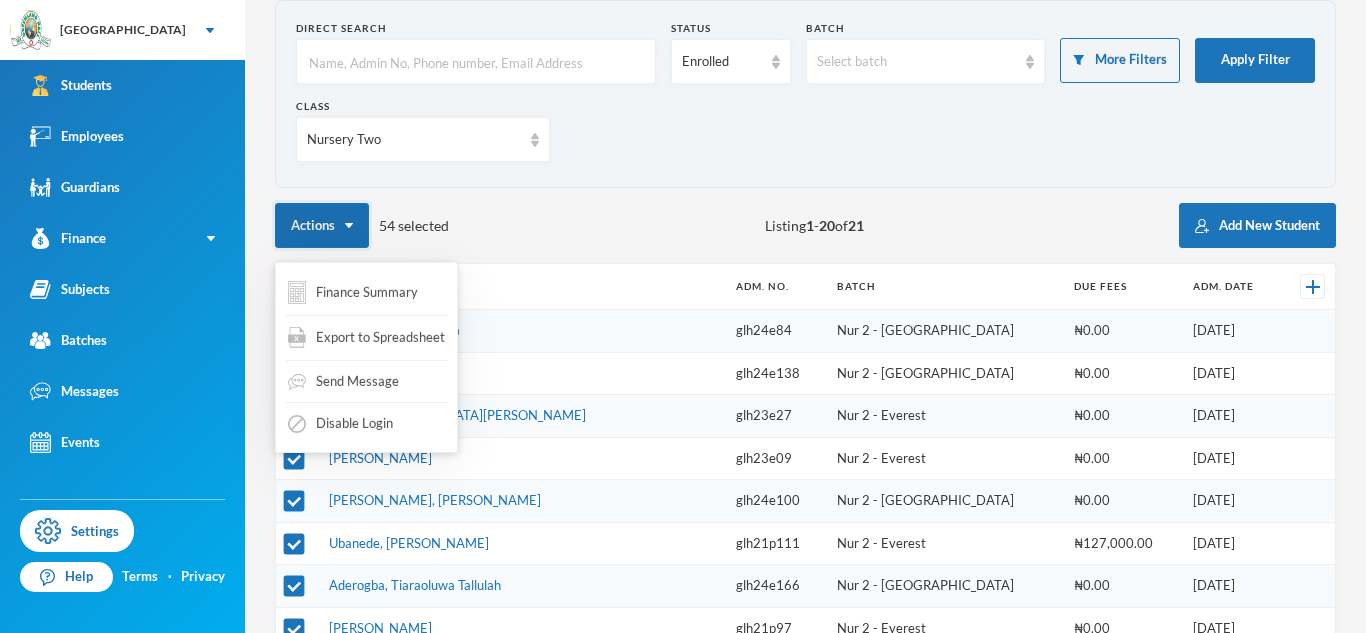 click on "Actions" at bounding box center [322, 225] 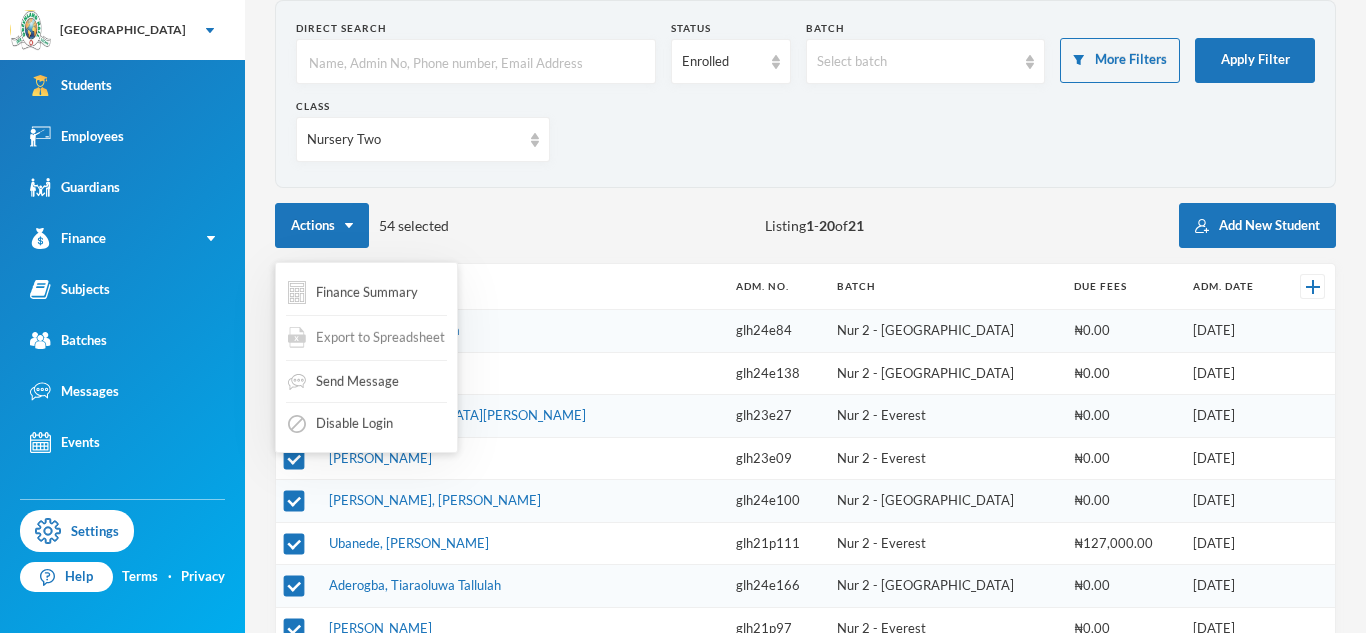 click on "Export to Spreadsheet" at bounding box center (380, 338) 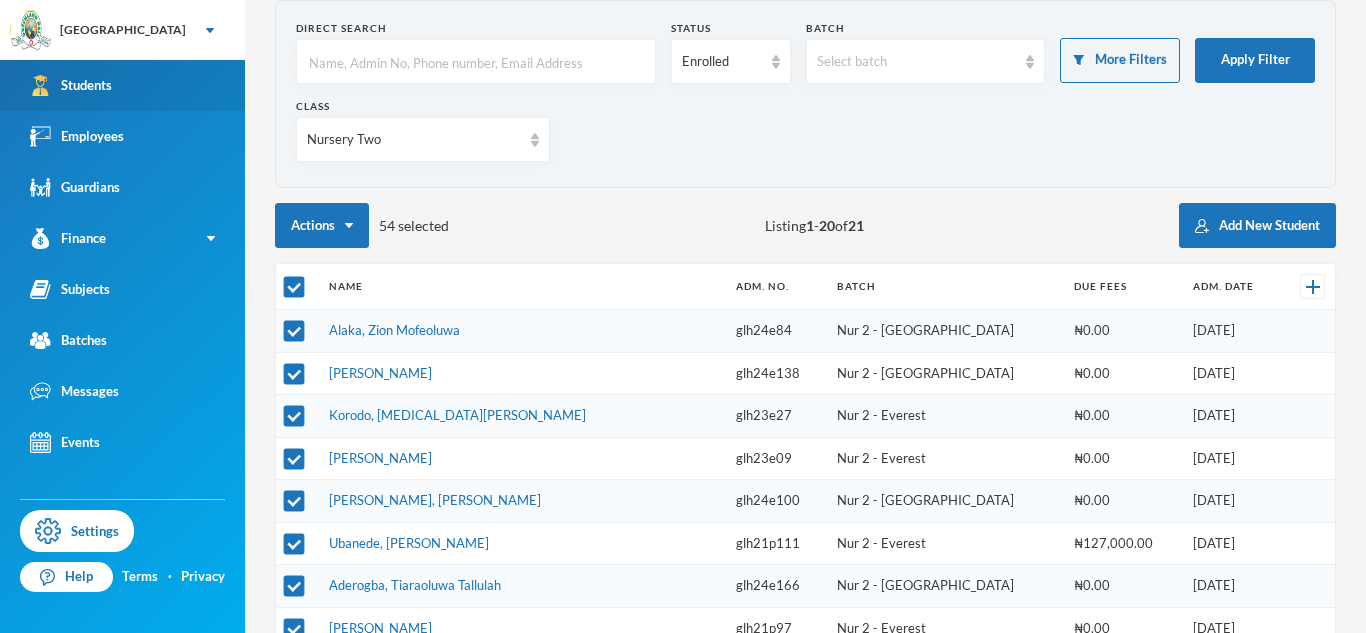 click on "Students" at bounding box center (122, 85) 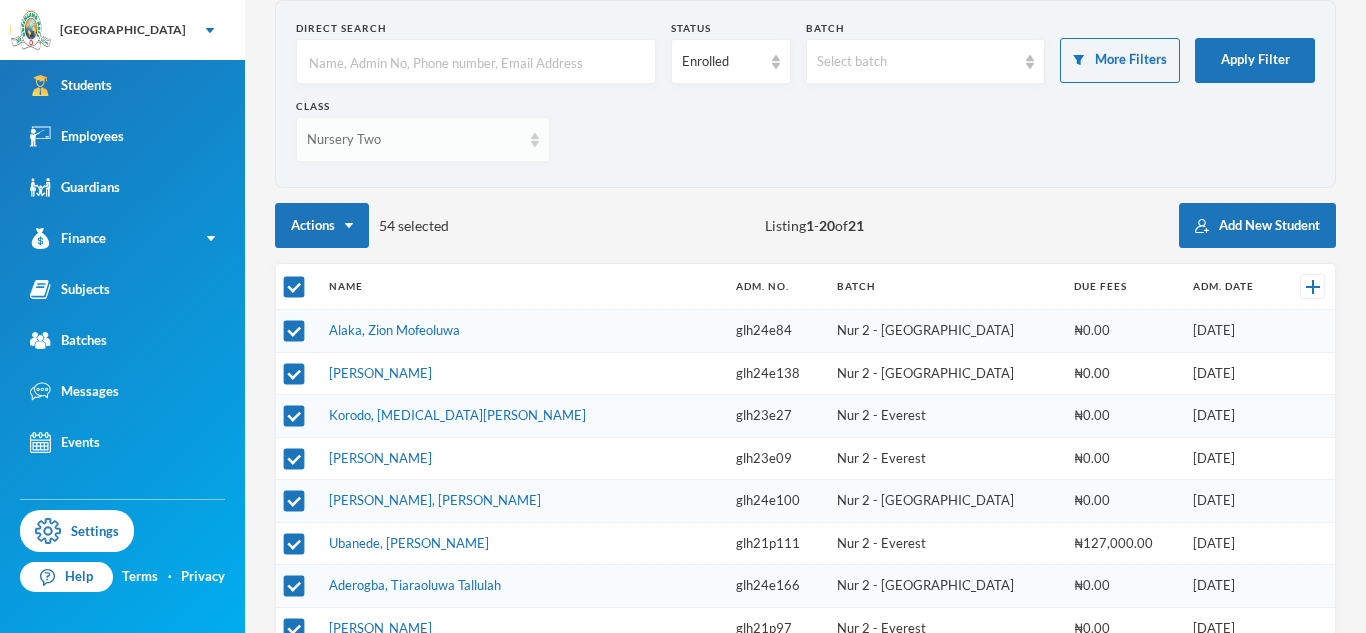 click on "Nursery Two" at bounding box center (423, 139) 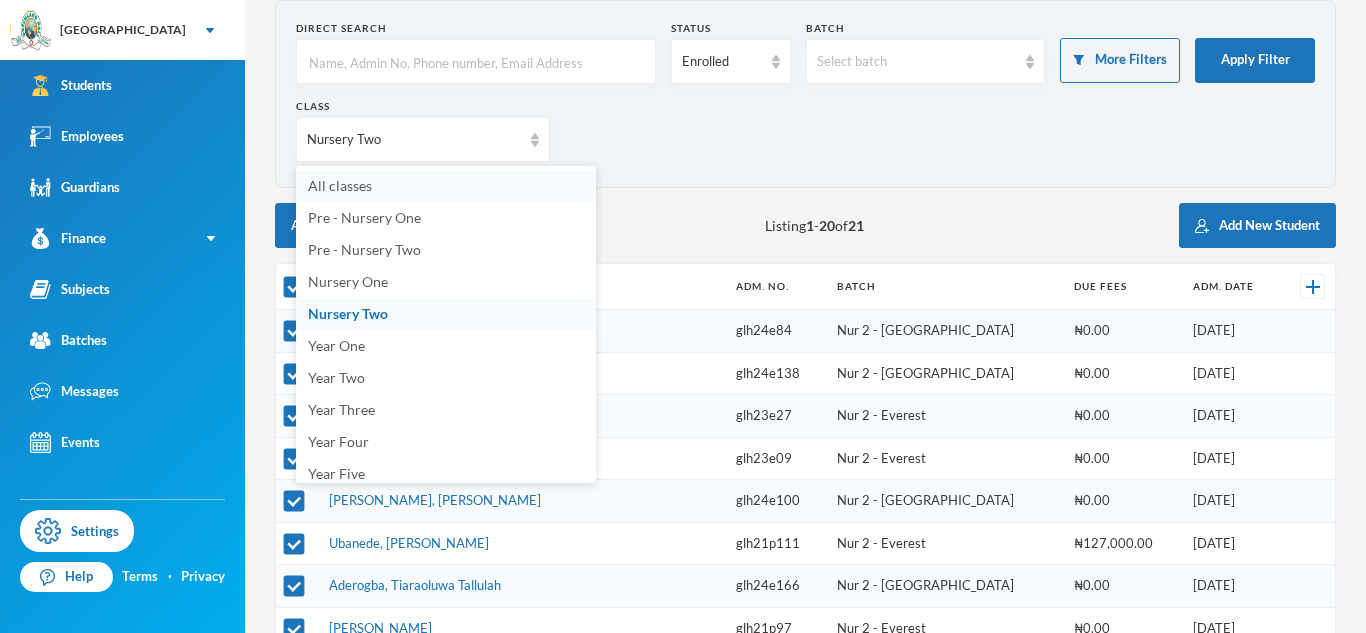 click on "All classes" at bounding box center [446, 186] 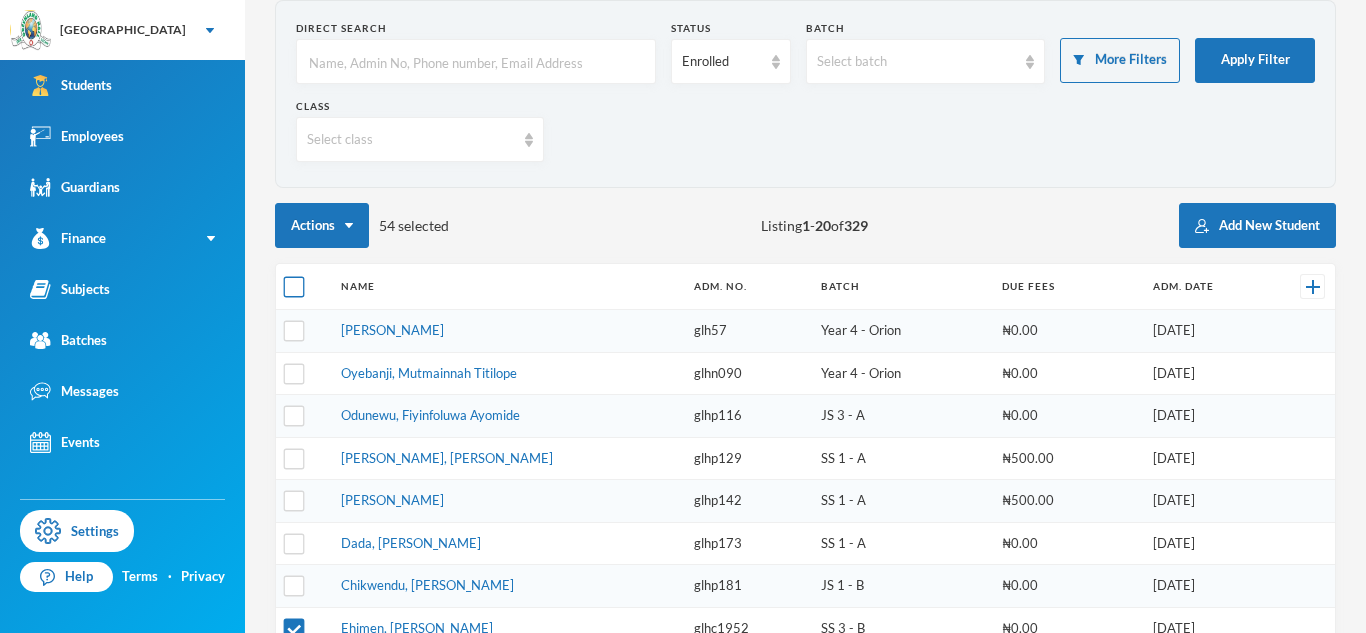 click at bounding box center [294, 287] 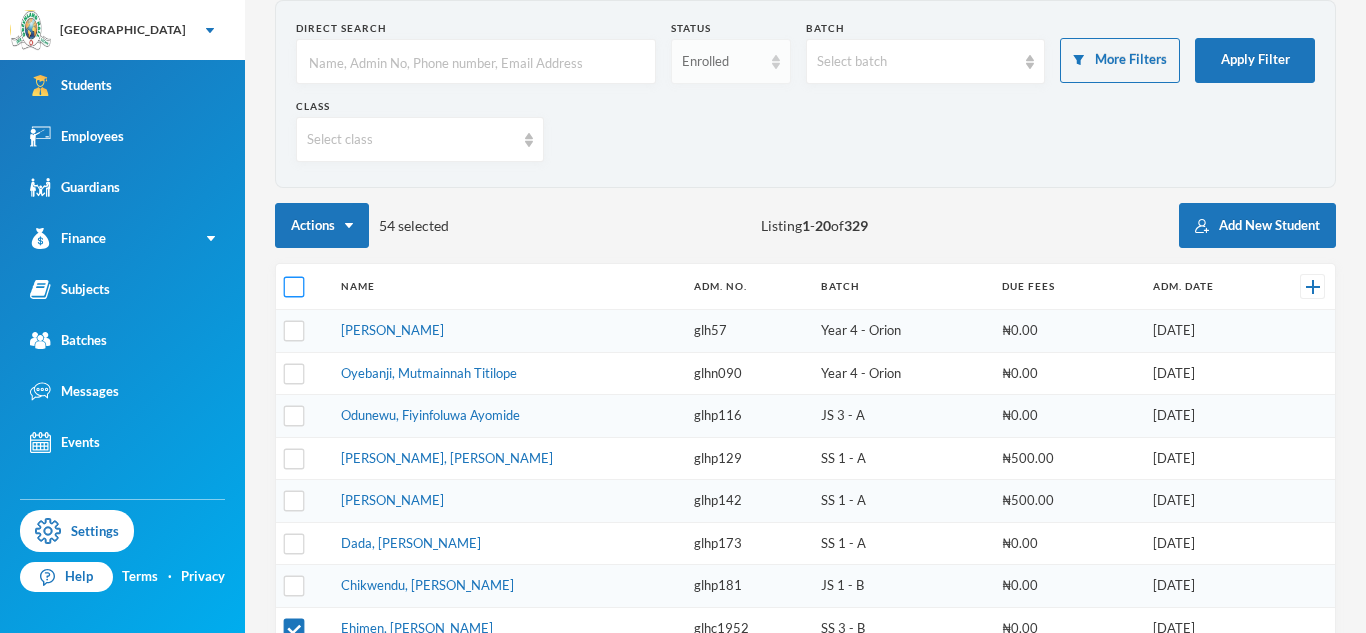 checkbox on "true" 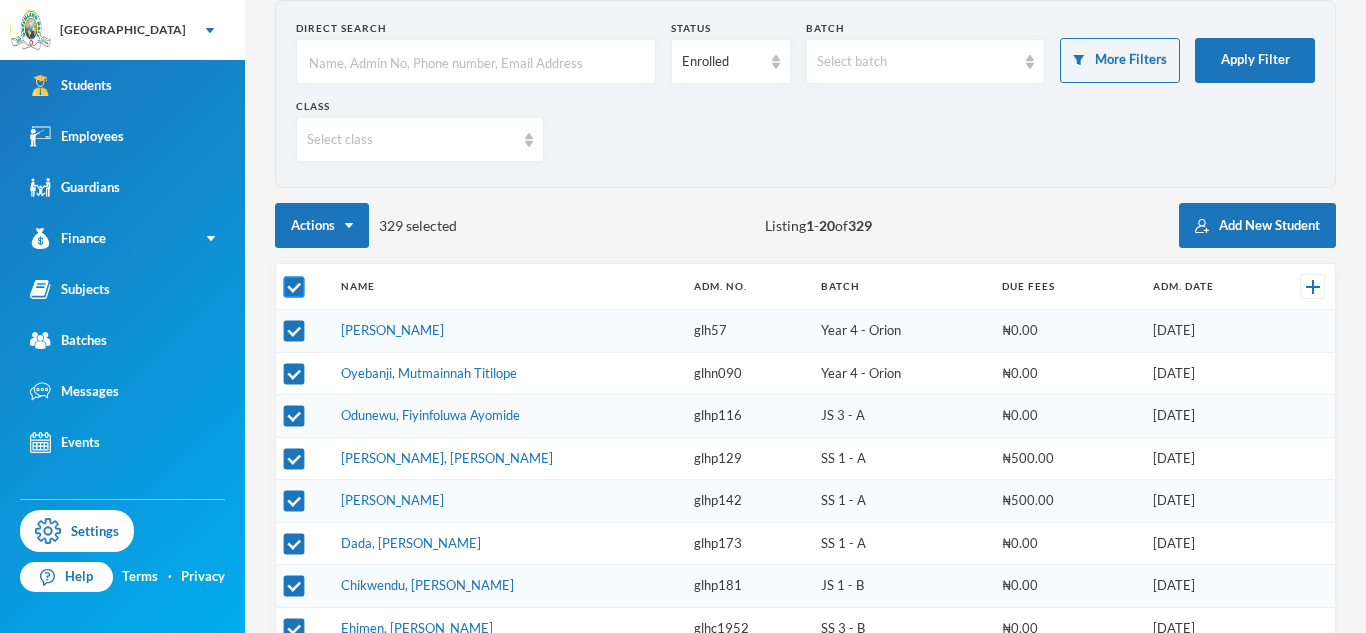 click at bounding box center [294, 287] 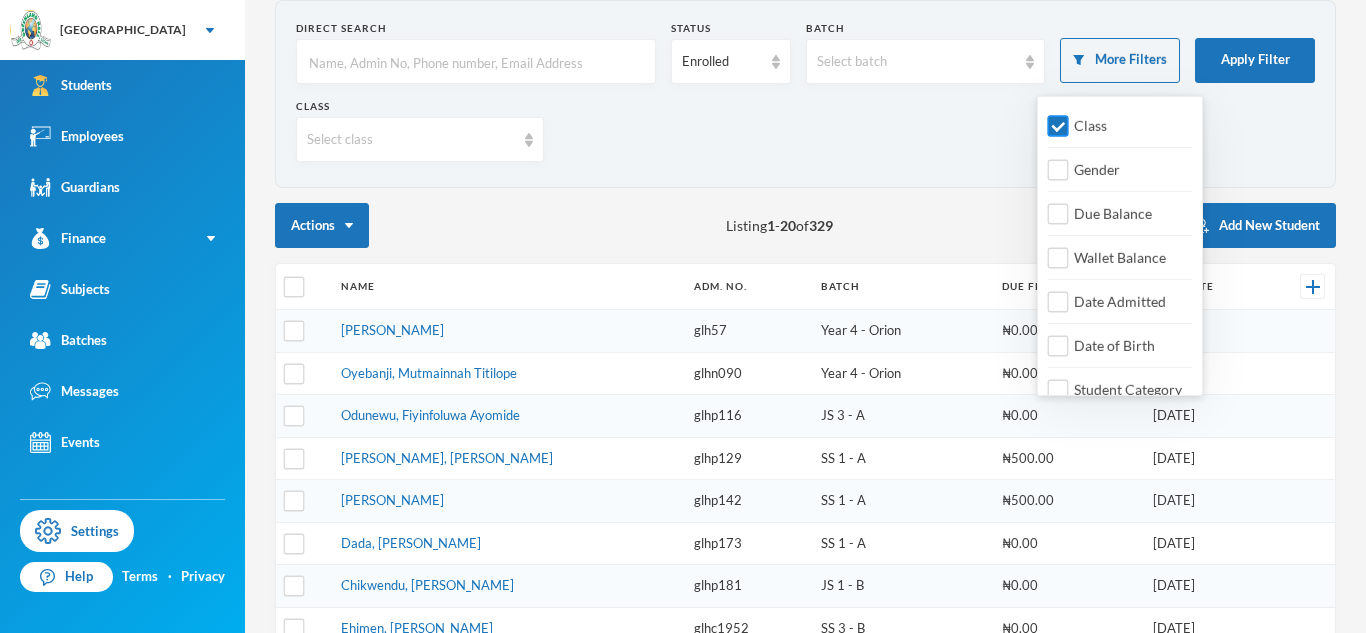 click on "Class" at bounding box center [1090, 125] 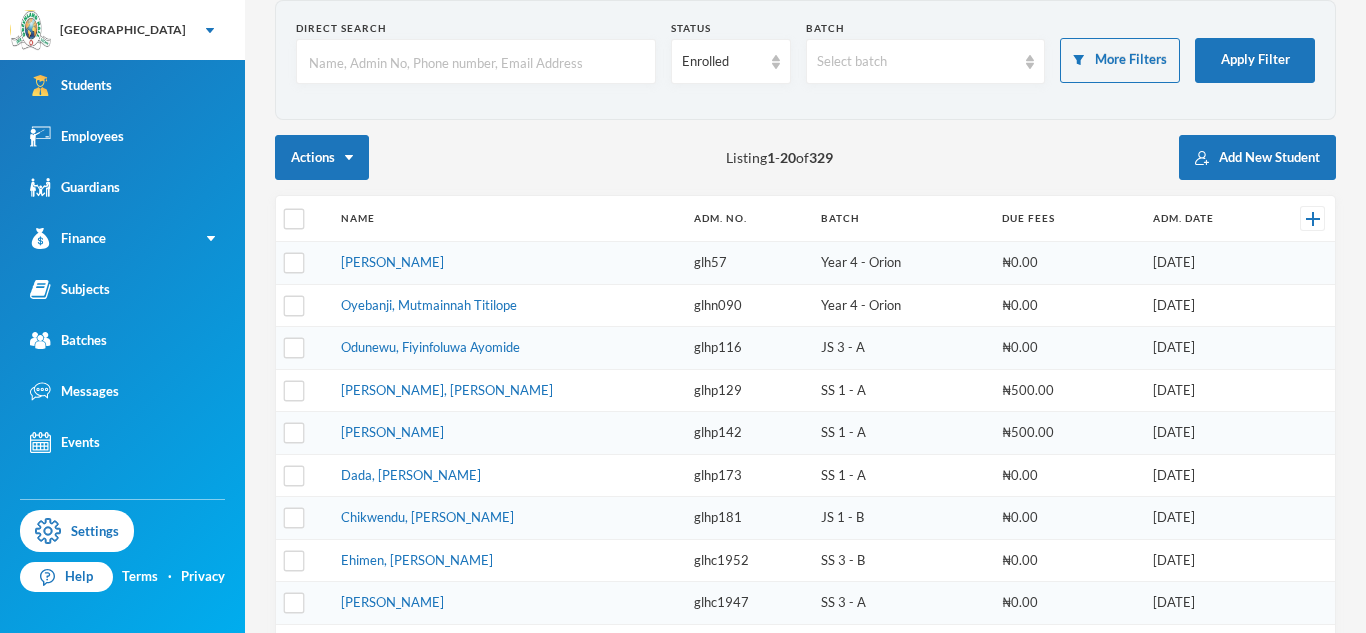 click at bounding box center [476, 62] 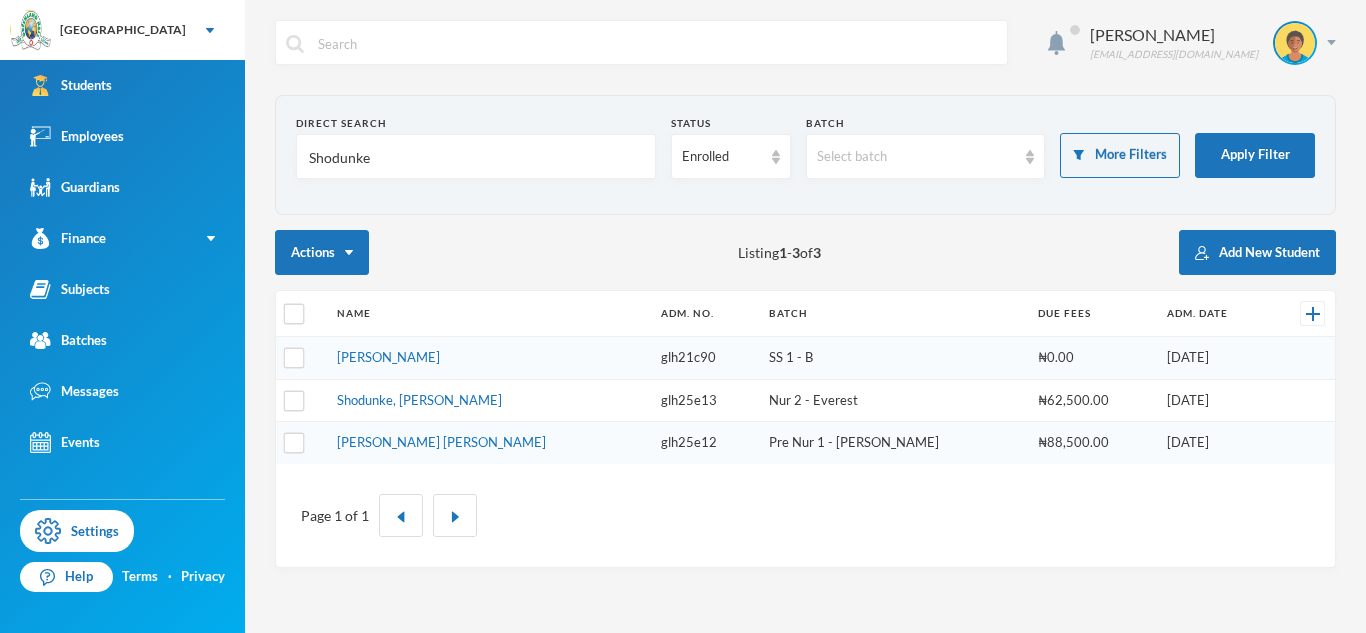 scroll, scrollTop: 0, scrollLeft: 0, axis: both 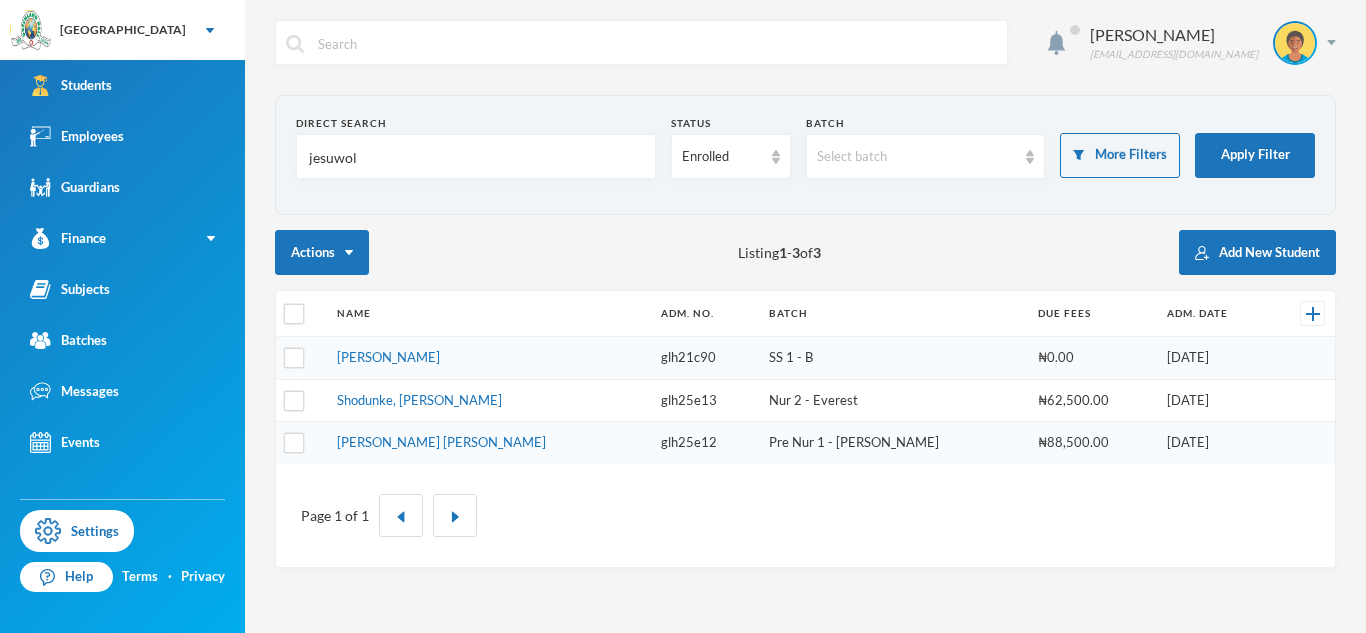 type on "jesuwole" 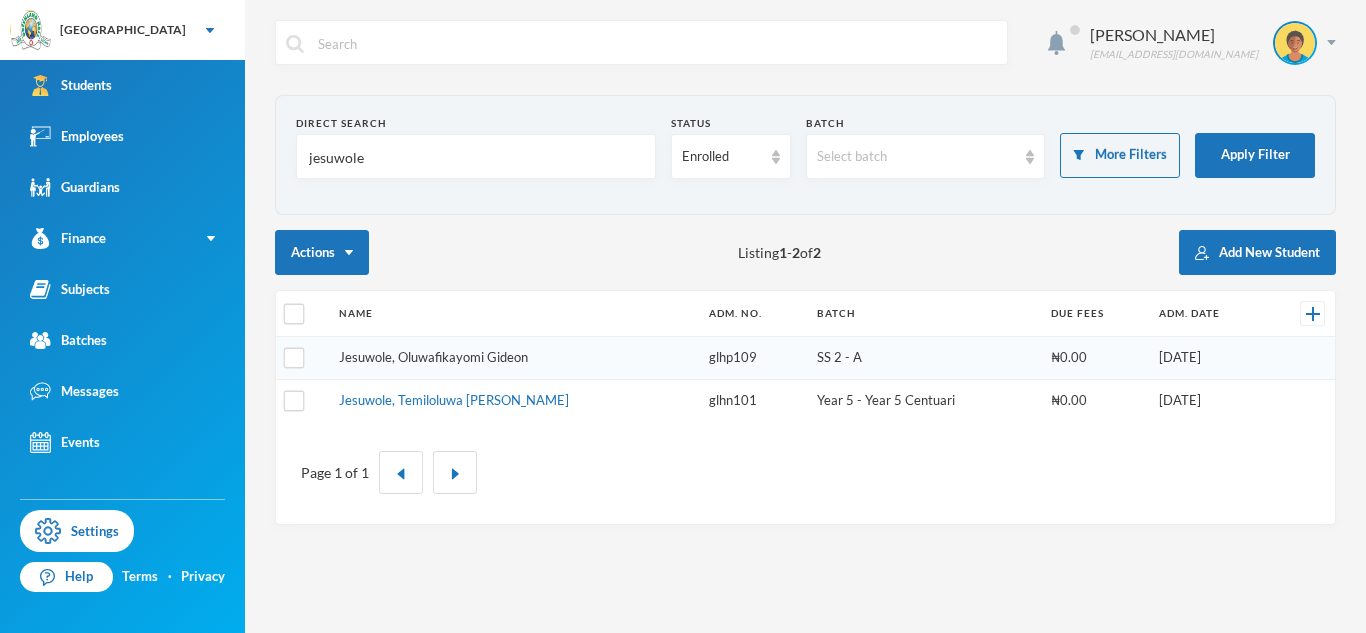 click on "Jesuwole, Oluwafikayomi Gideon" at bounding box center [433, 357] 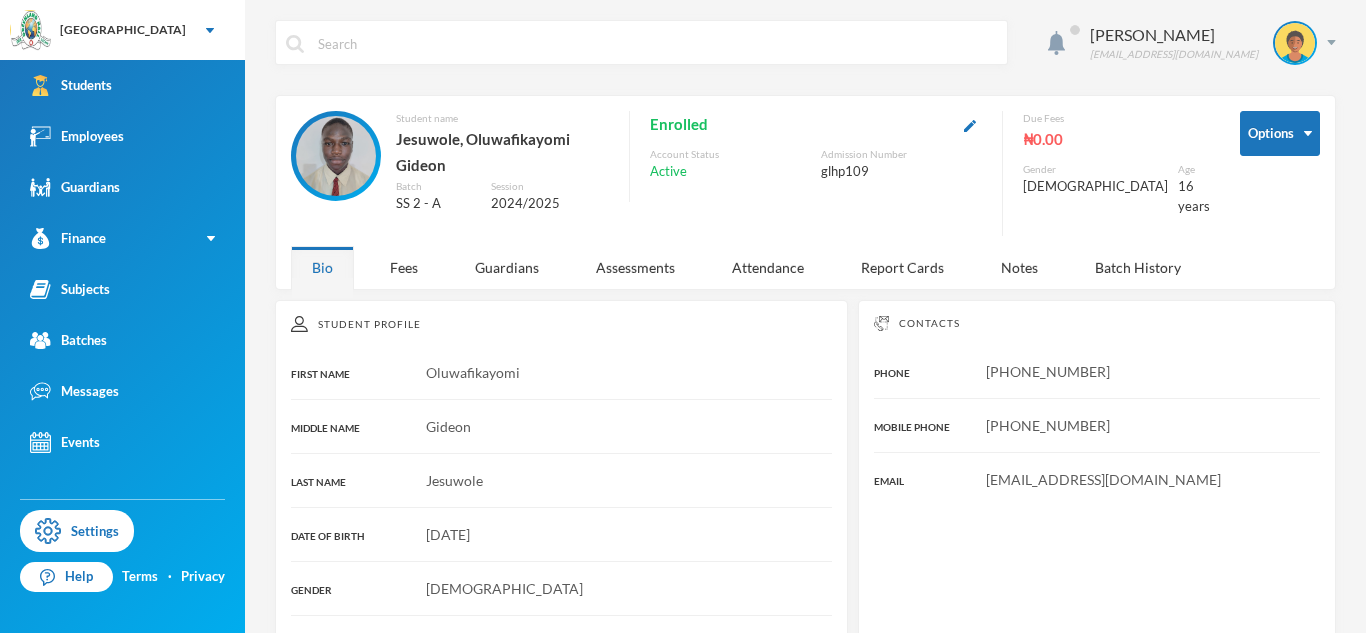 click on "Students" at bounding box center [71, 85] 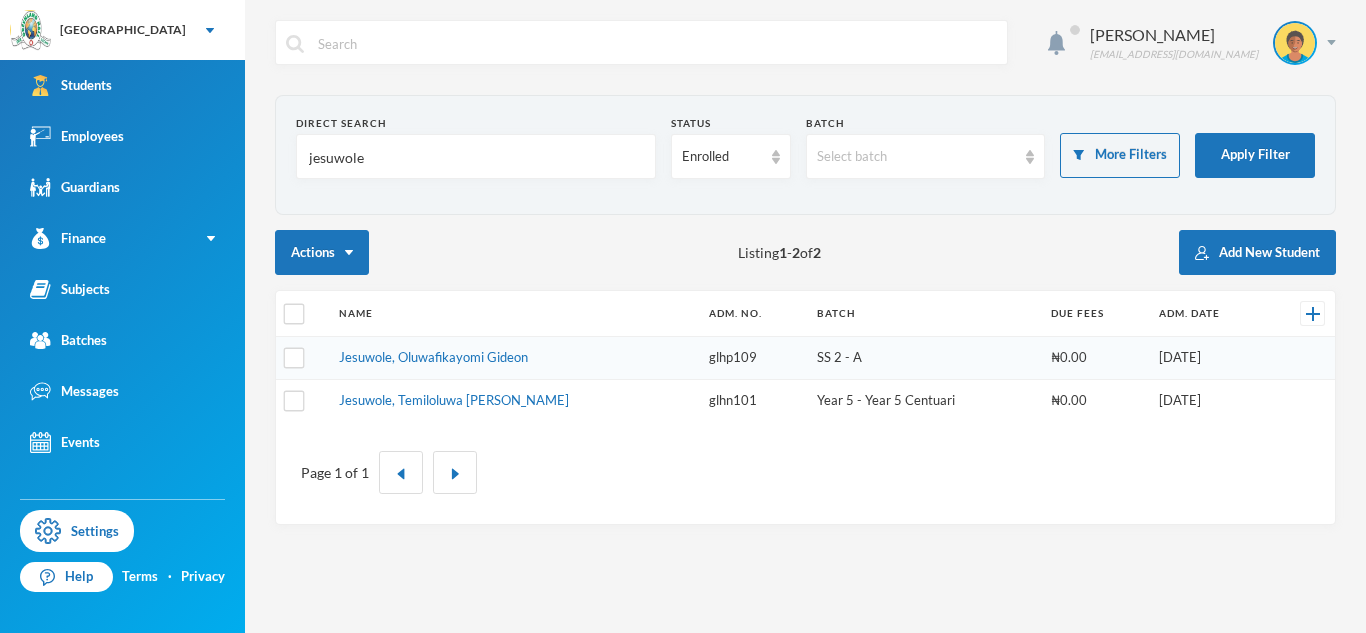 click on "jesuwole" at bounding box center [476, 157] 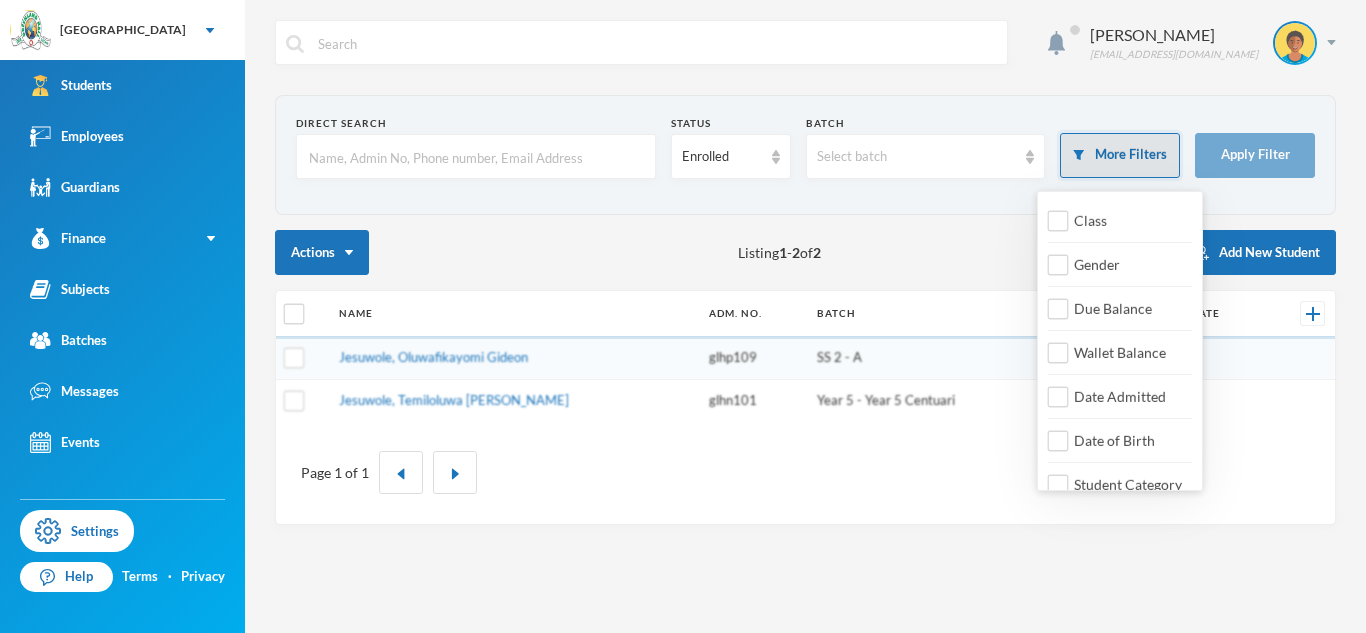 type 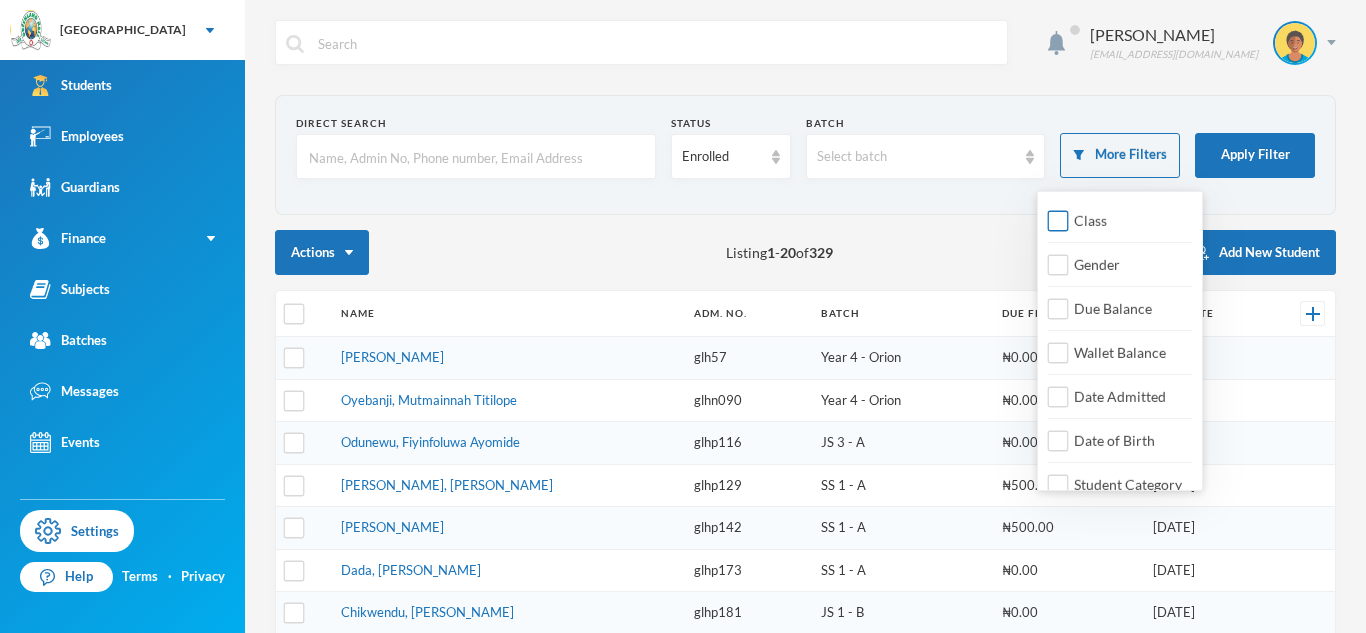 click on "Class" at bounding box center [1090, 220] 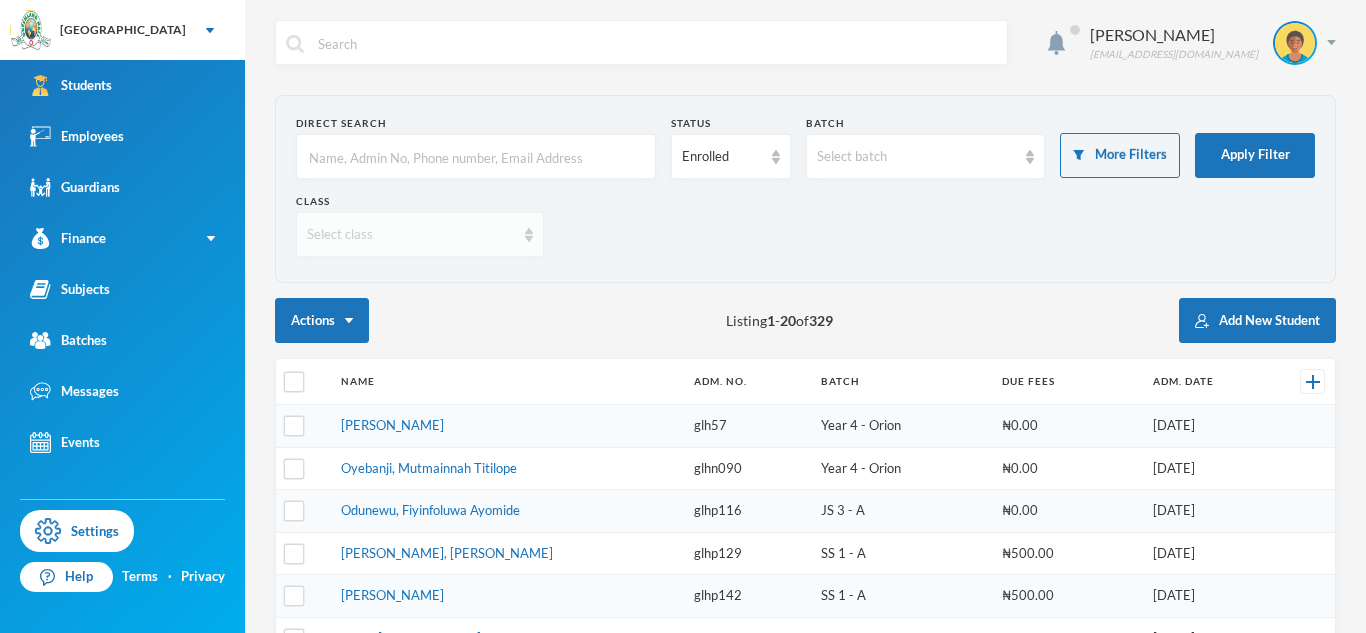 click on "Select class" at bounding box center (411, 235) 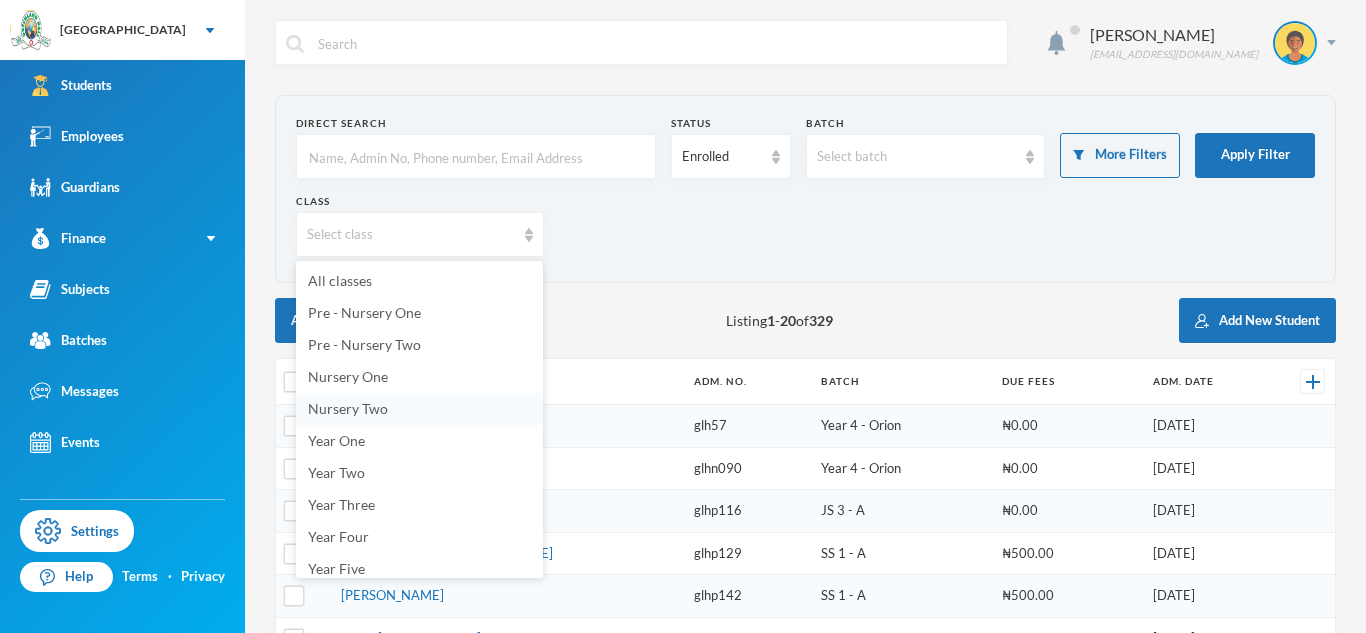 click on "Nursery Two" at bounding box center (419, 409) 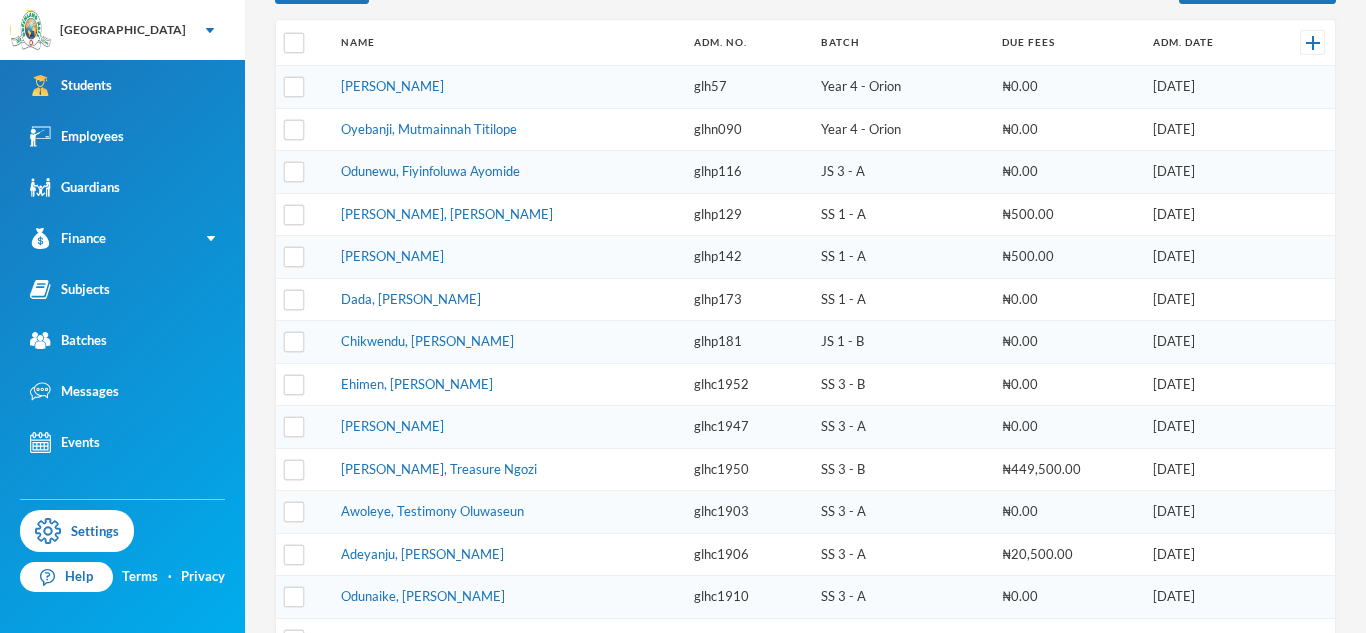 scroll, scrollTop: 0, scrollLeft: 0, axis: both 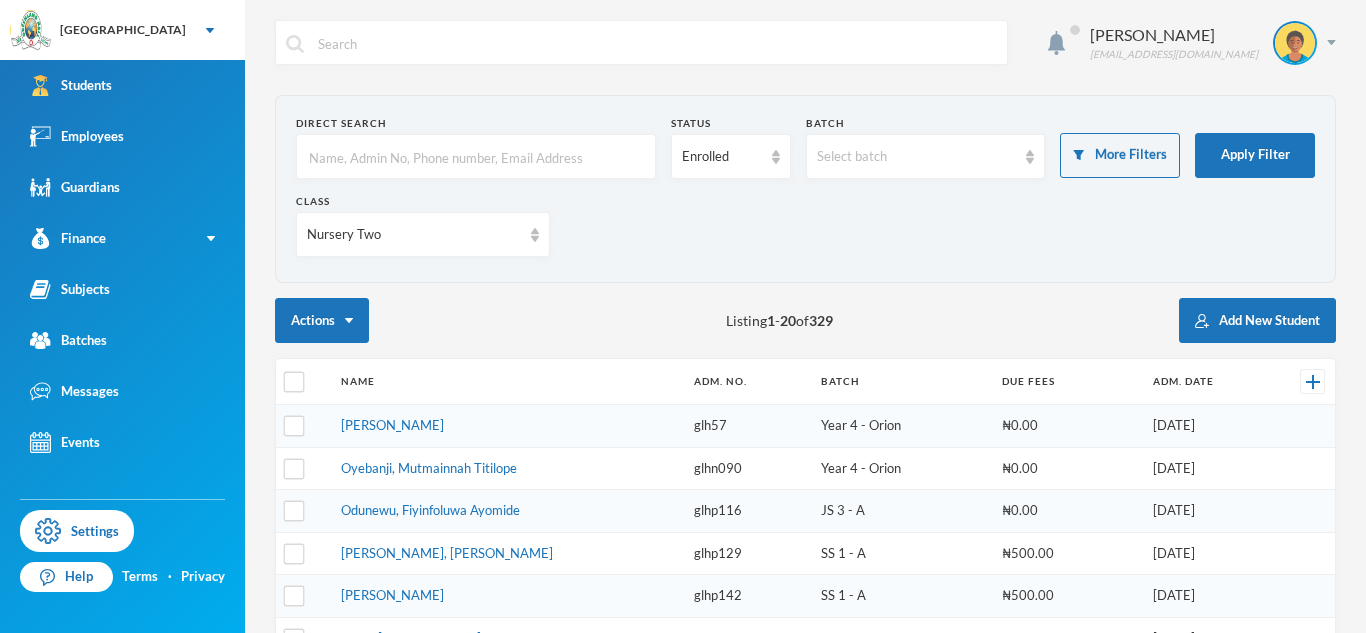 click on "Class Nursery Two" at bounding box center [805, 233] 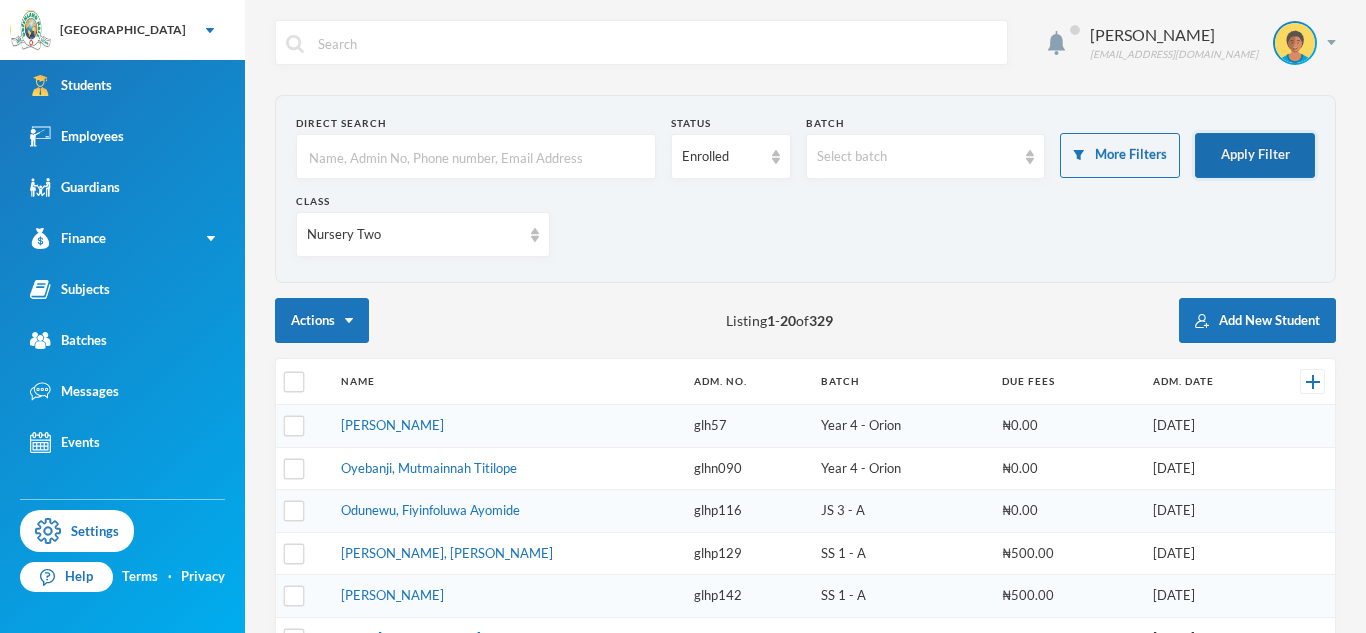 click on "Apply Filter" at bounding box center [1255, 155] 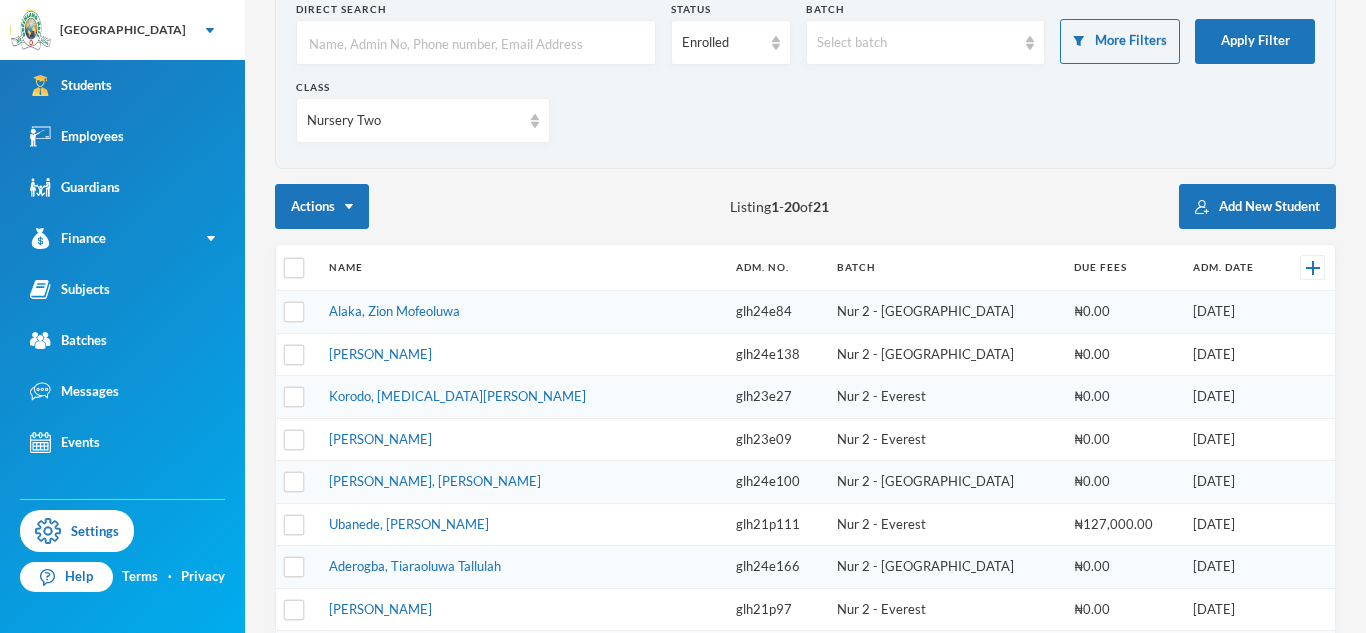 scroll, scrollTop: 117, scrollLeft: 0, axis: vertical 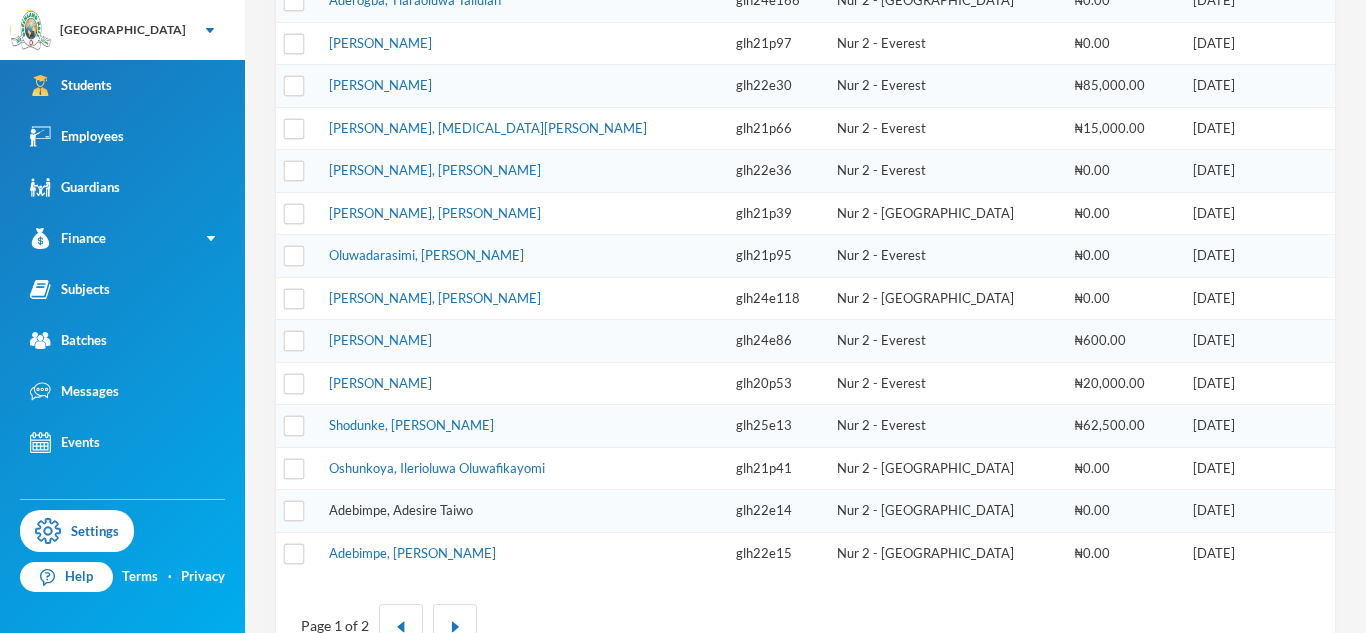 click on "Adebimpe, Adesire Taiwo" at bounding box center [401, 510] 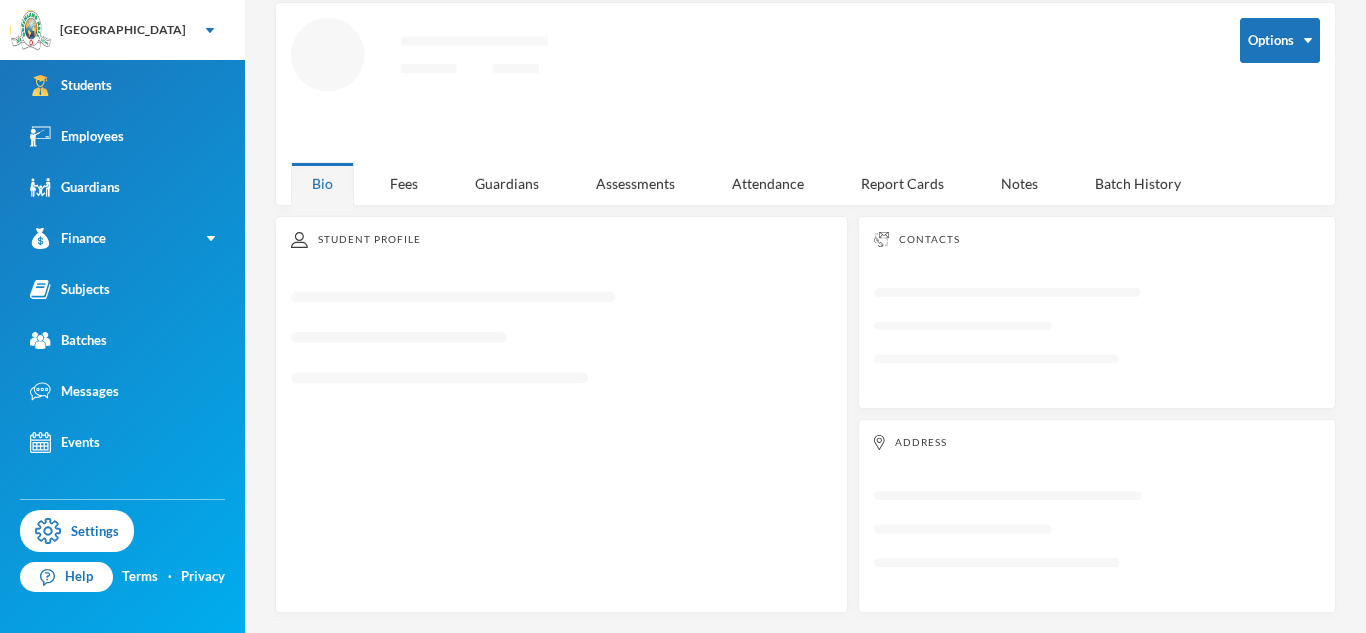scroll, scrollTop: 0, scrollLeft: 0, axis: both 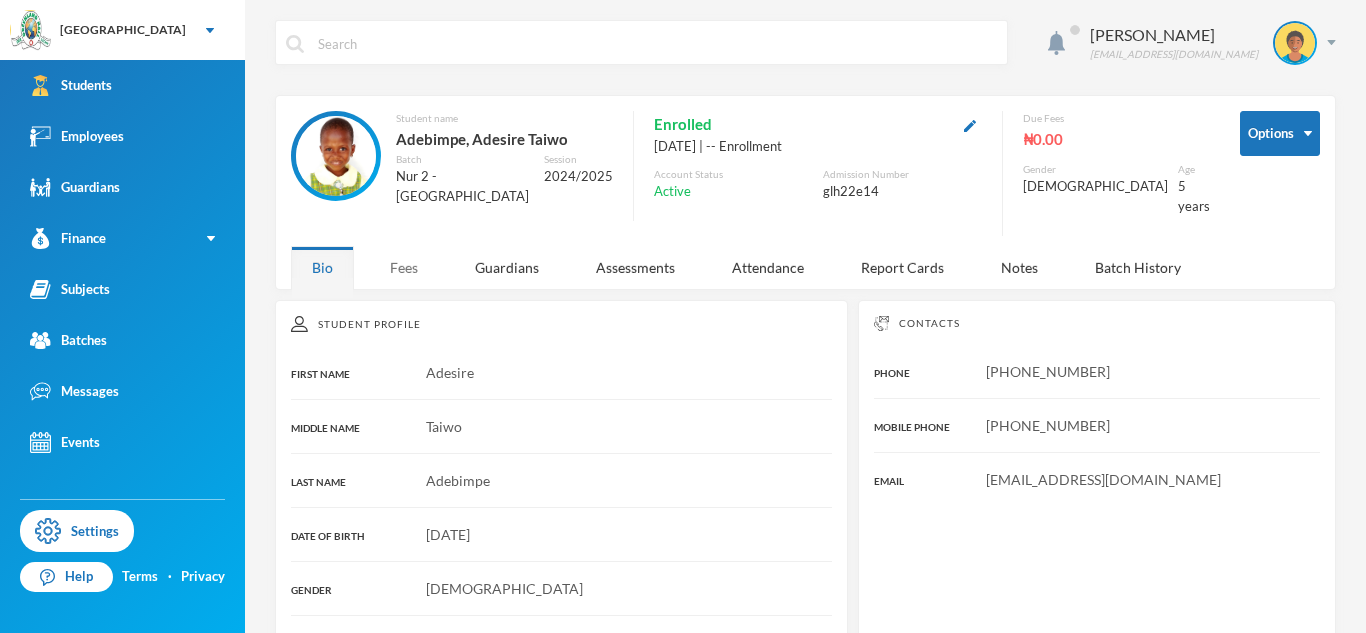 click on "Fees" at bounding box center (404, 267) 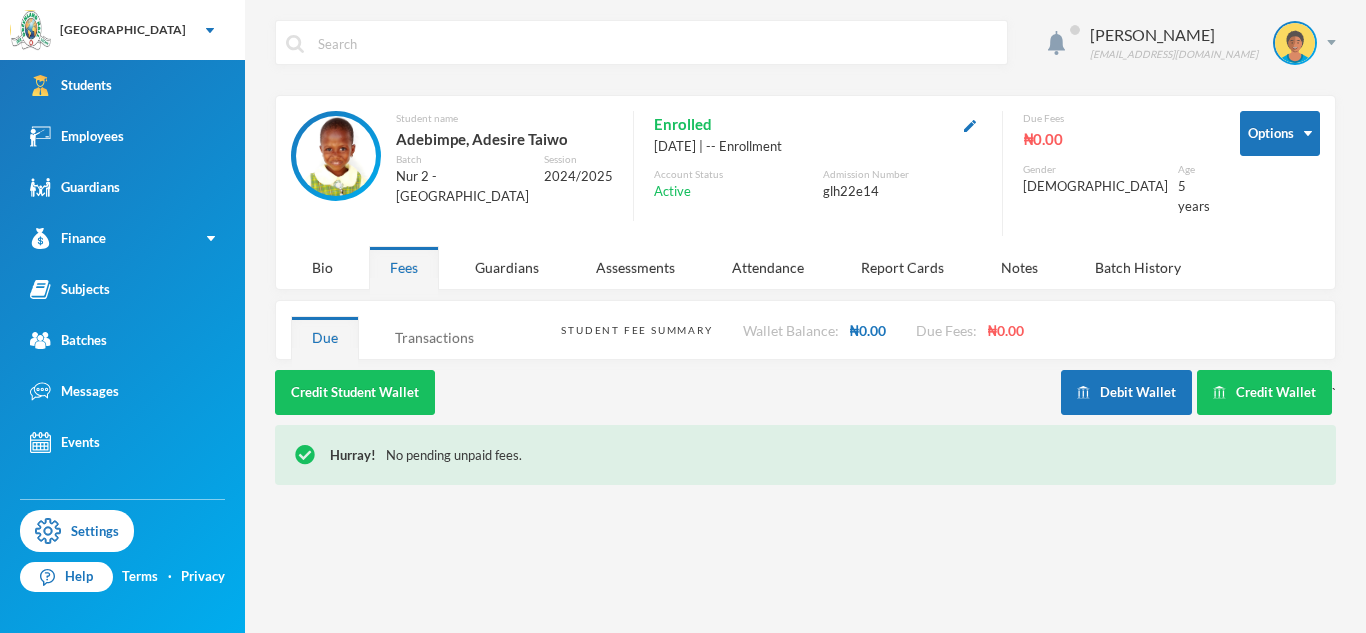 click on "Transactions" at bounding box center [434, 337] 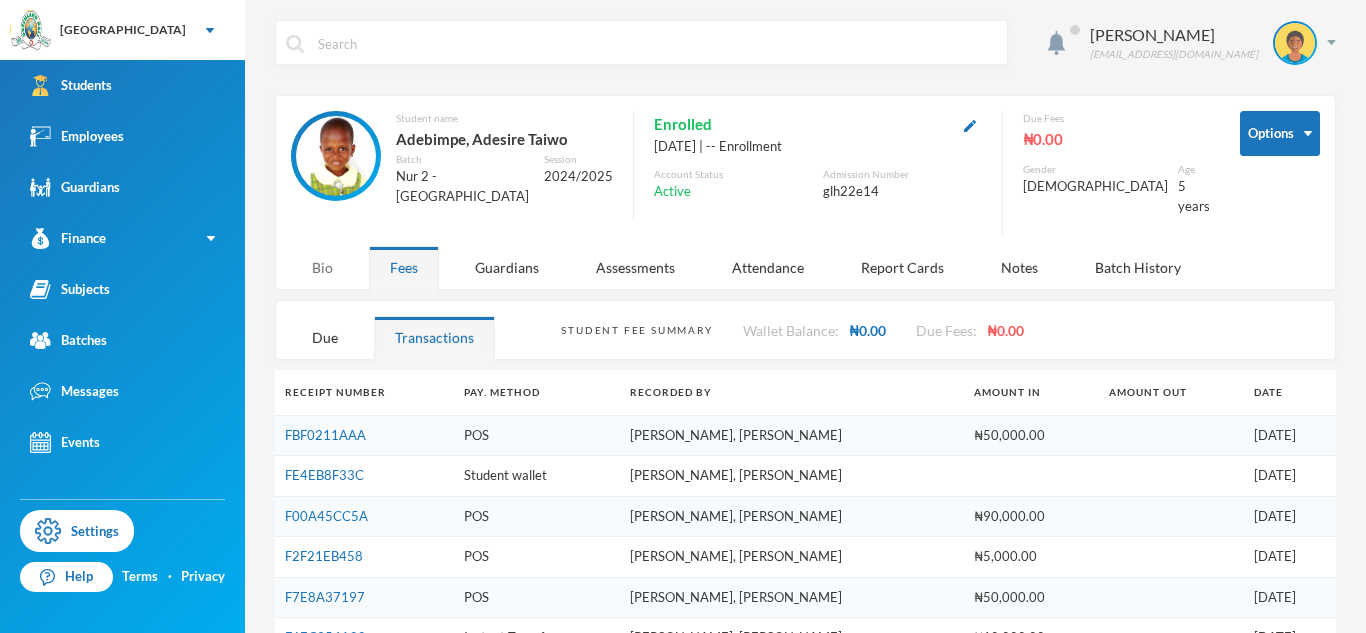 click on "Bio" at bounding box center (322, 267) 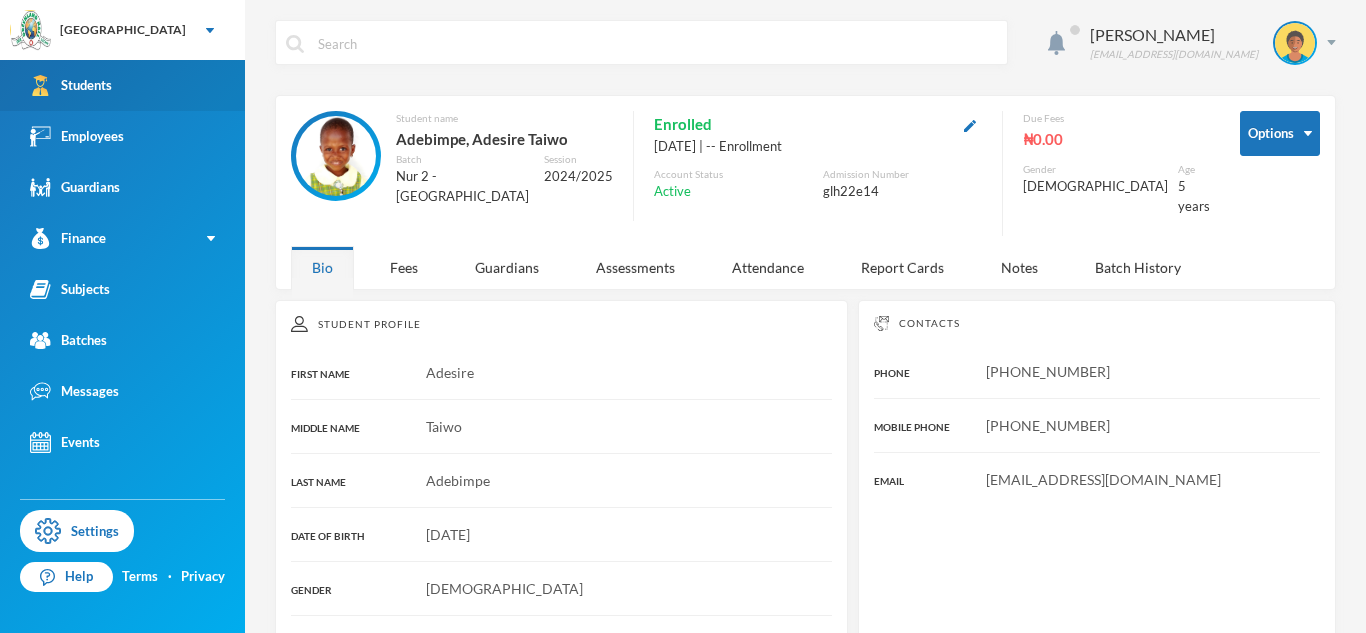 click on "Students" at bounding box center [122, 85] 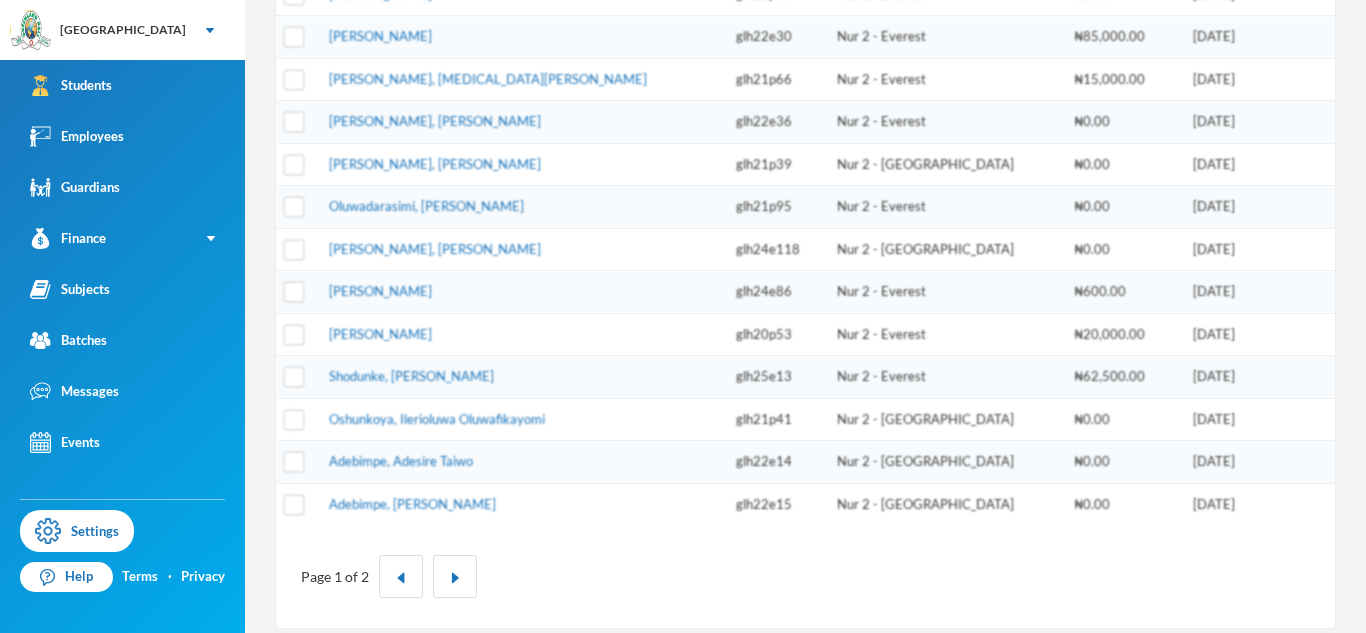 scroll, scrollTop: 730, scrollLeft: 0, axis: vertical 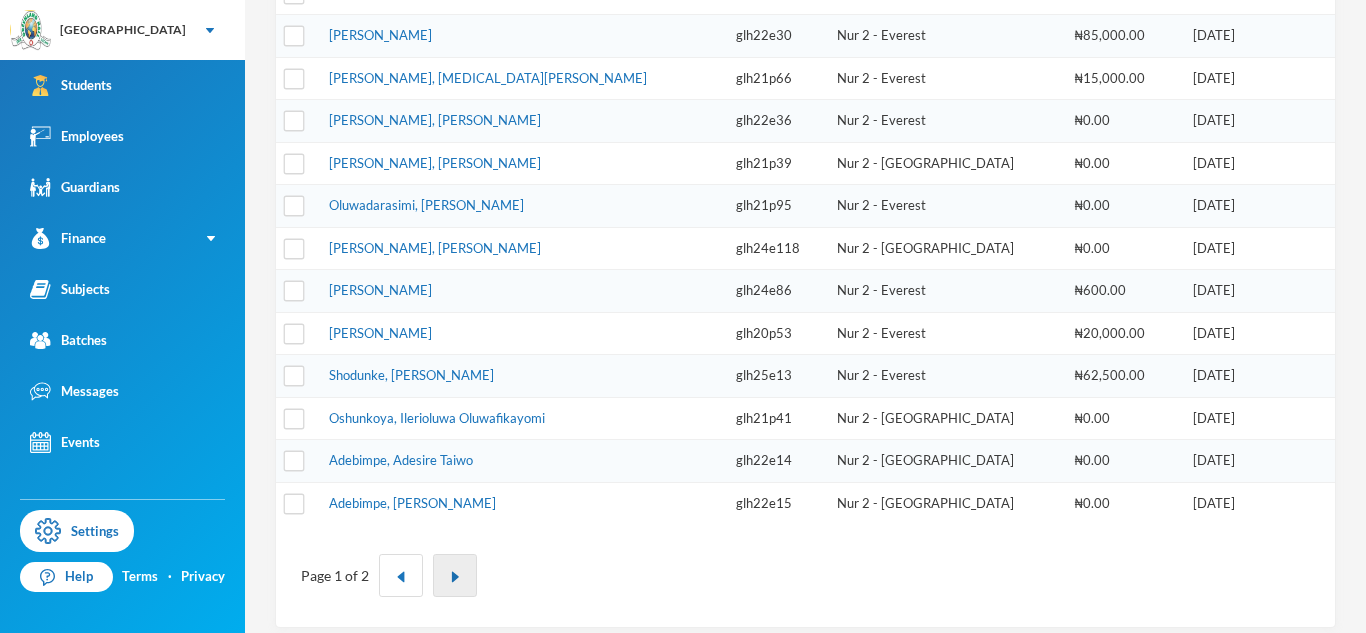 click at bounding box center (455, 575) 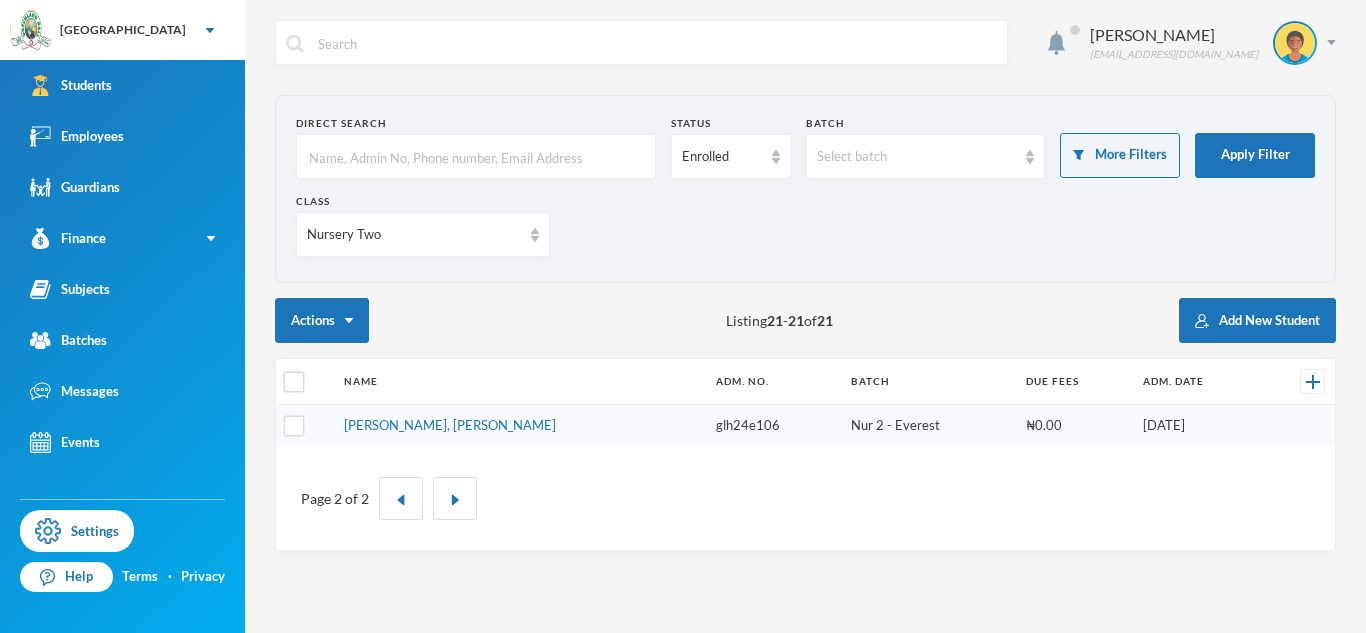 scroll, scrollTop: 0, scrollLeft: 0, axis: both 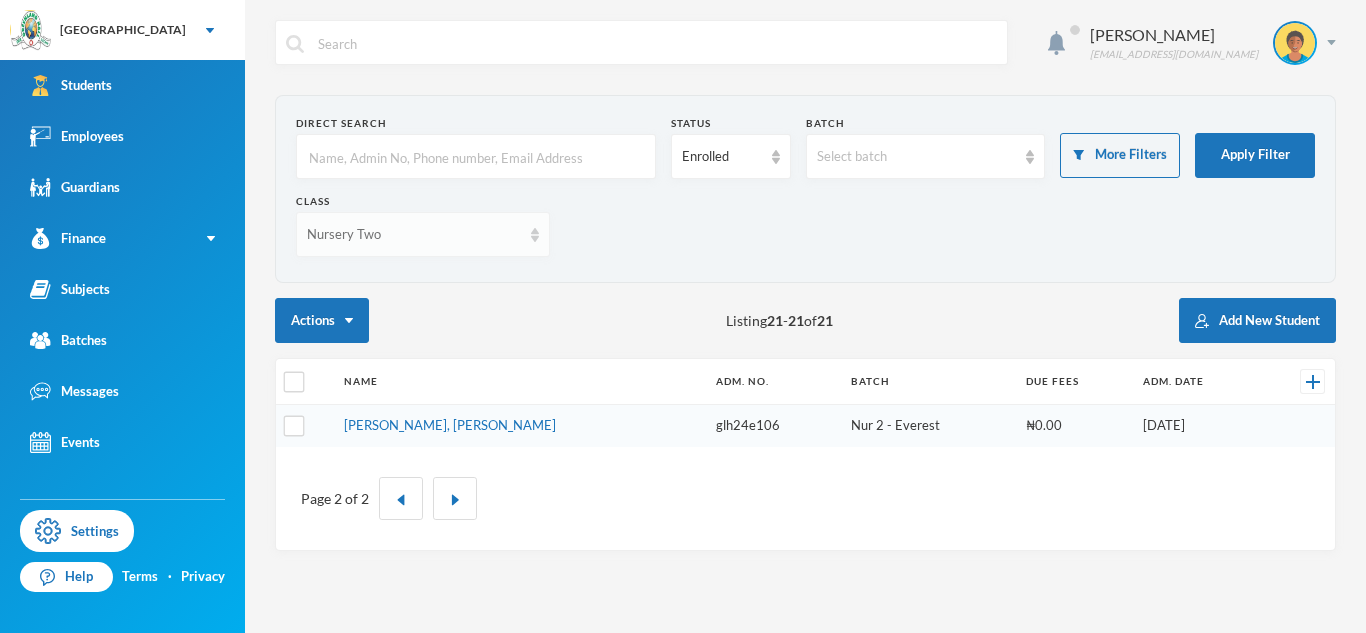 click on "Nursery Two" at bounding box center [423, 234] 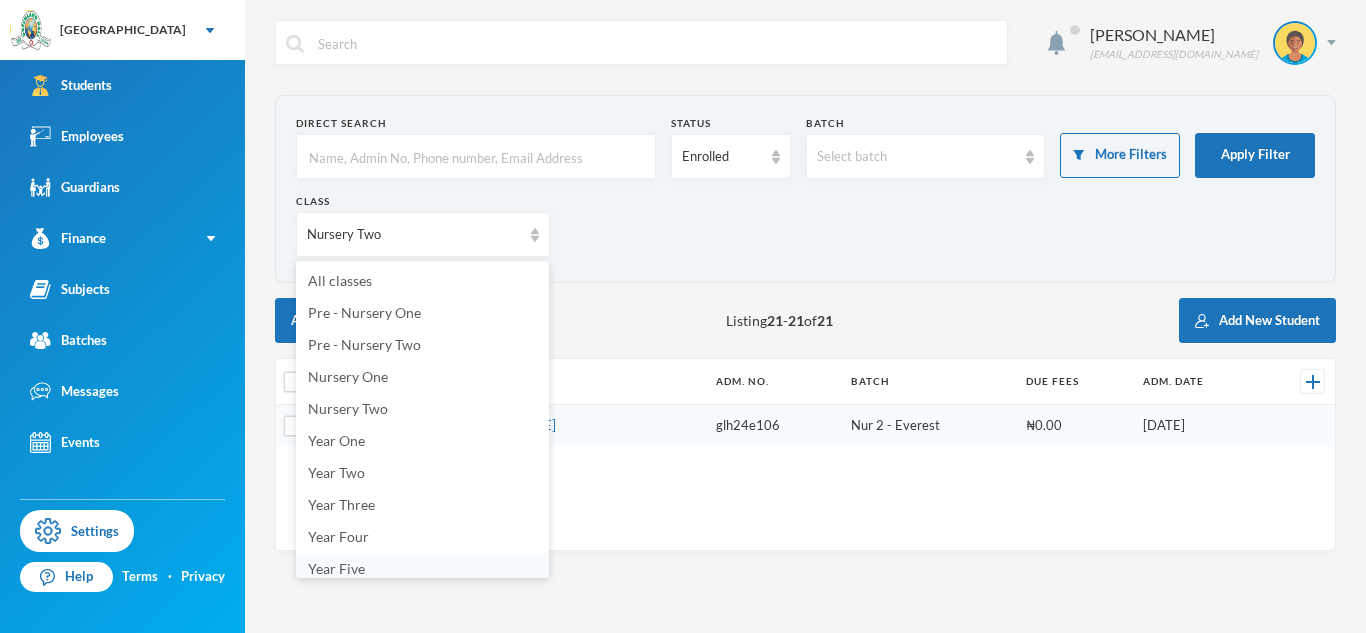 scroll, scrollTop: 7, scrollLeft: 0, axis: vertical 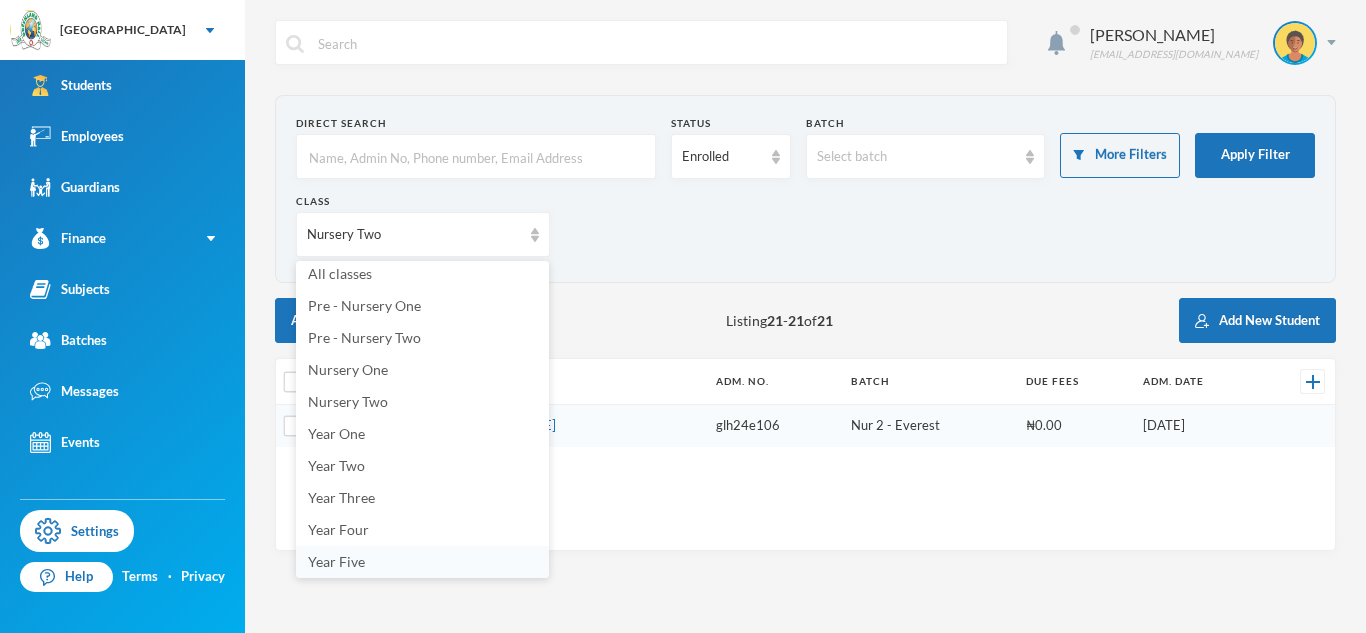 click on "Year Five" at bounding box center (422, 562) 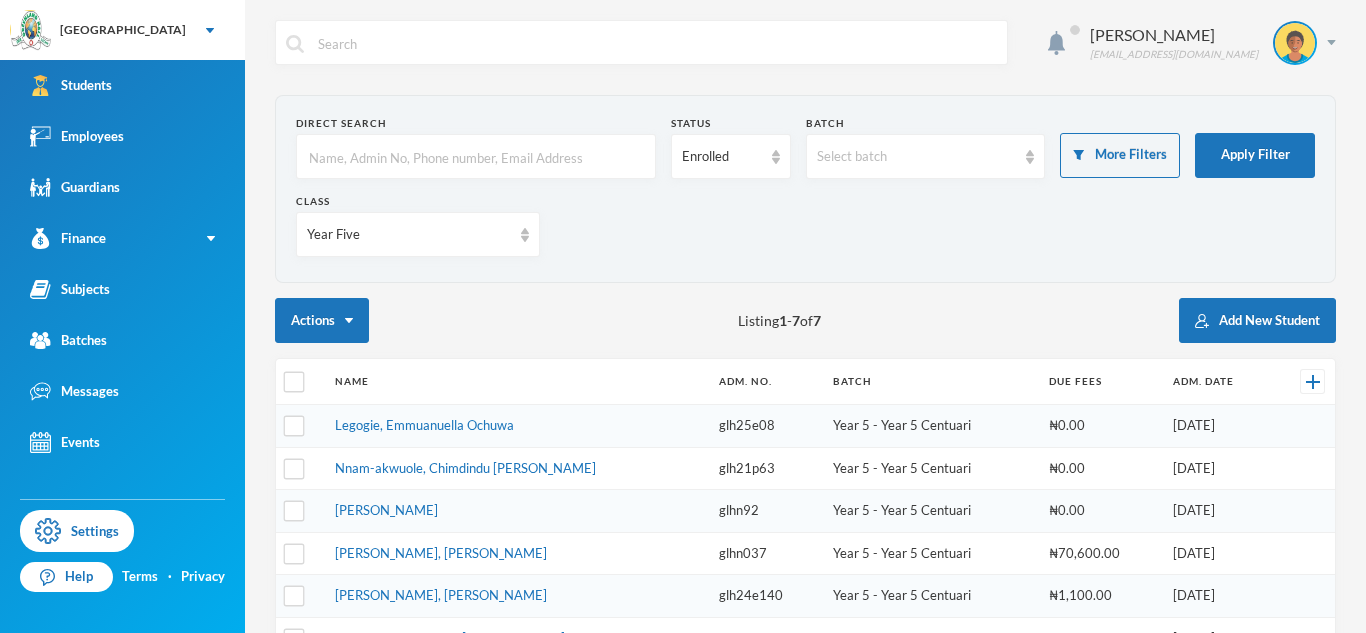 scroll, scrollTop: 193, scrollLeft: 0, axis: vertical 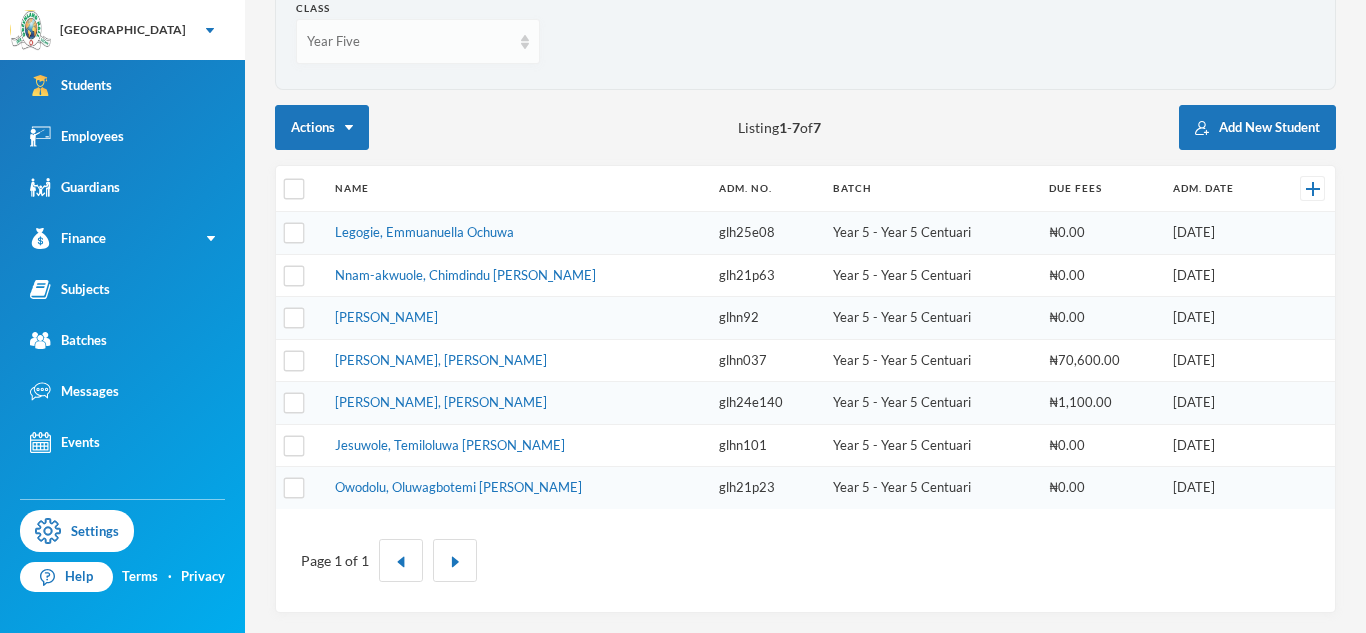 click on "Year Five" at bounding box center [418, 41] 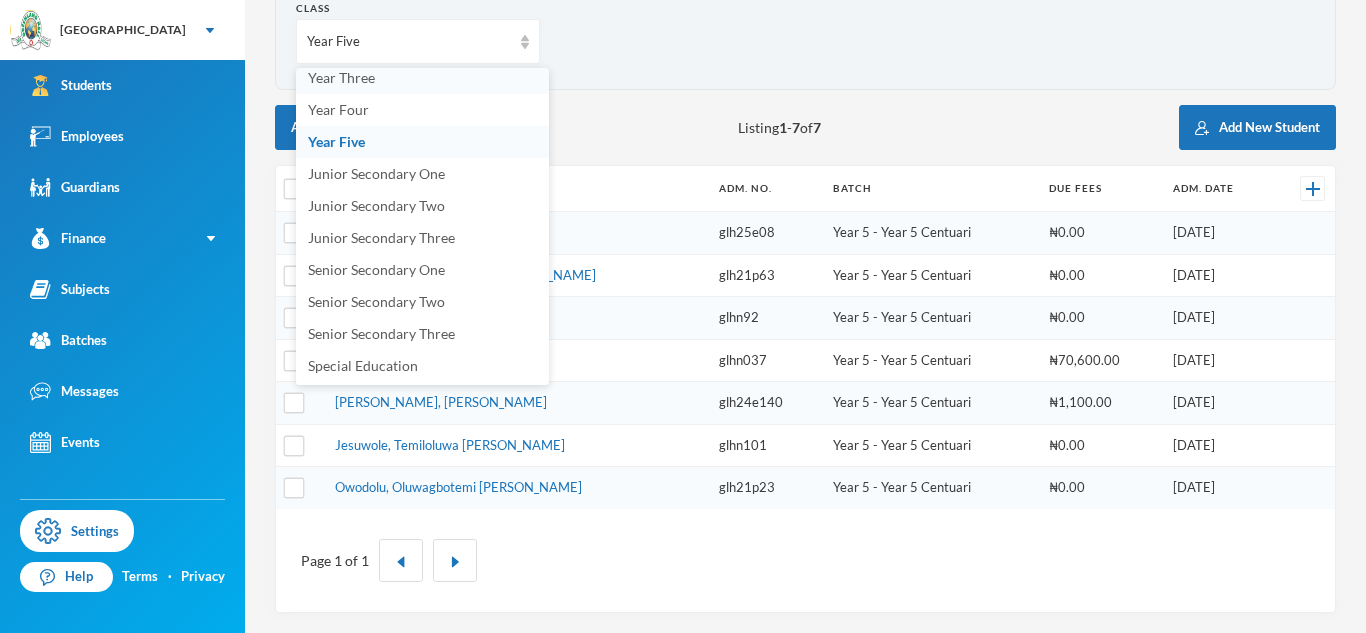 scroll, scrollTop: 236, scrollLeft: 0, axis: vertical 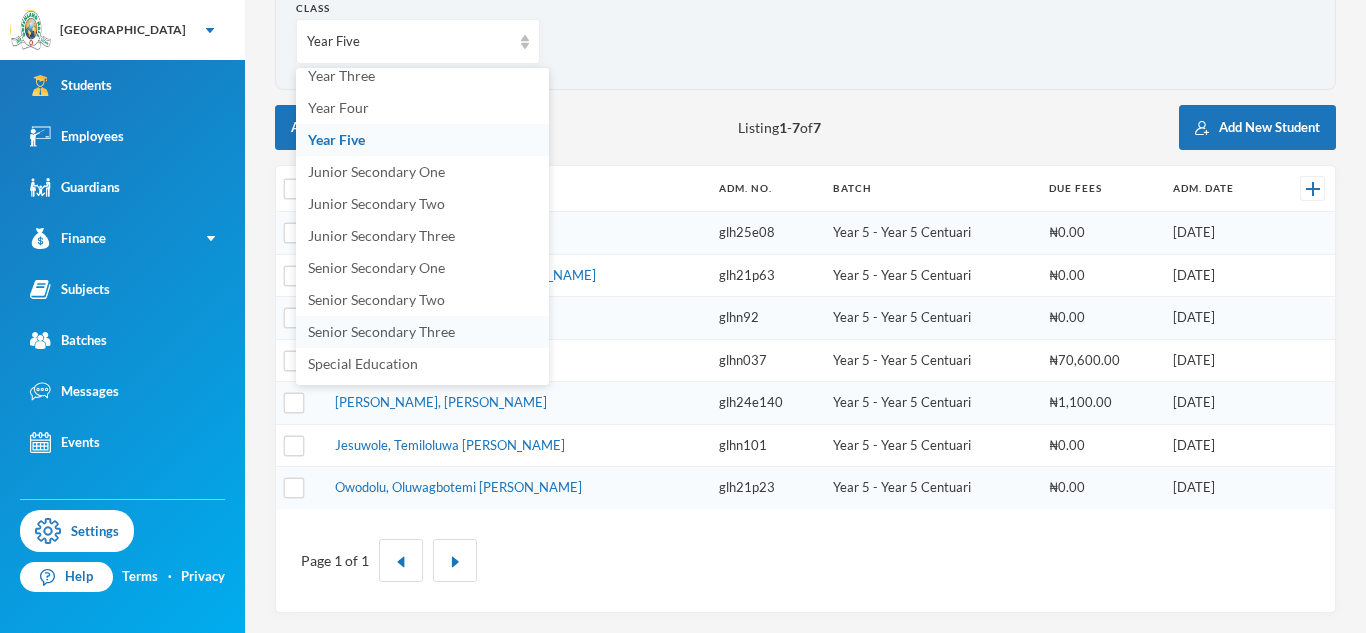 click on "Senior Secondary Three" at bounding box center [381, 331] 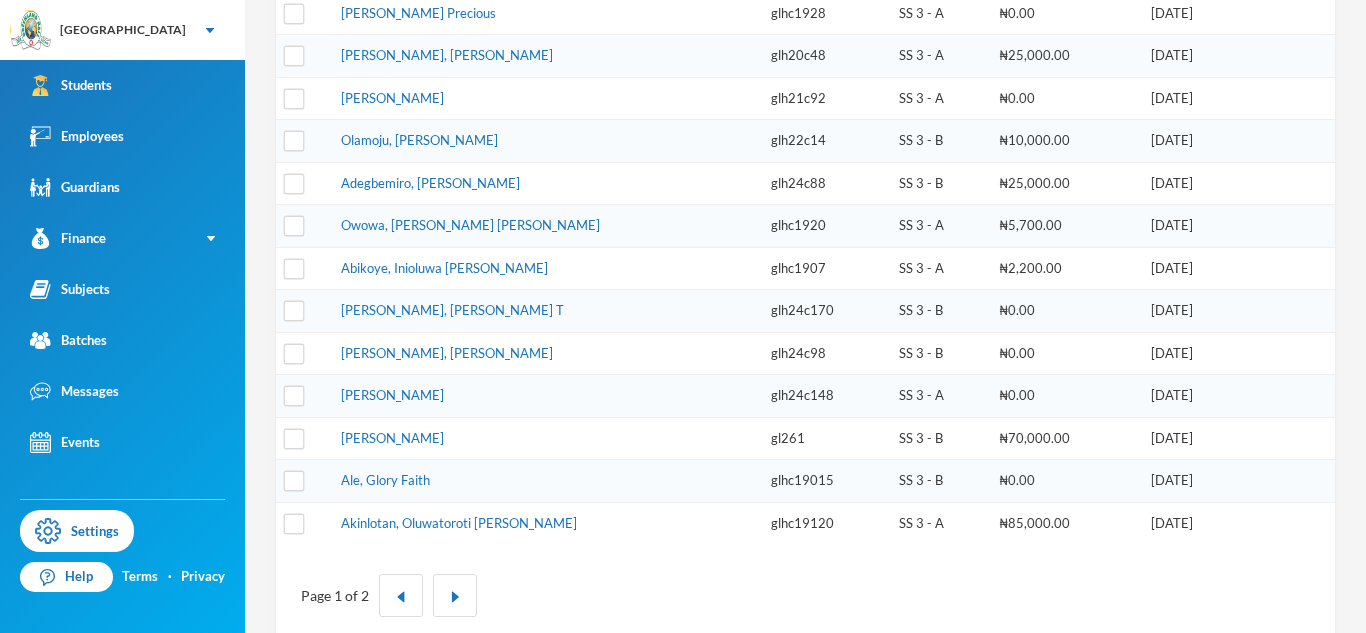 scroll, scrollTop: 712, scrollLeft: 0, axis: vertical 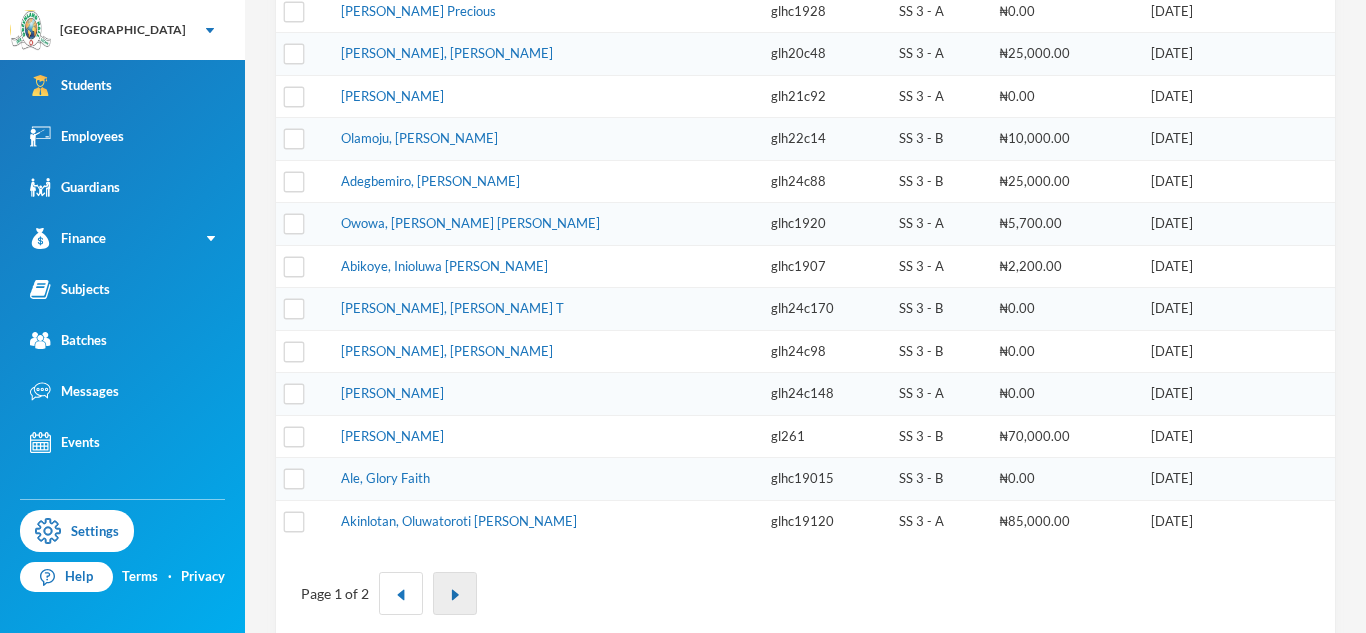 click at bounding box center (455, 595) 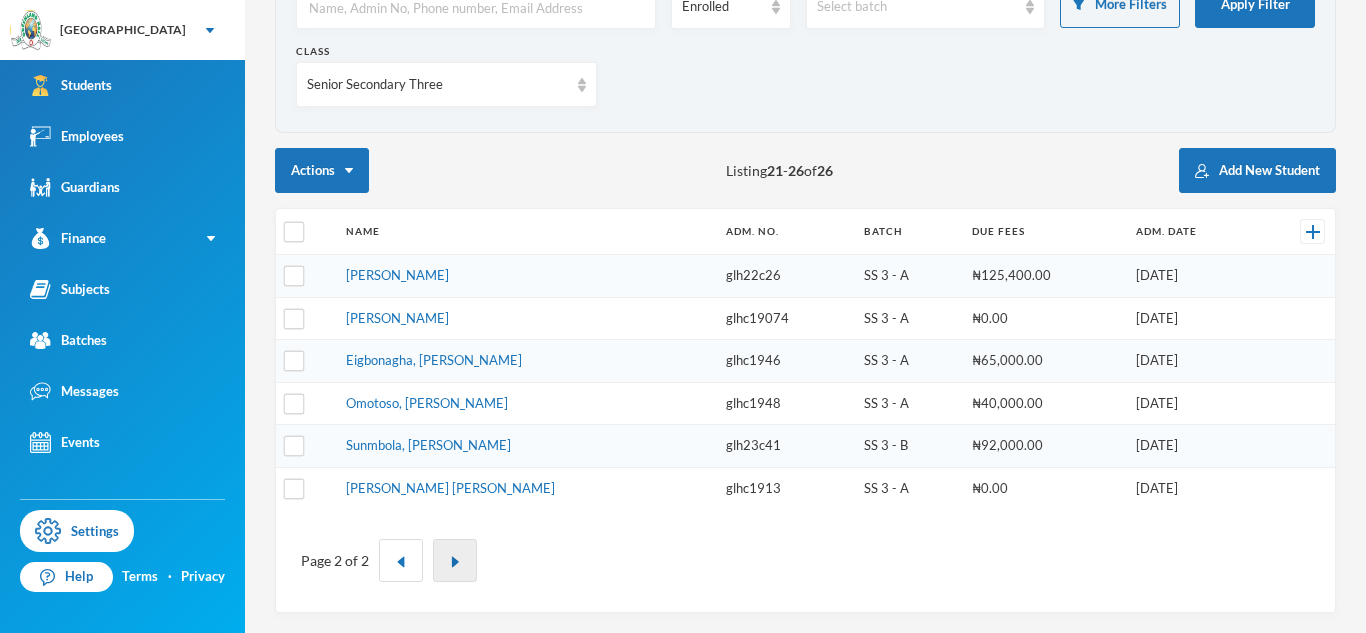 scroll, scrollTop: 150, scrollLeft: 0, axis: vertical 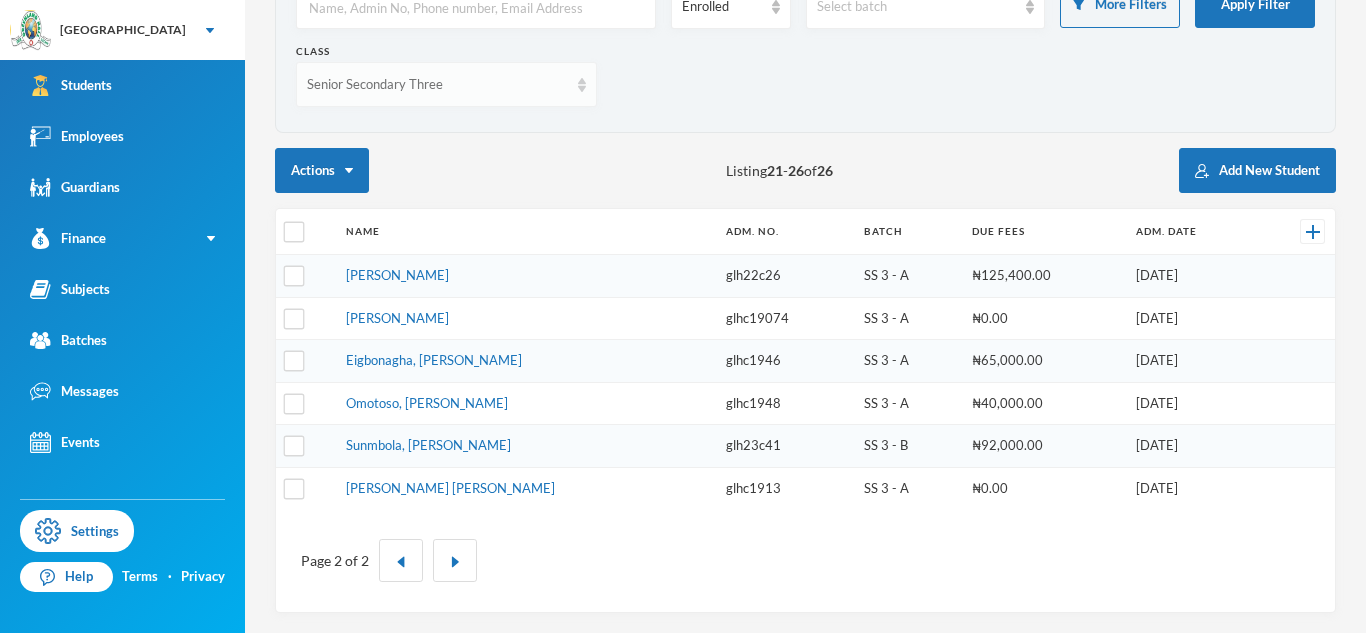 click on "Senior Secondary Three" at bounding box center (437, 85) 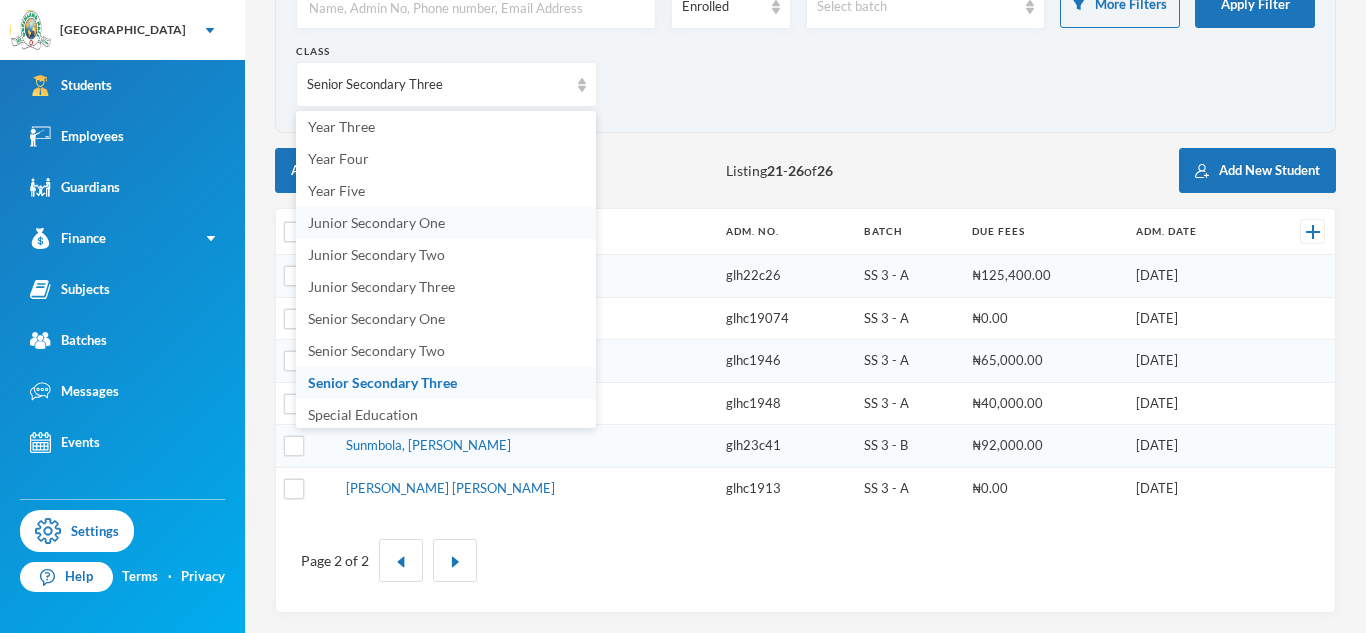 scroll, scrollTop: 0, scrollLeft: 0, axis: both 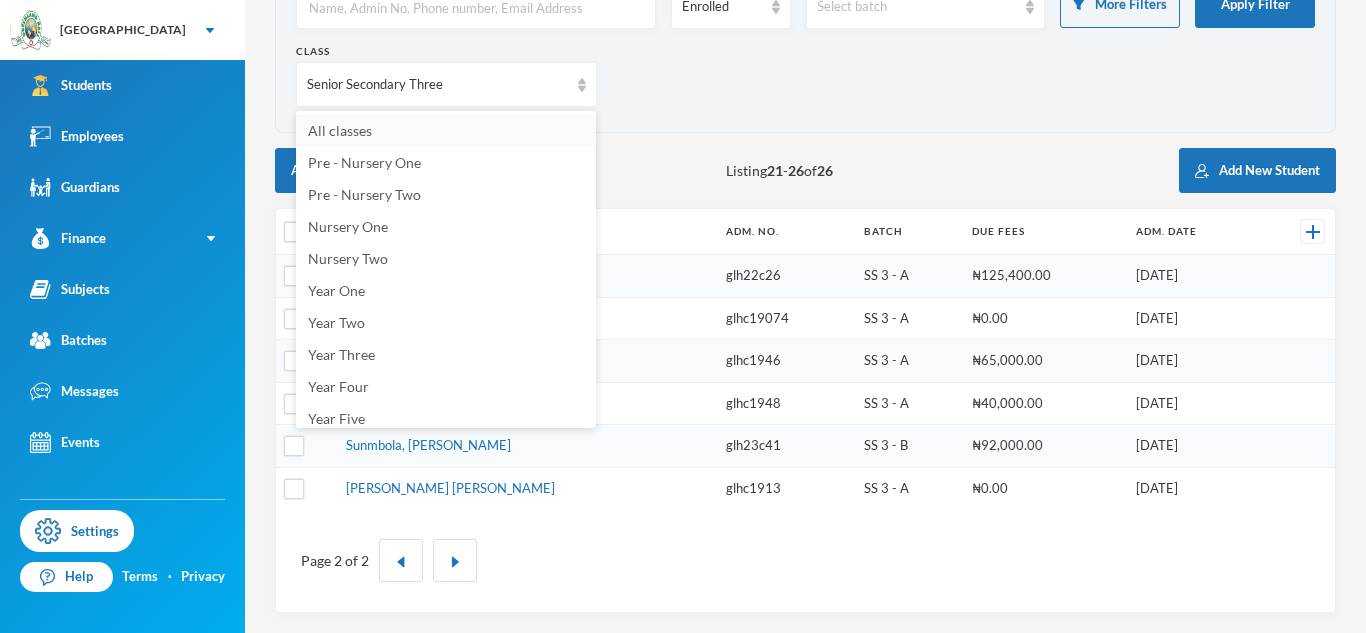 click on "All classes" at bounding box center (446, 131) 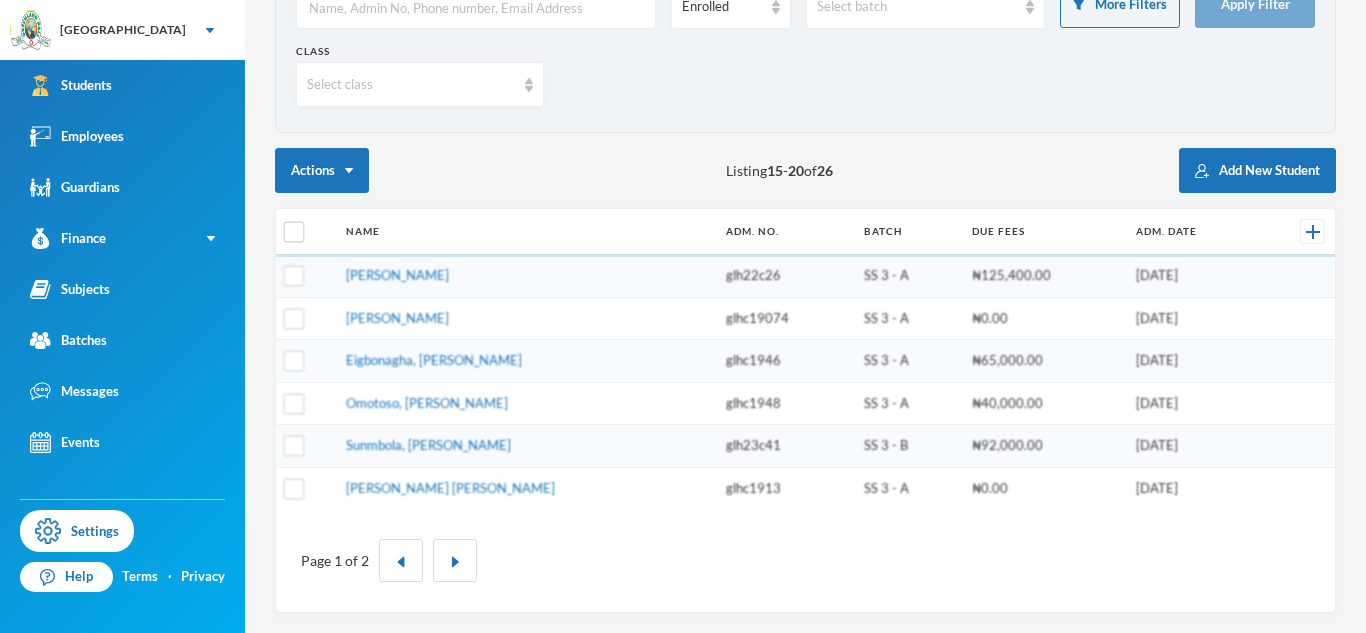scroll, scrollTop: 0, scrollLeft: 0, axis: both 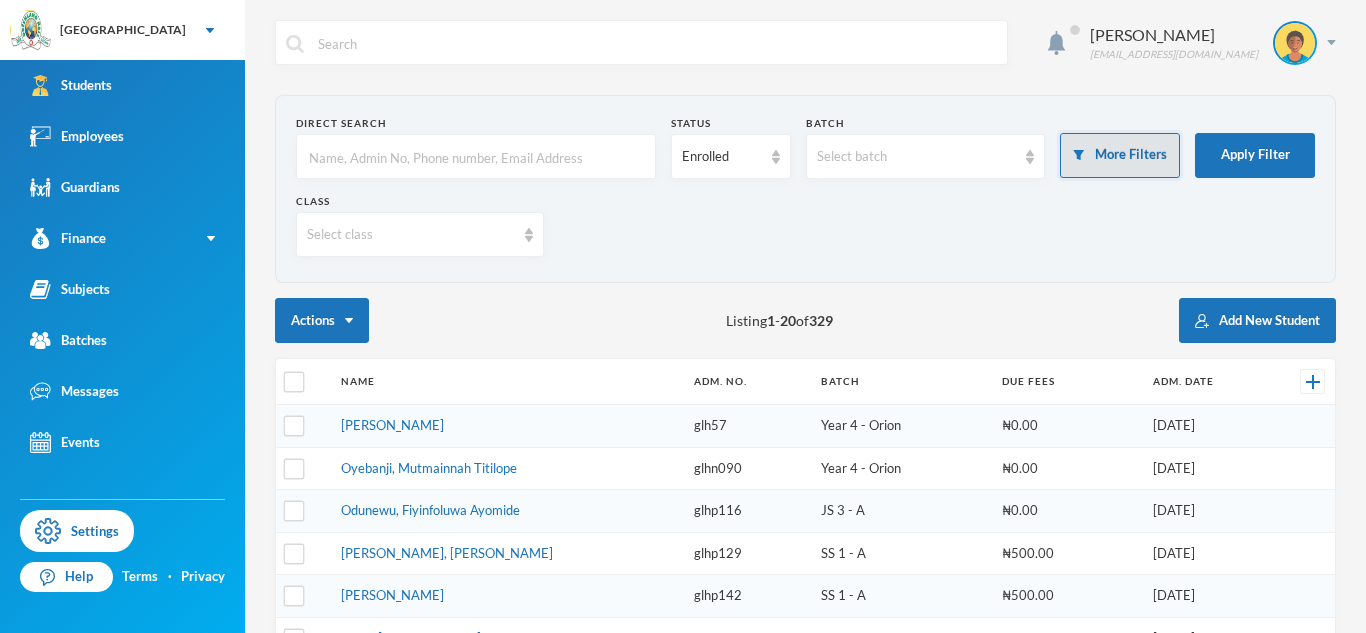 click on "More Filters" at bounding box center (1120, 155) 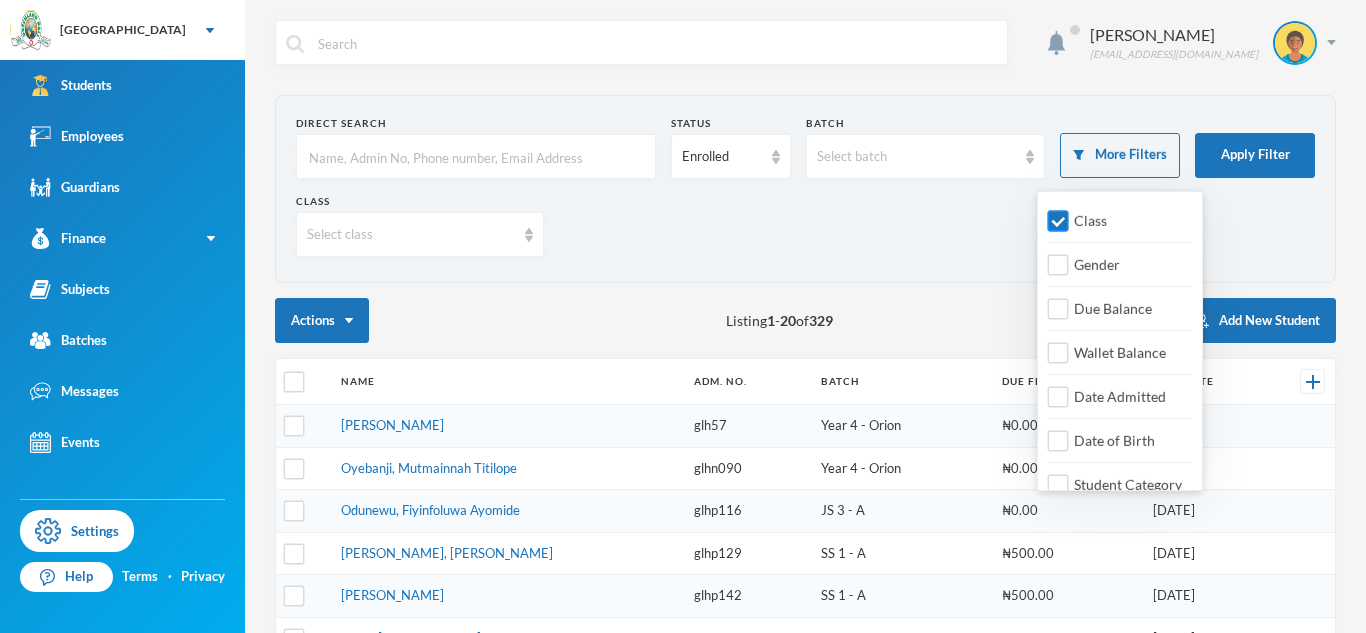 click on "Class" at bounding box center [1090, 220] 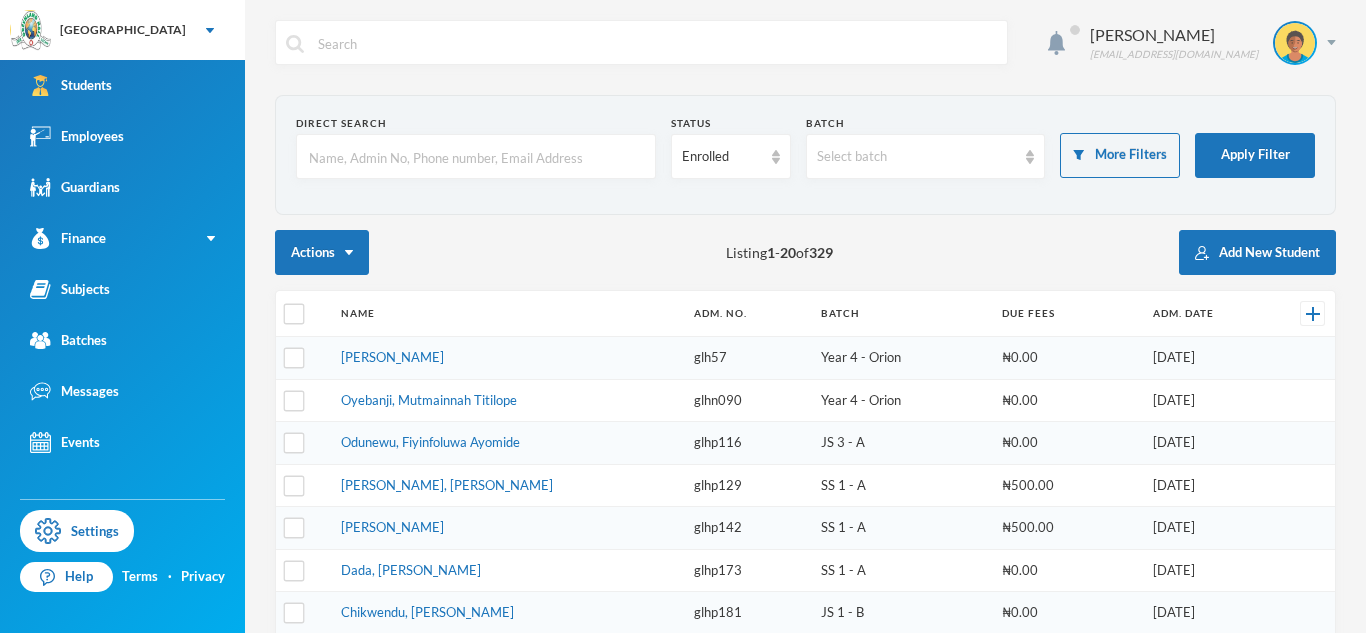 click at bounding box center [476, 157] 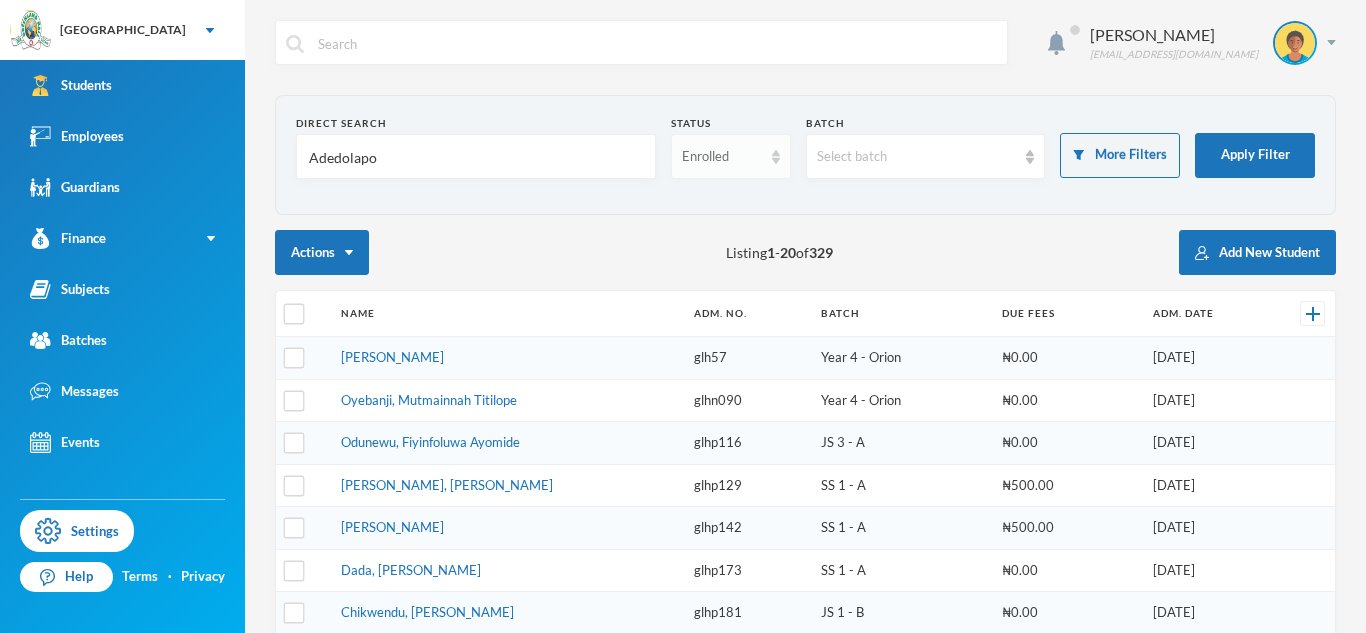 click on "Enrolled" at bounding box center [731, 156] 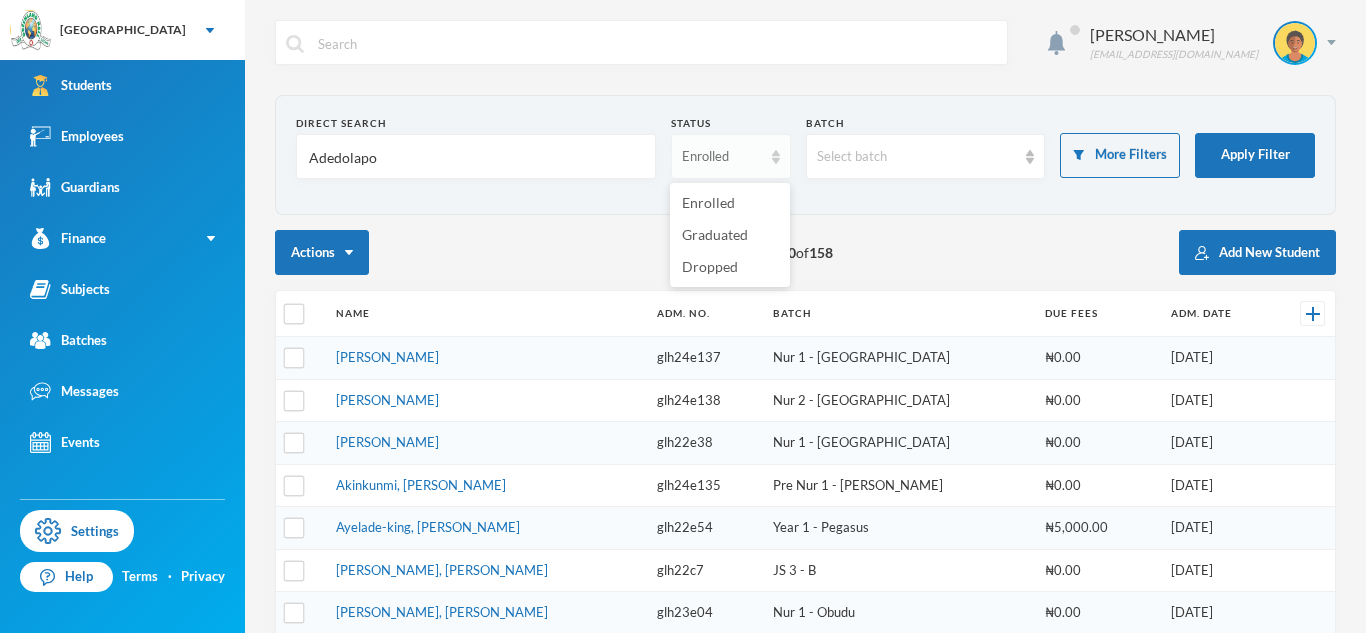 click on "Enrolled" at bounding box center [731, 156] 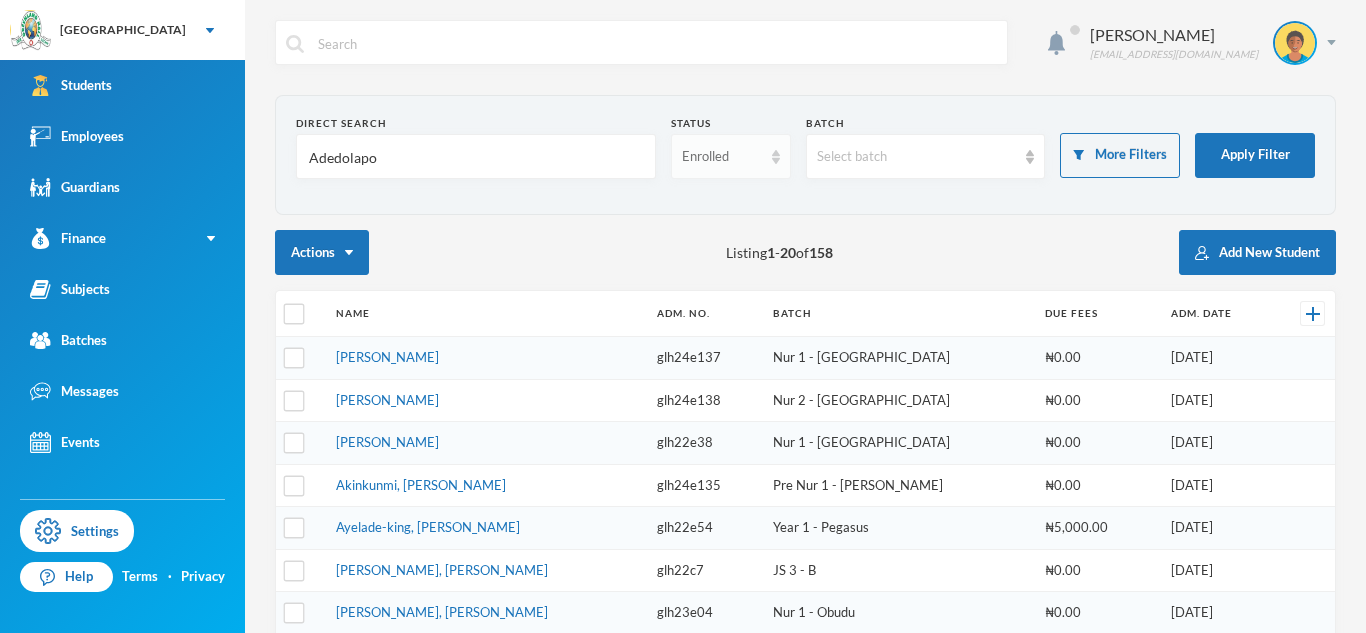 click on "Enrolled" at bounding box center [731, 156] 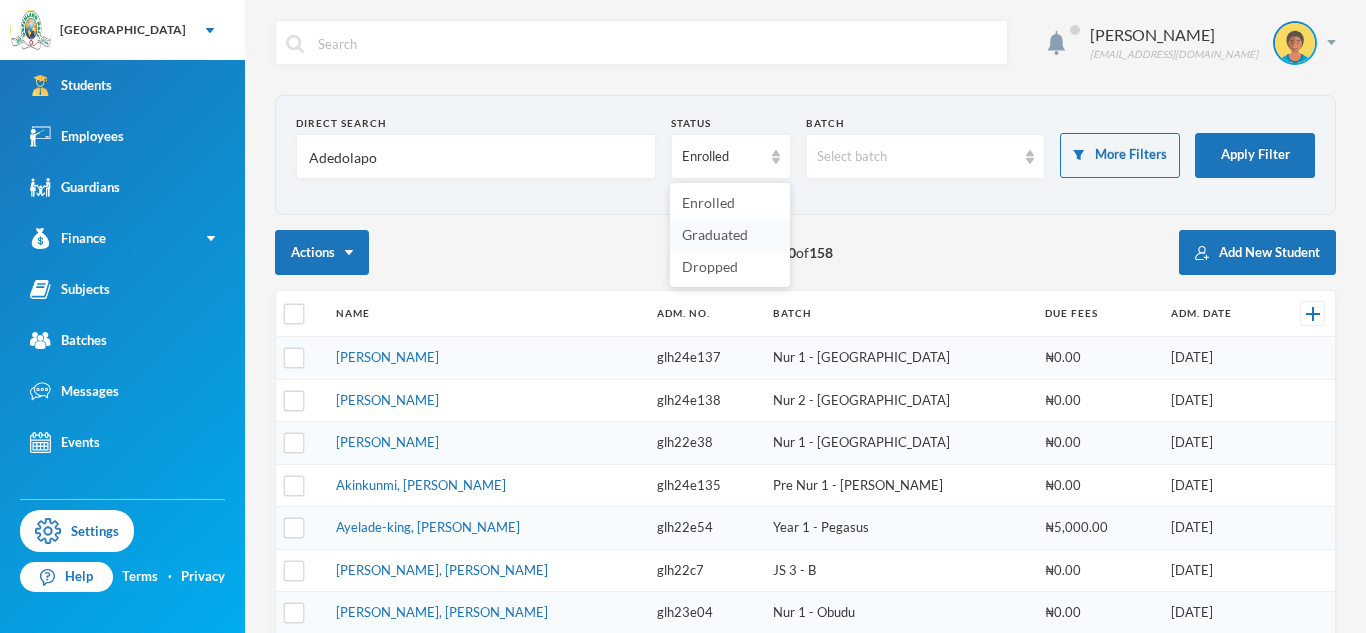 click on "Graduated" at bounding box center [715, 234] 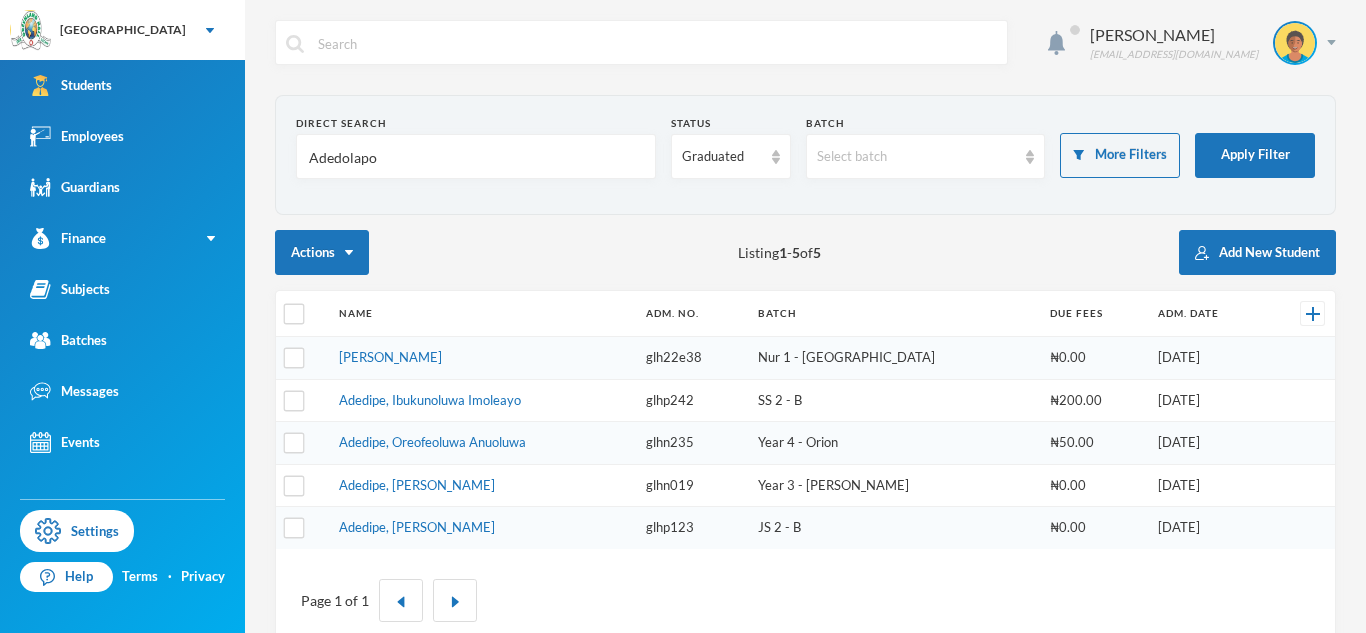 click on "Adedolapo" at bounding box center [476, 157] 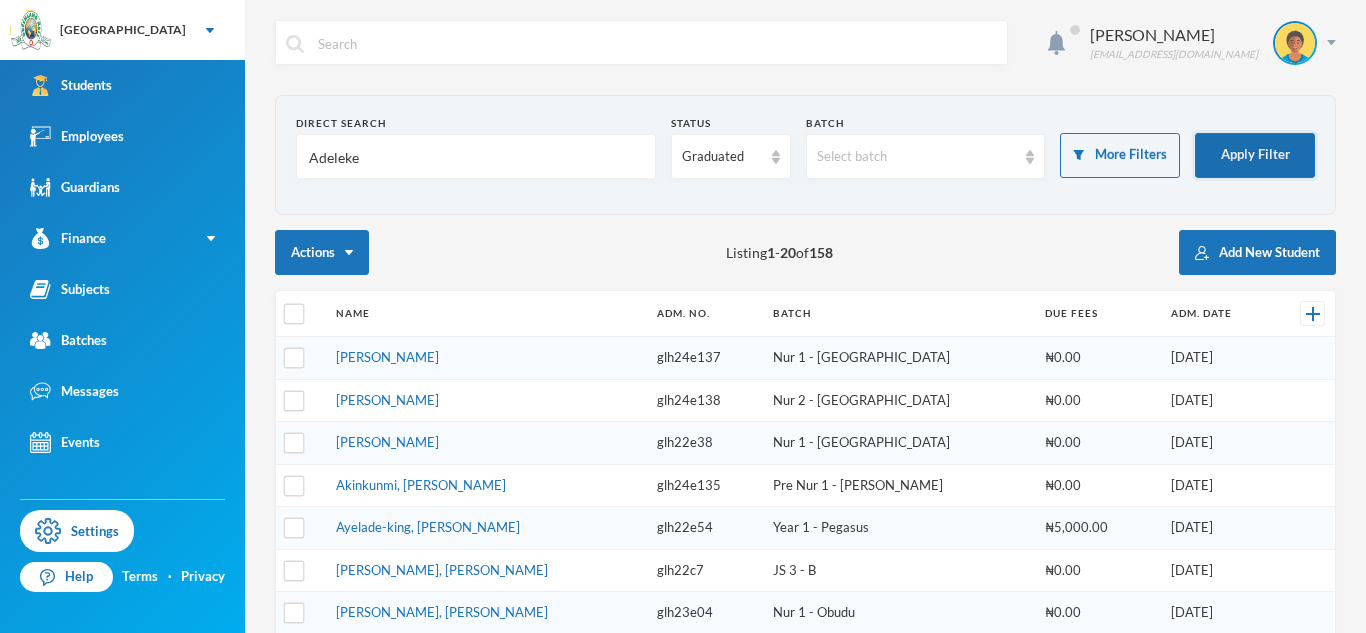 type on "Adeleke" 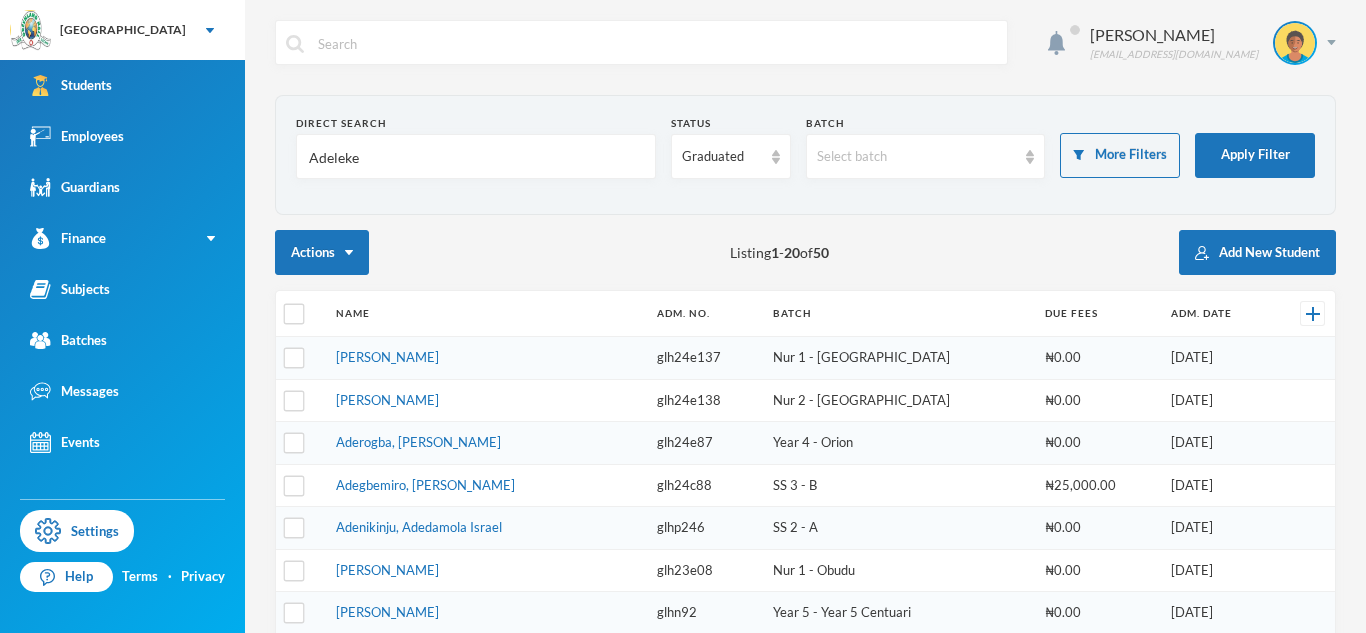 scroll, scrollTop: 0, scrollLeft: 0, axis: both 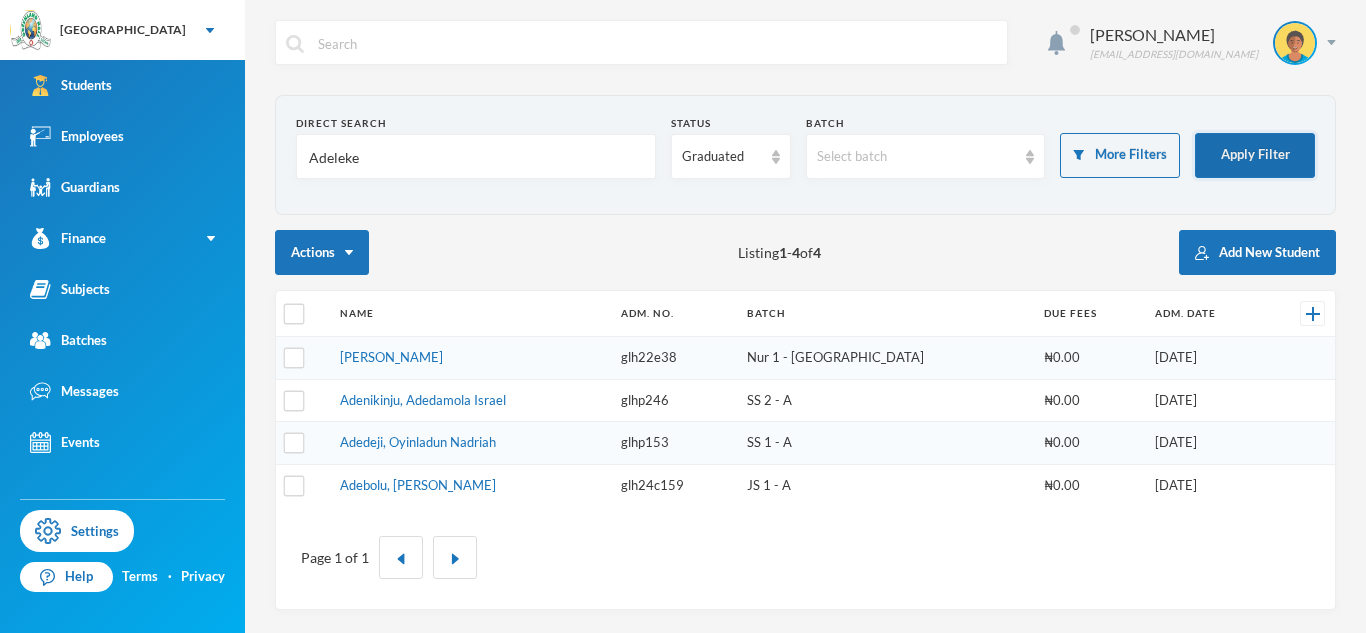 click on "Apply Filter" at bounding box center [1255, 155] 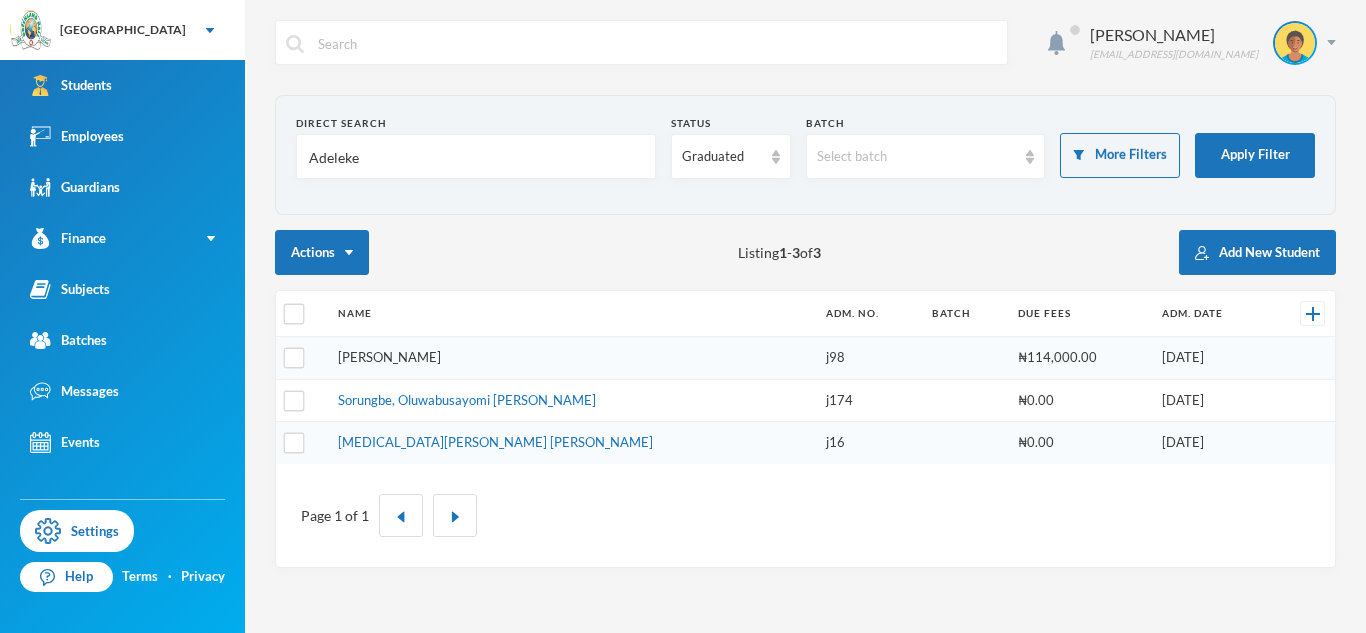 click on "[PERSON_NAME]" at bounding box center [389, 357] 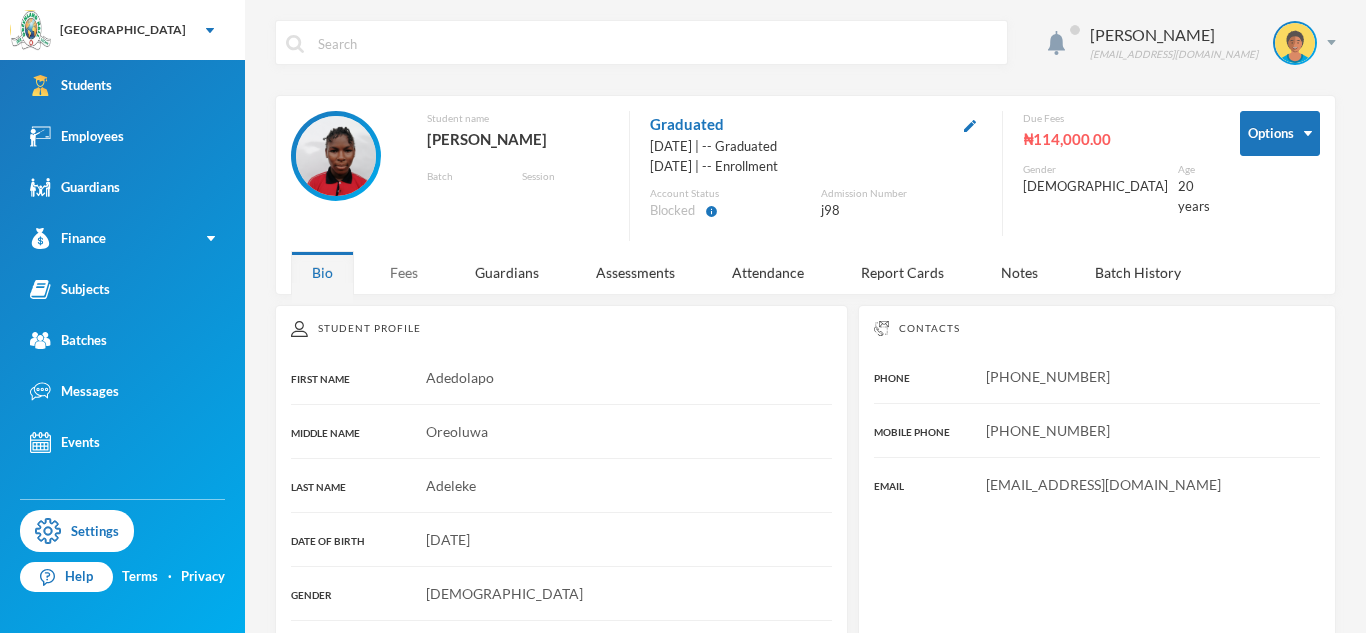 click on "Fees" at bounding box center [404, 272] 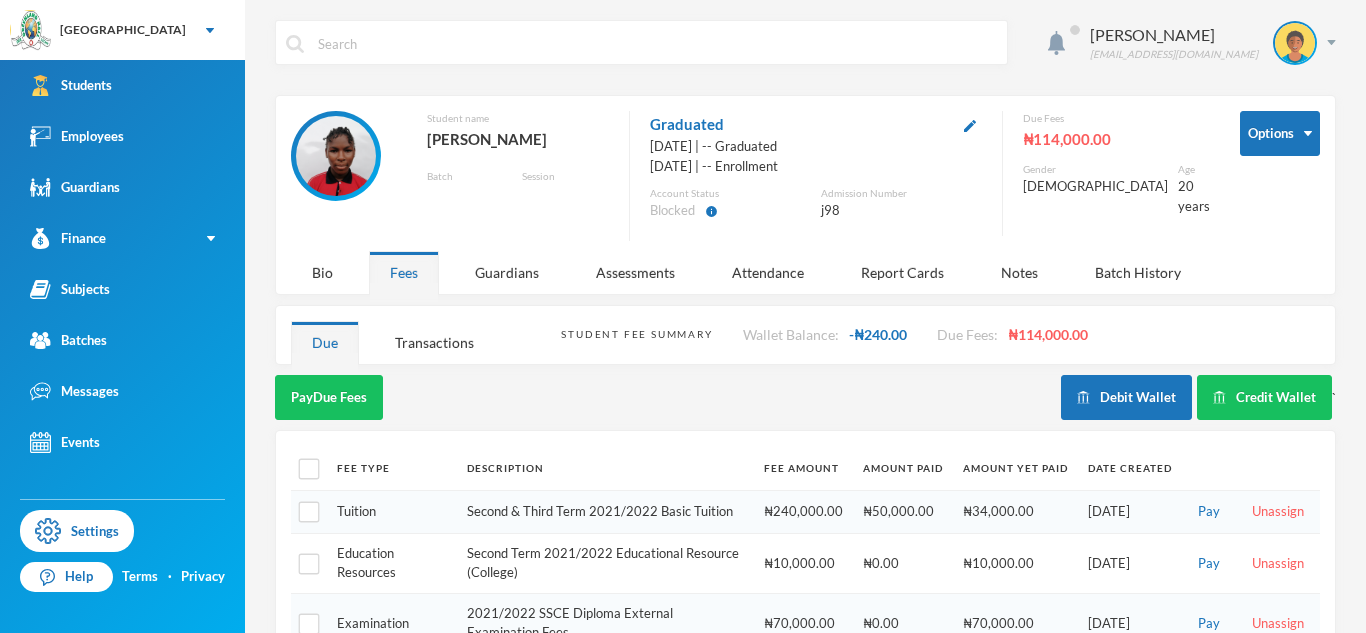 scroll, scrollTop: 56, scrollLeft: 0, axis: vertical 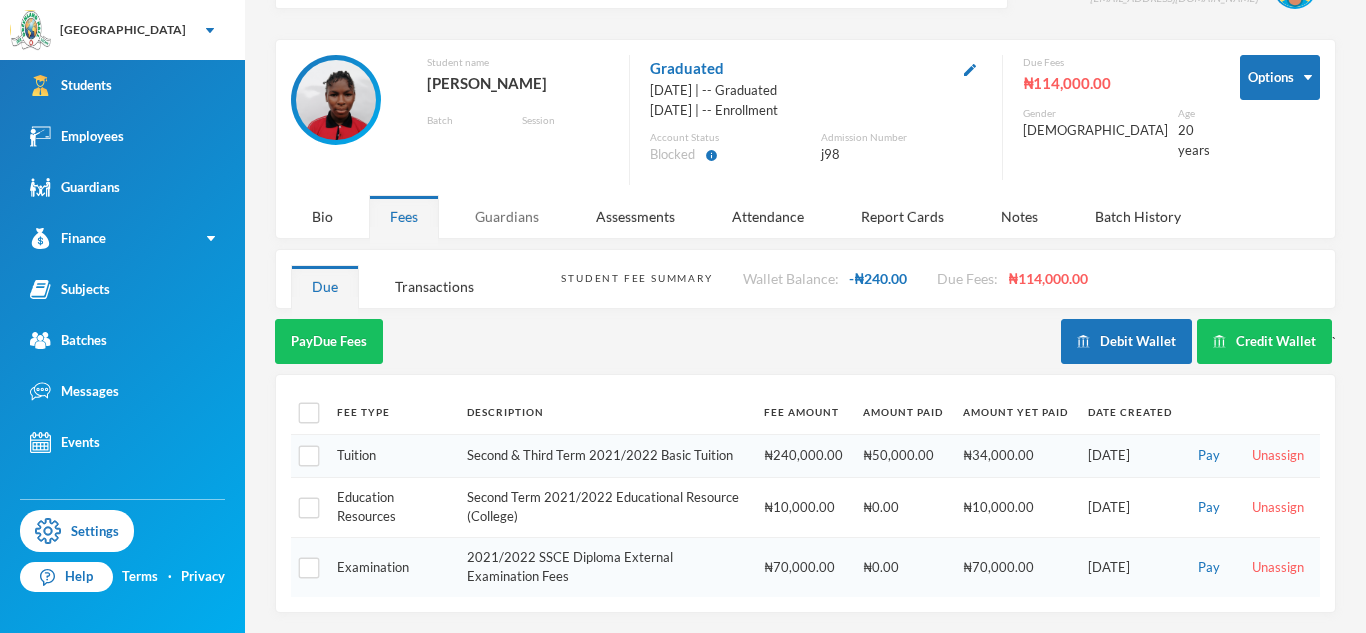 click on "Guardians" at bounding box center [507, 216] 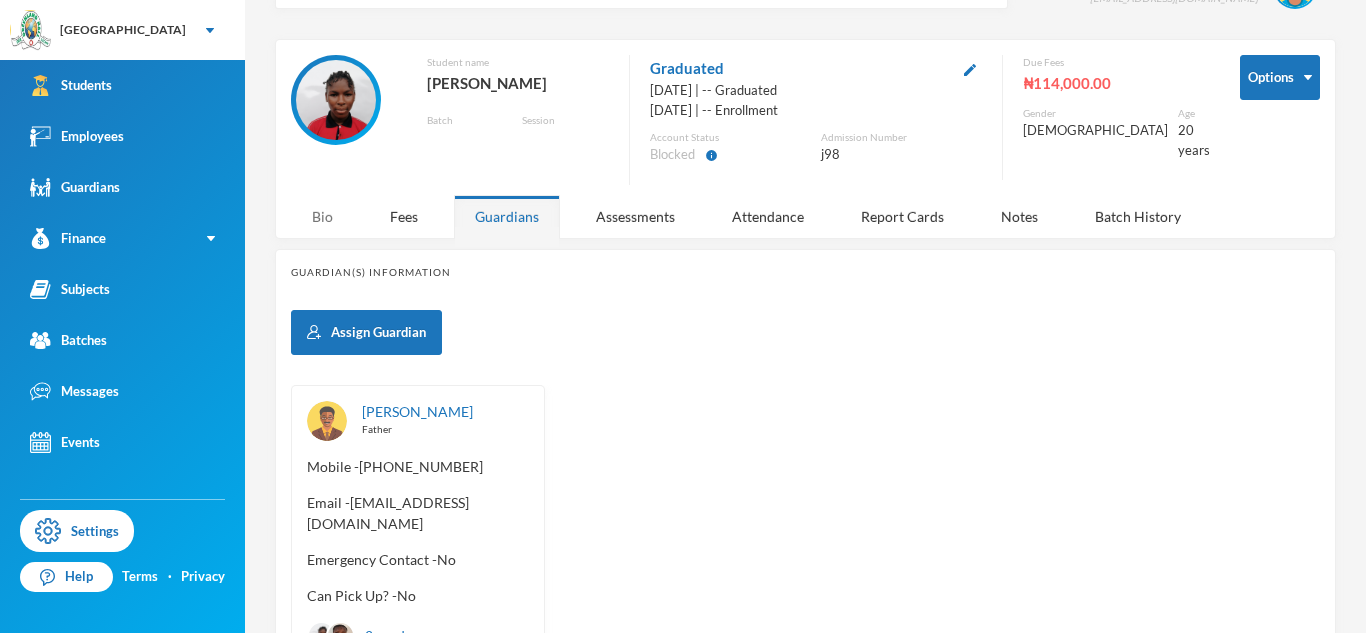 click on "Bio" at bounding box center (322, 216) 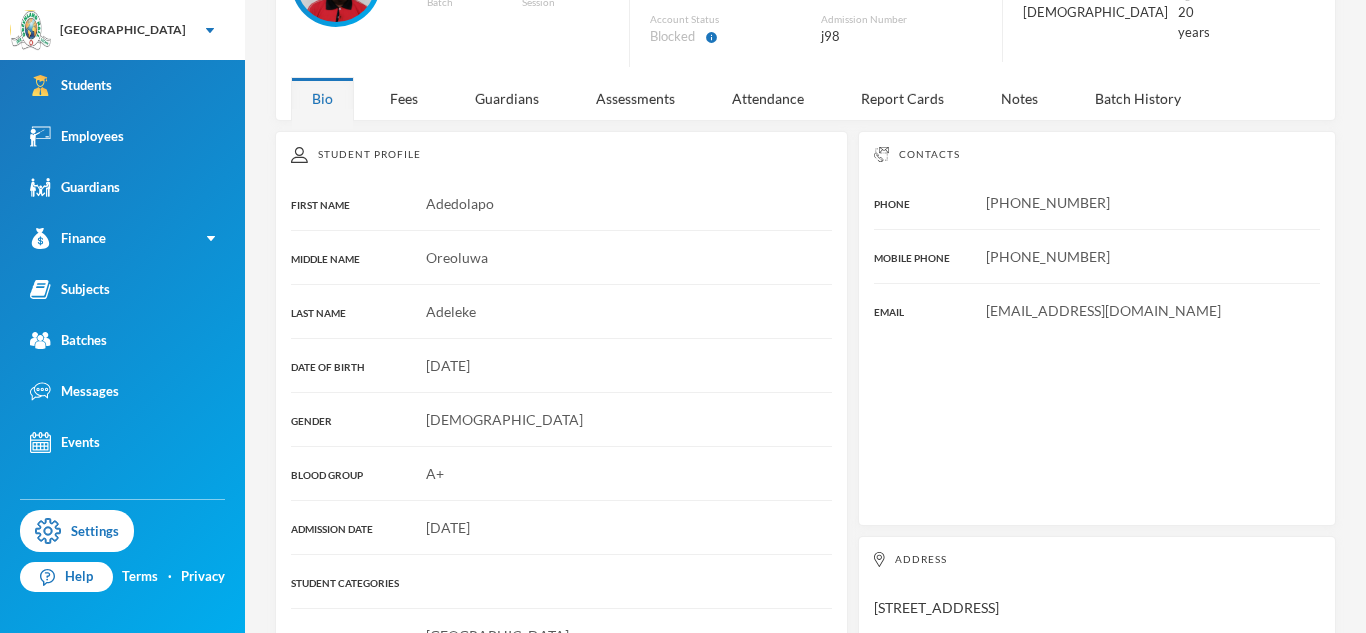 scroll, scrollTop: 0, scrollLeft: 0, axis: both 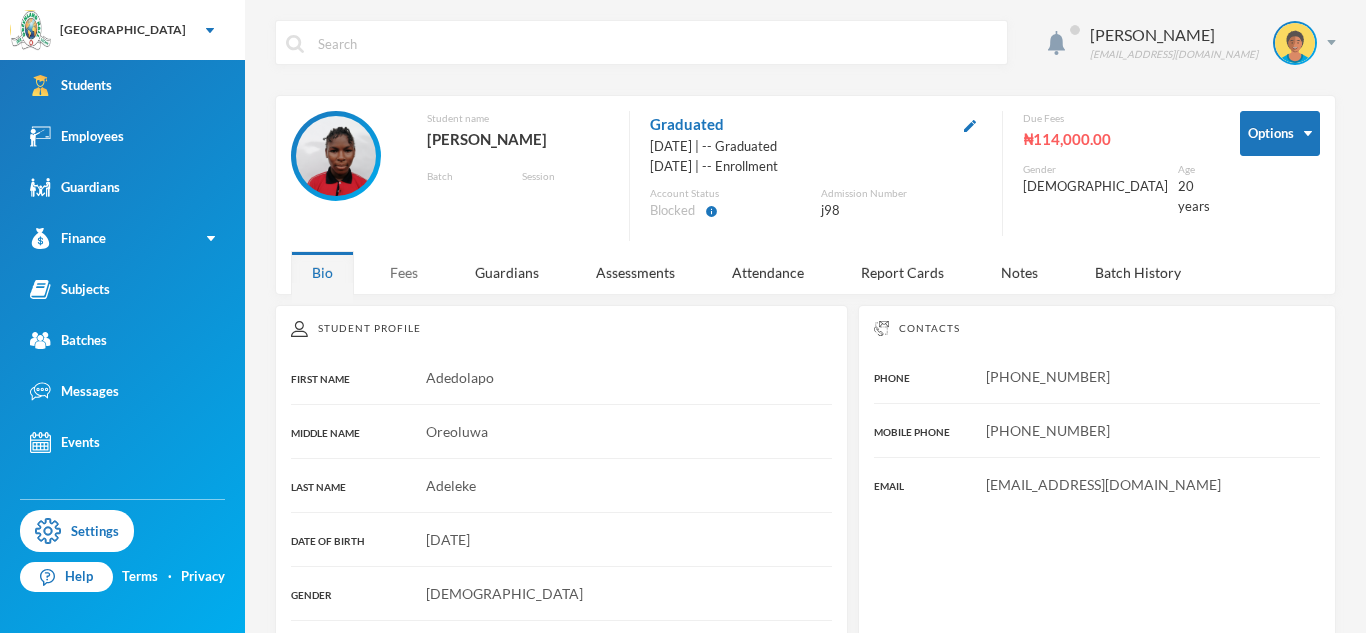 click on "Fees" at bounding box center [404, 272] 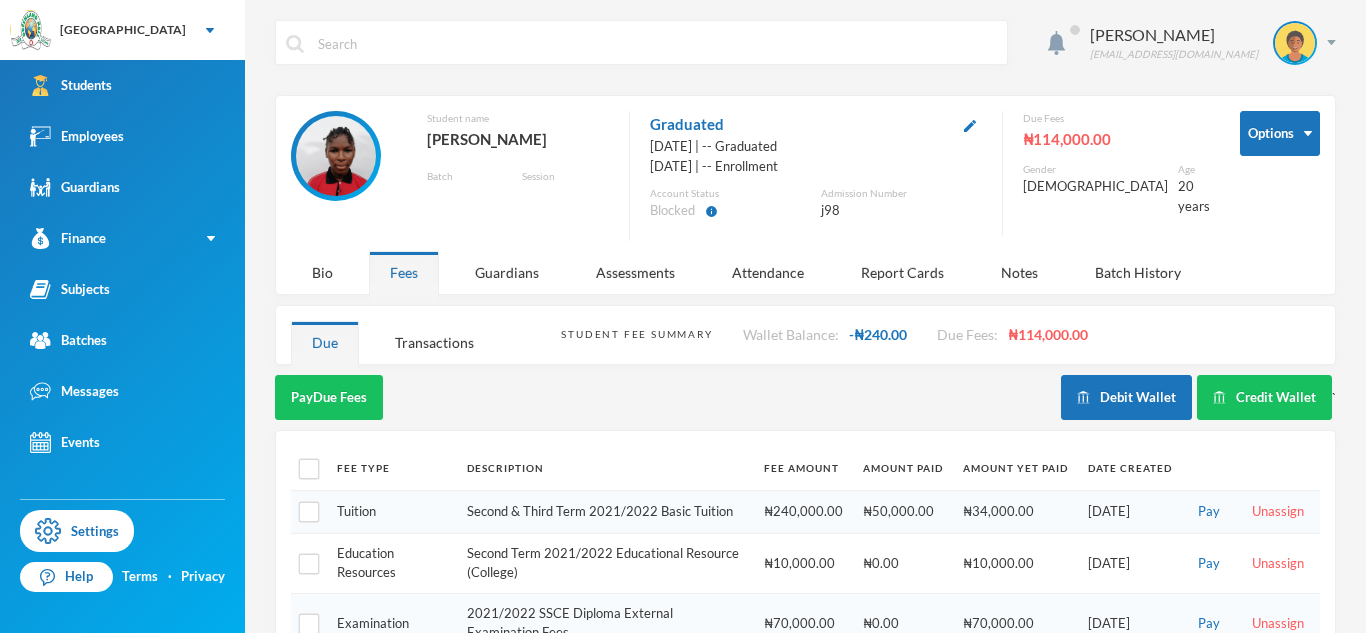 scroll, scrollTop: 56, scrollLeft: 0, axis: vertical 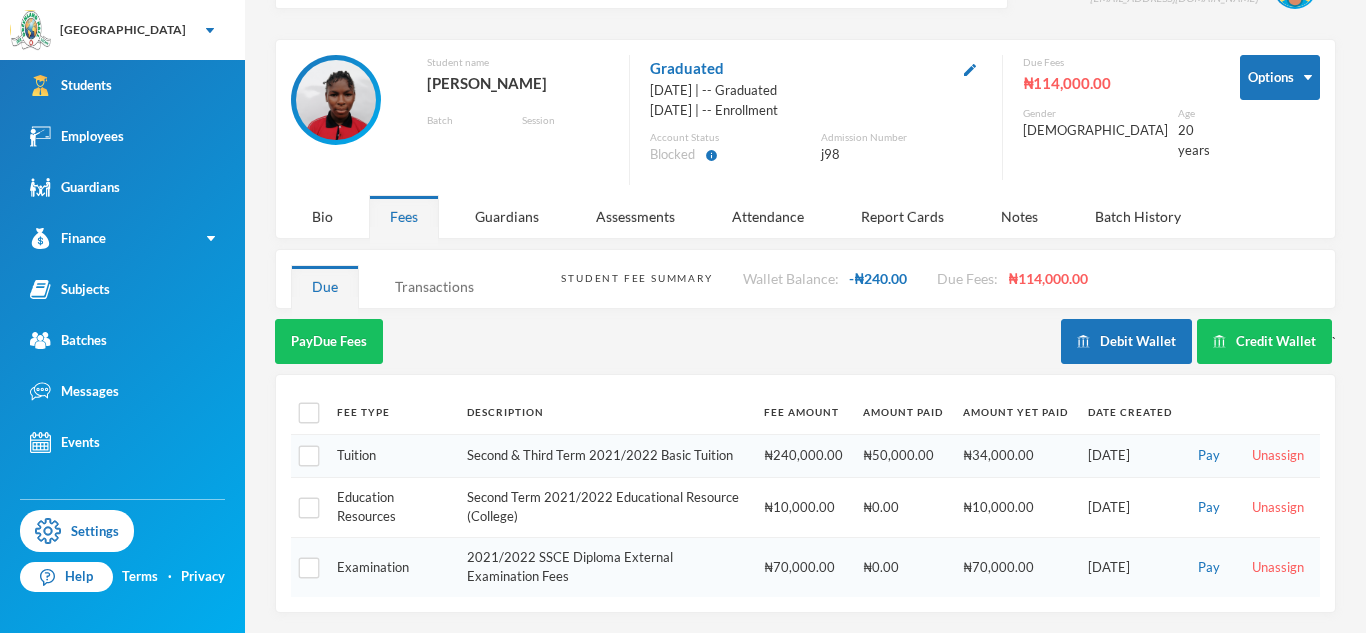click on "Transactions" at bounding box center [434, 286] 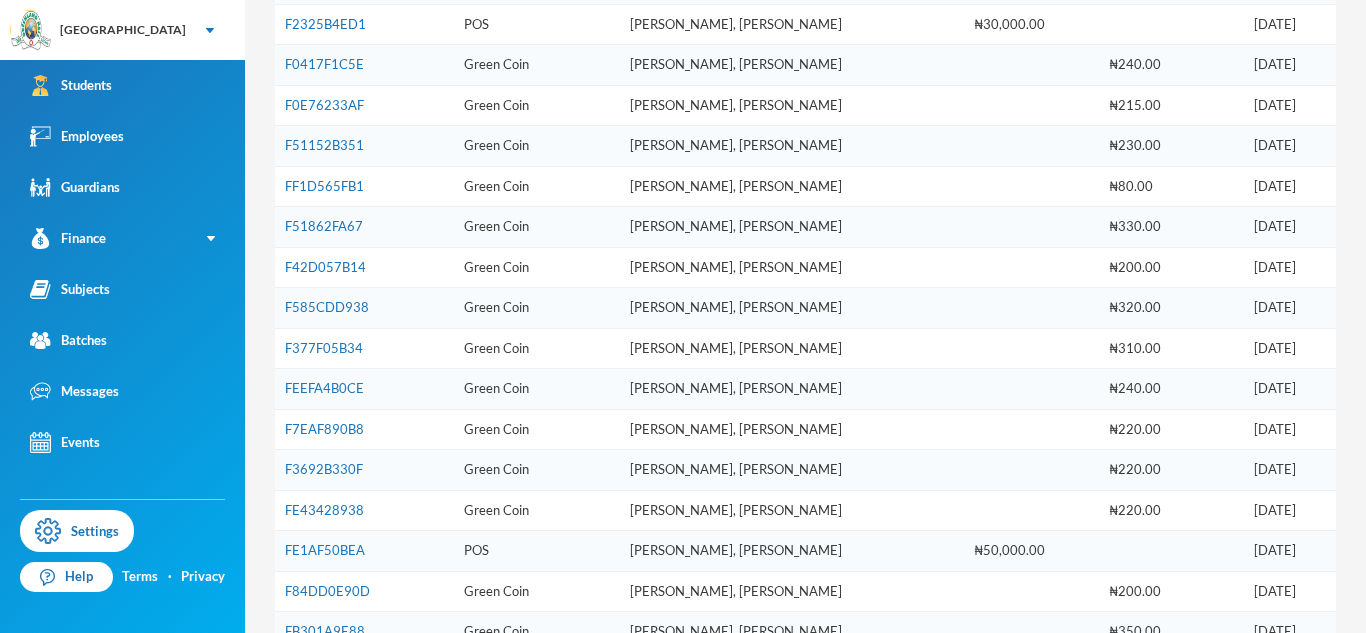 scroll, scrollTop: 464, scrollLeft: 0, axis: vertical 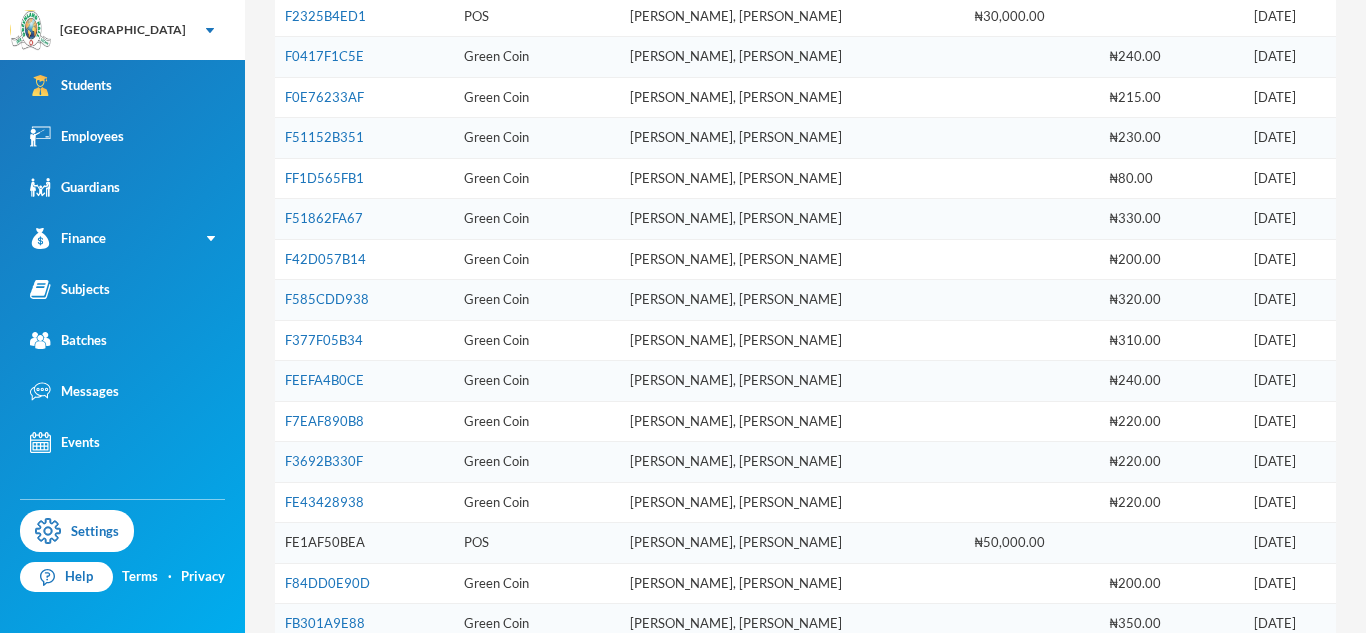 click on "FE1AF50BEA" at bounding box center (325, 542) 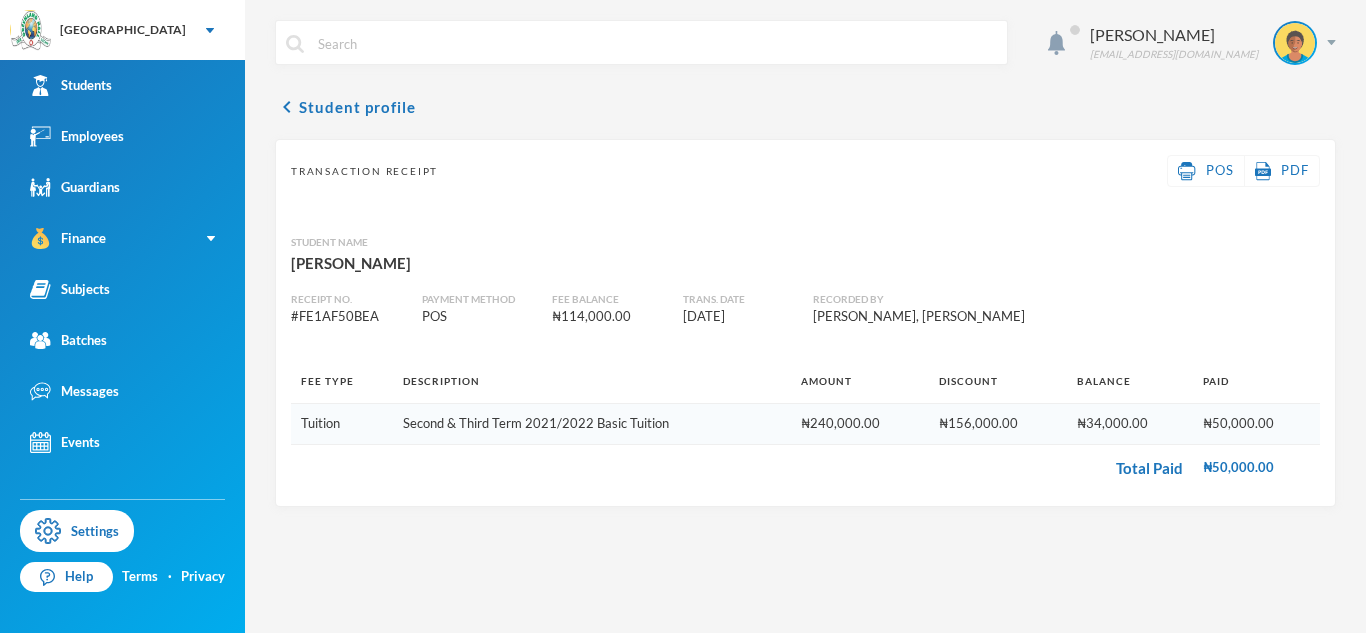 scroll, scrollTop: 0, scrollLeft: 0, axis: both 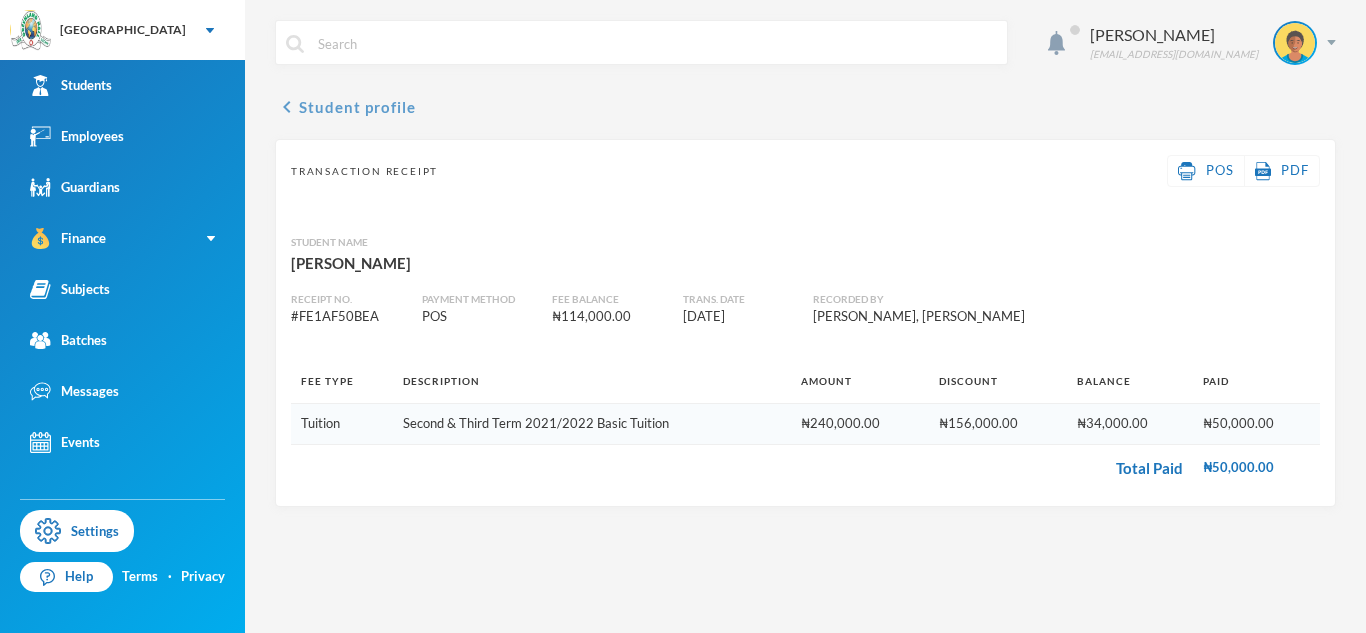 click on "chevron_left" at bounding box center [287, 107] 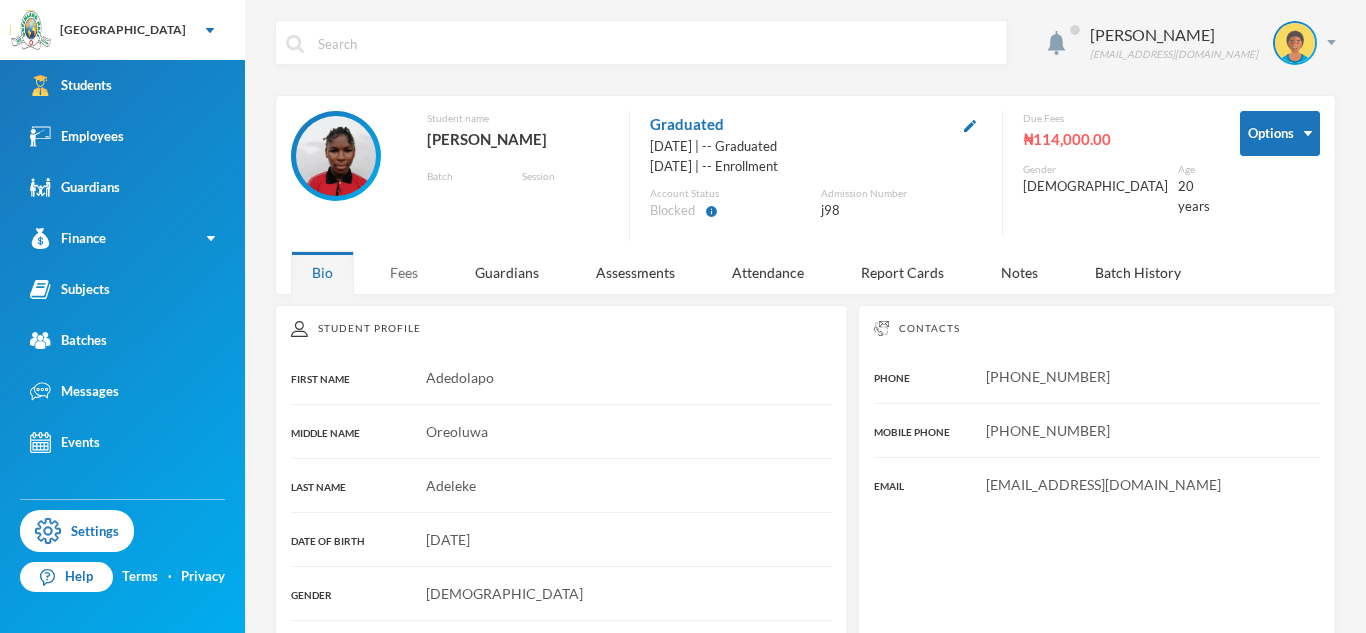 click on "Fees" at bounding box center [404, 272] 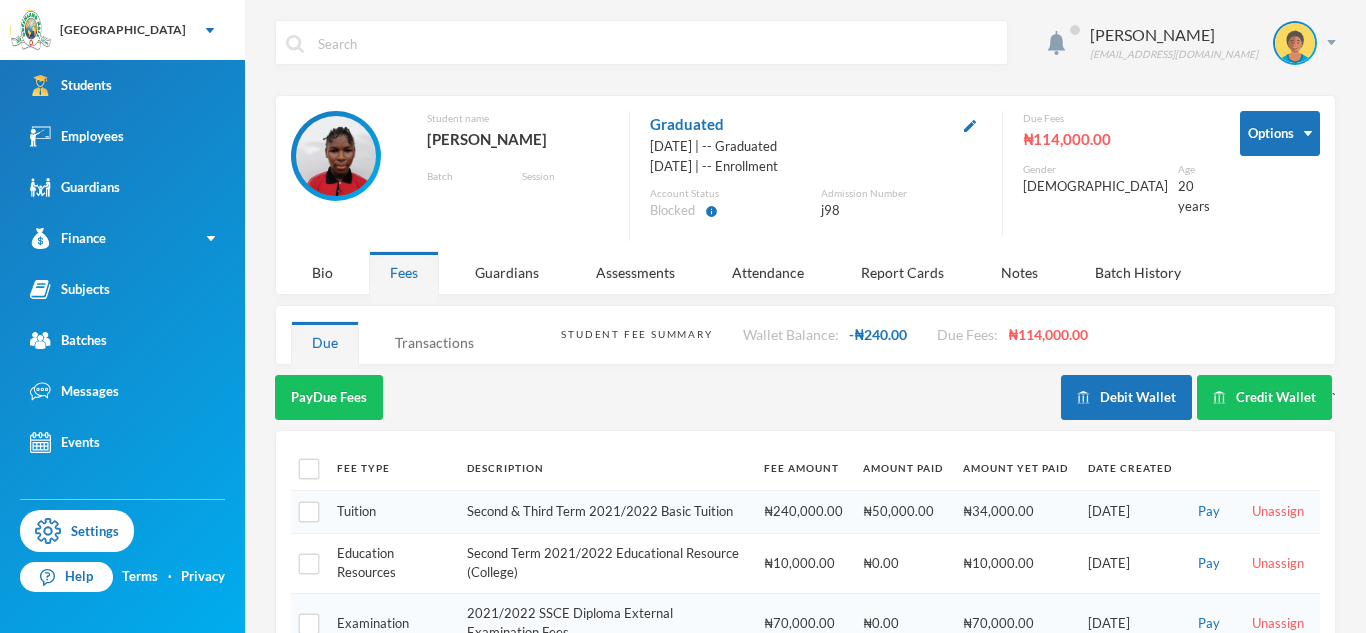 click on "Transactions" at bounding box center (434, 342) 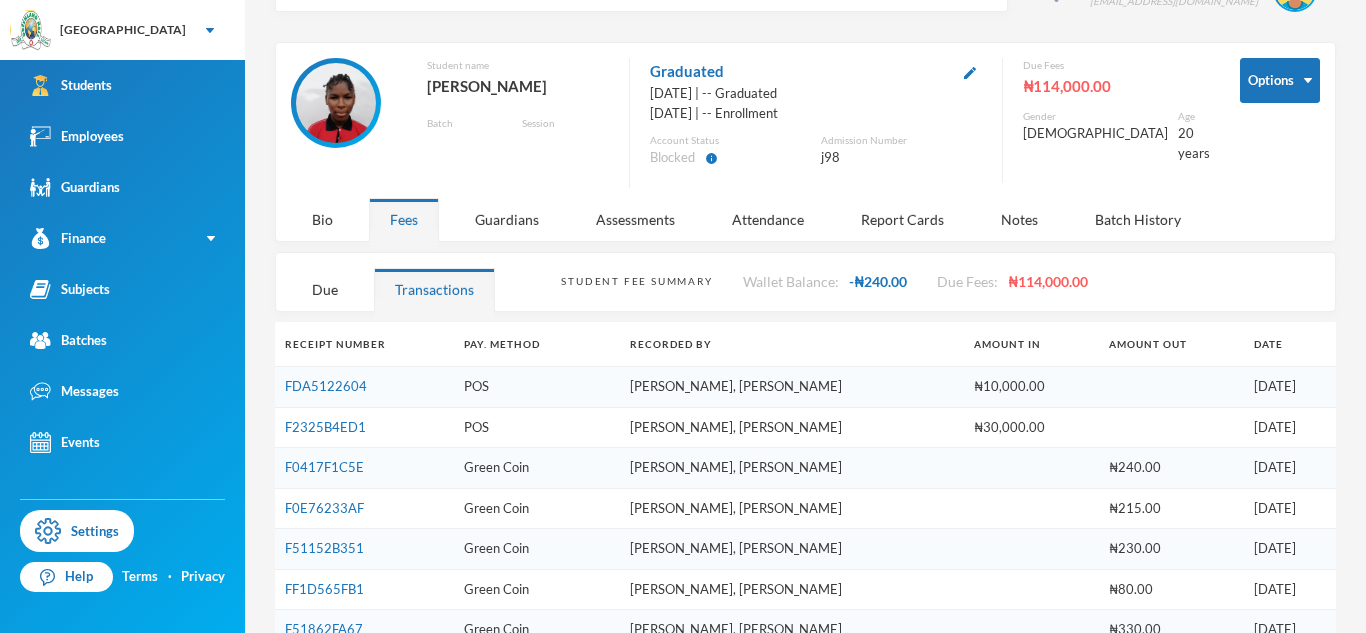 scroll, scrollTop: 48, scrollLeft: 0, axis: vertical 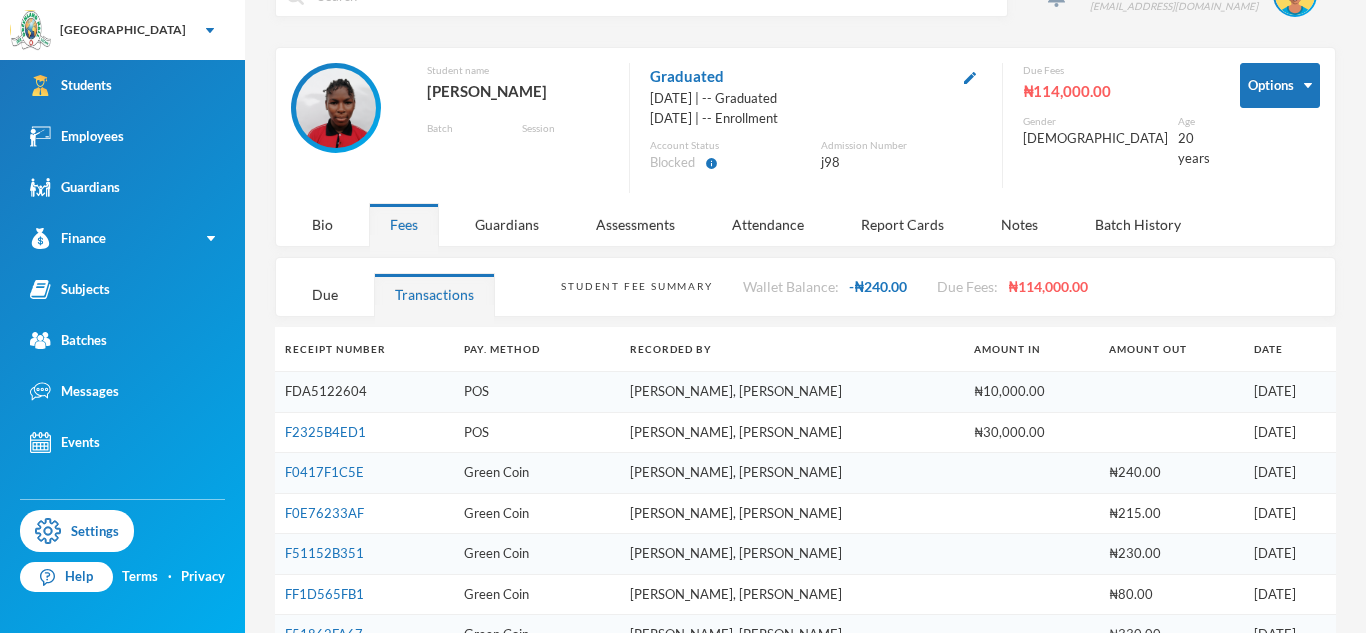 click on "FDA5122604" at bounding box center [326, 391] 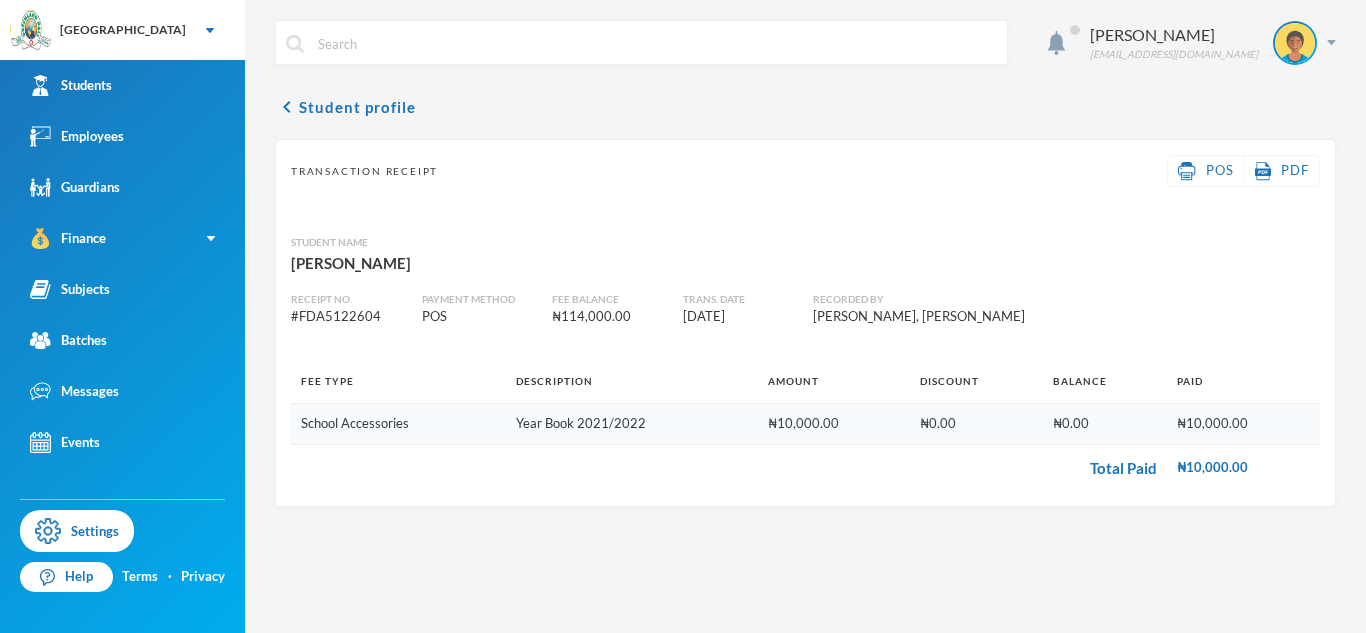 scroll, scrollTop: 0, scrollLeft: 0, axis: both 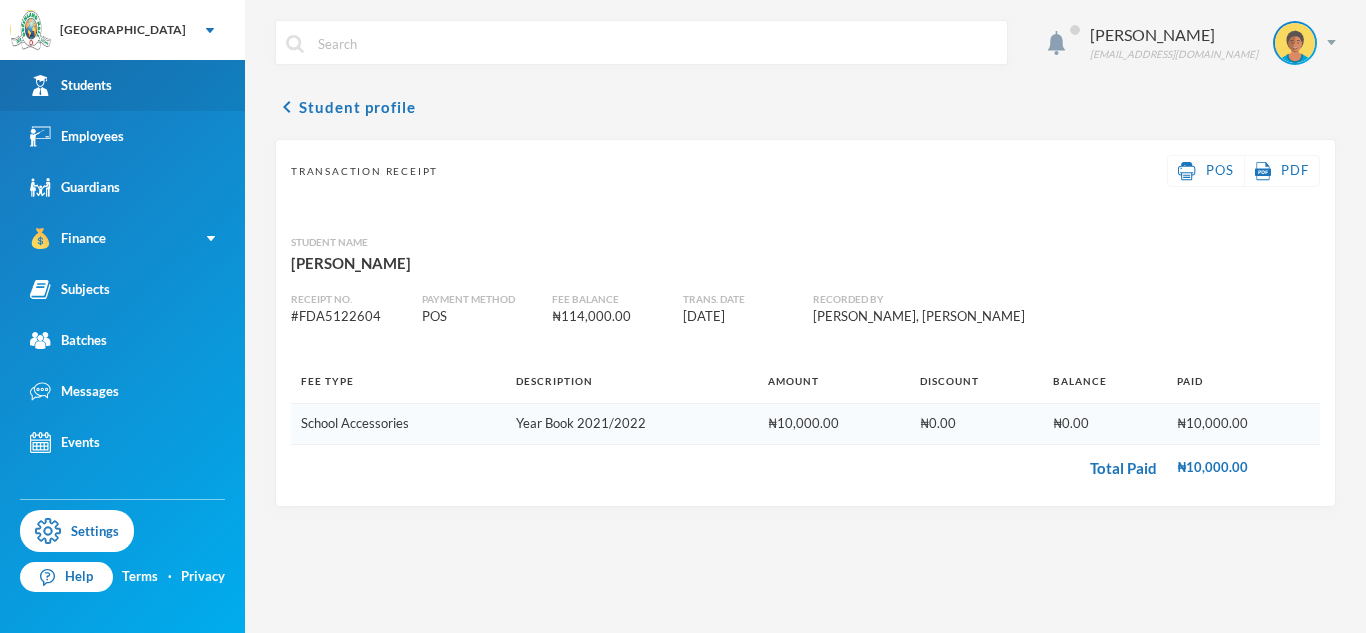 click on "Students" at bounding box center [122, 85] 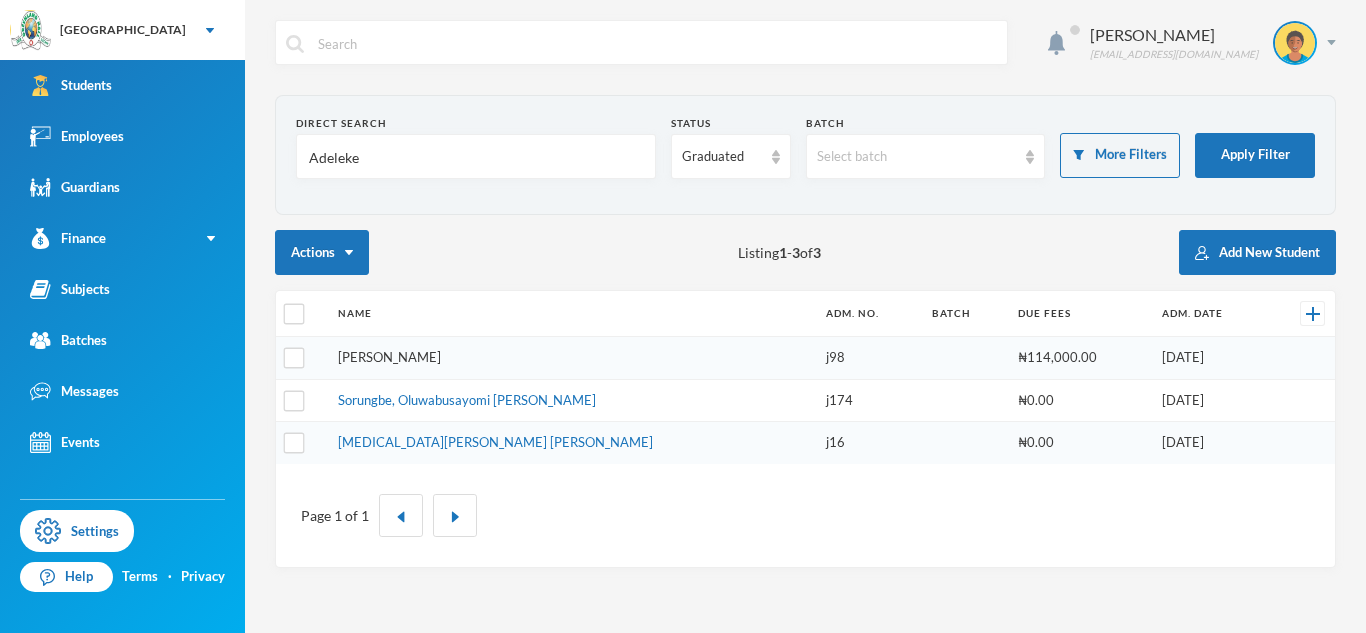 click on "[PERSON_NAME]" at bounding box center [389, 357] 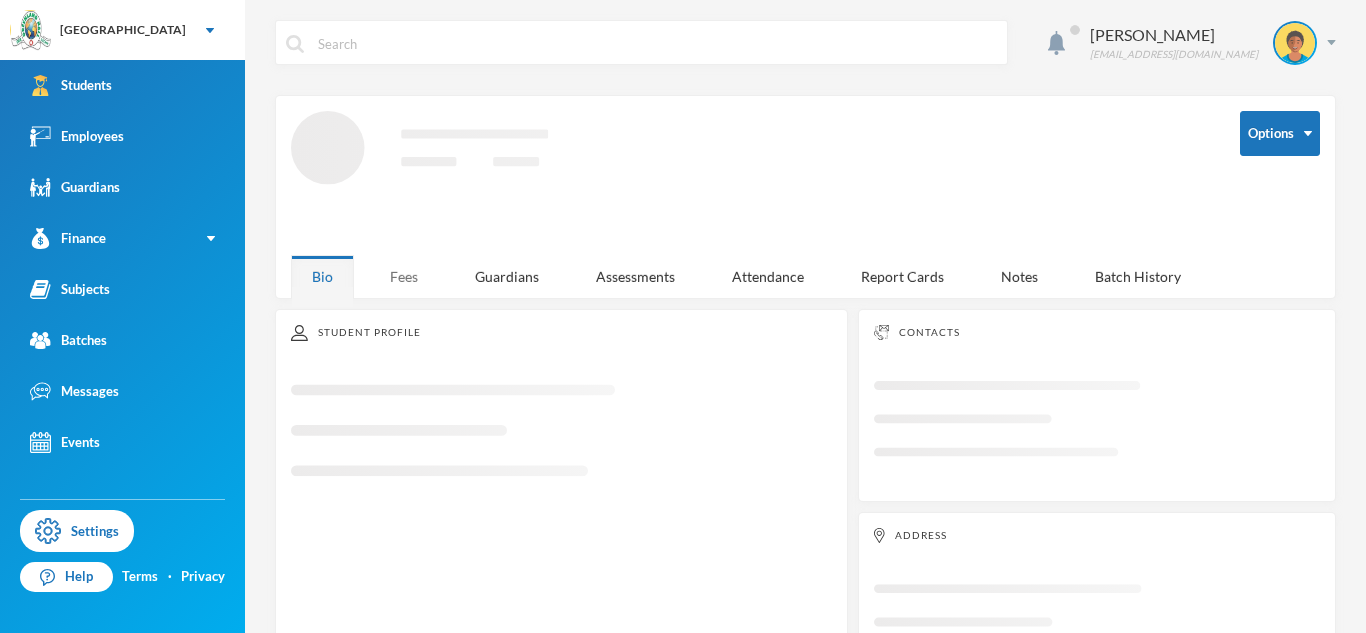 click on "Fees" at bounding box center (404, 276) 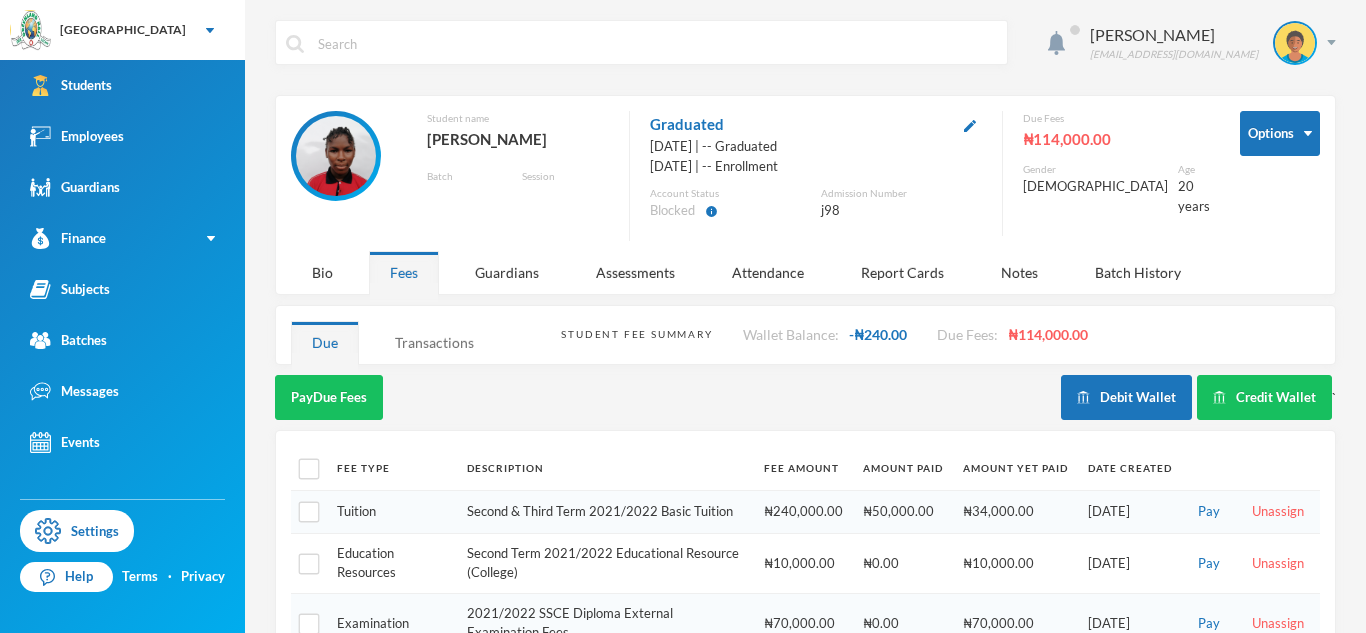 click on "Transactions" at bounding box center (434, 342) 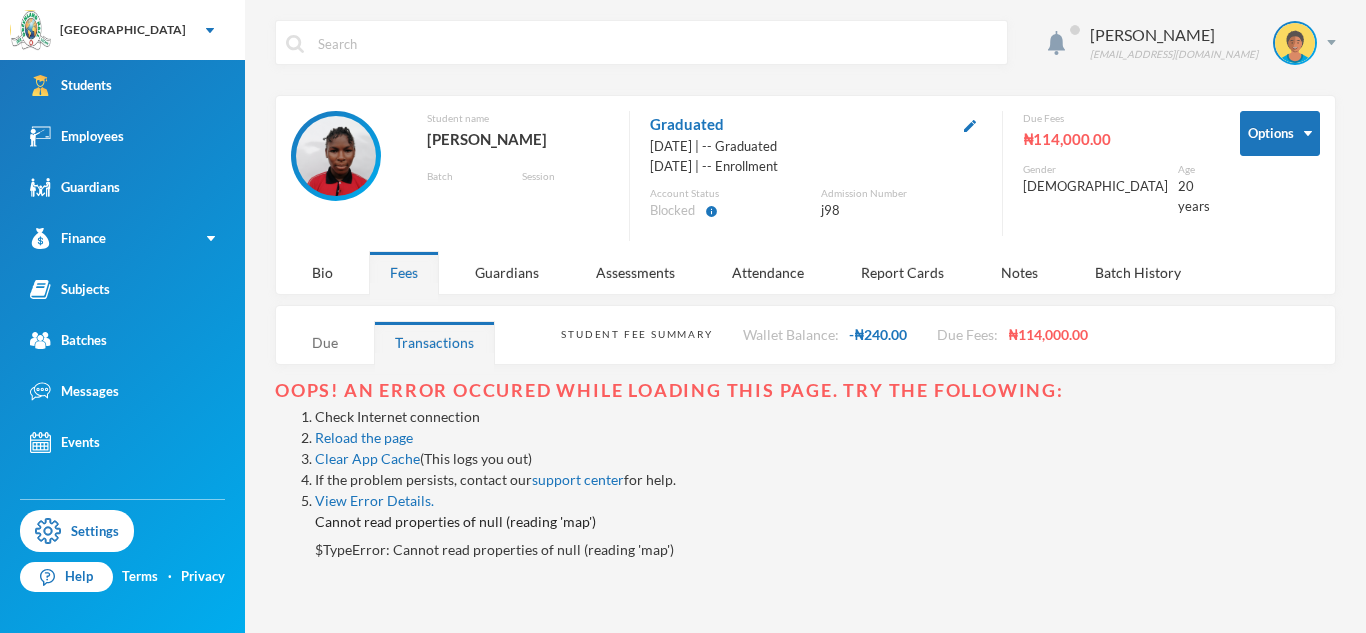 click on "Due" at bounding box center [325, 342] 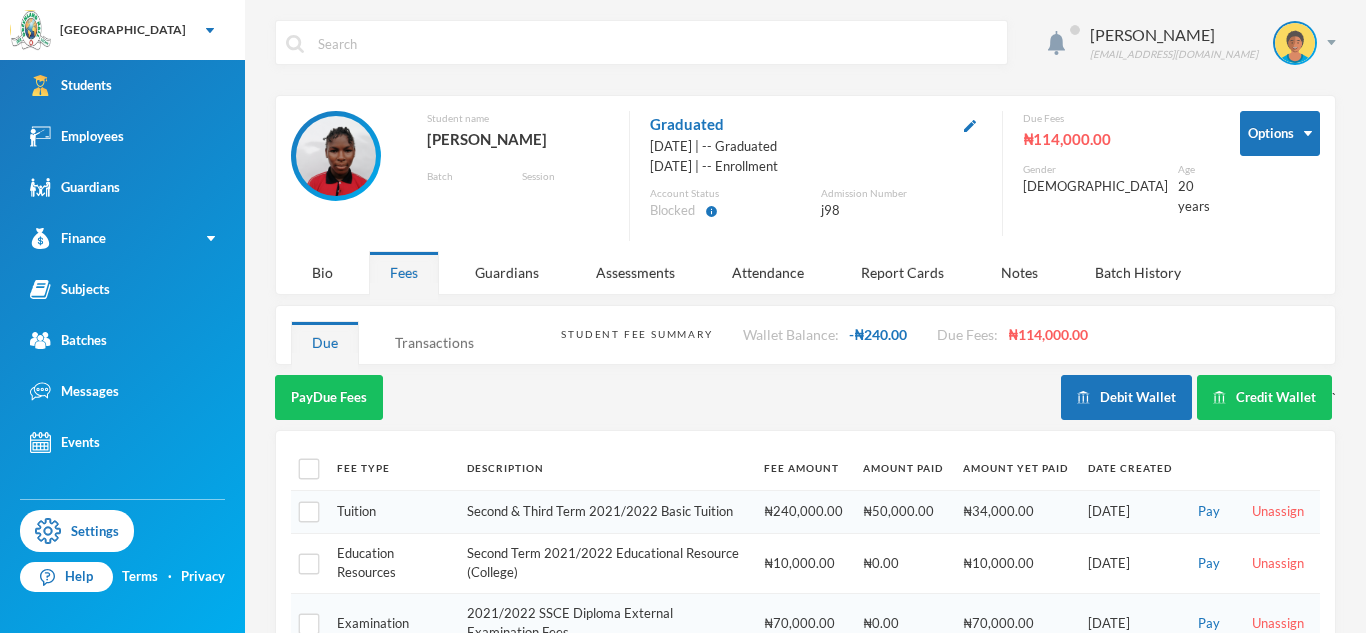 click on "Transactions" at bounding box center (434, 342) 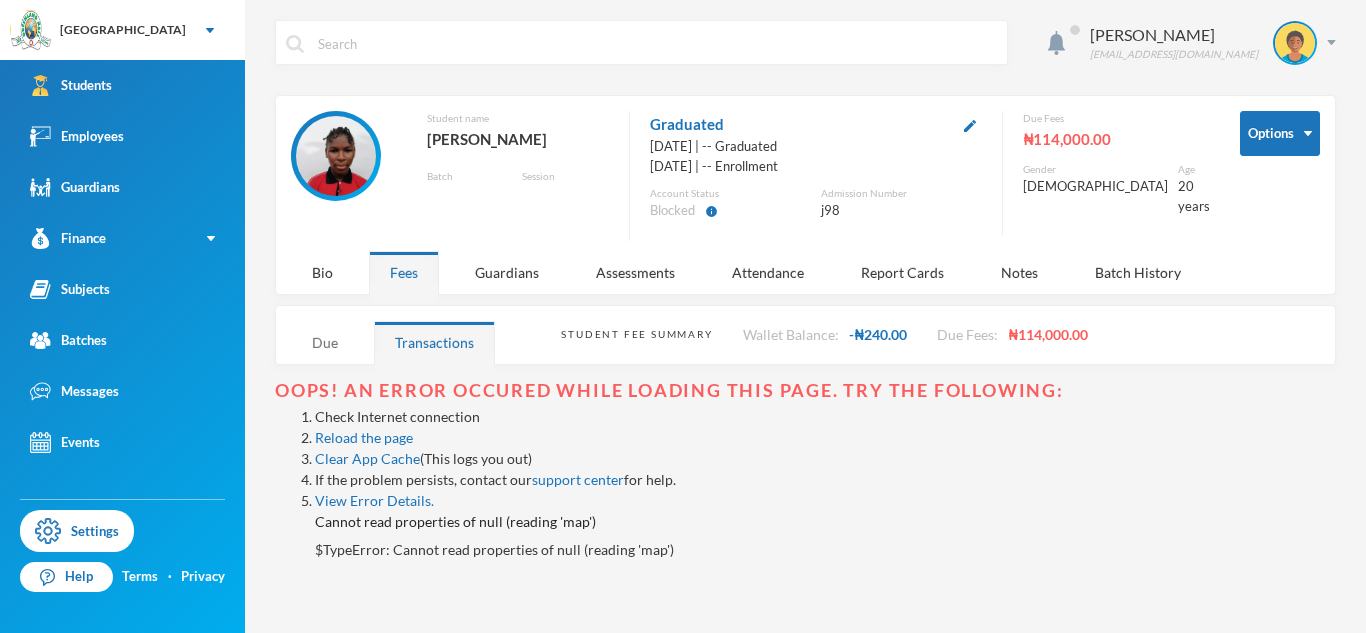 click on "Due" at bounding box center [325, 342] 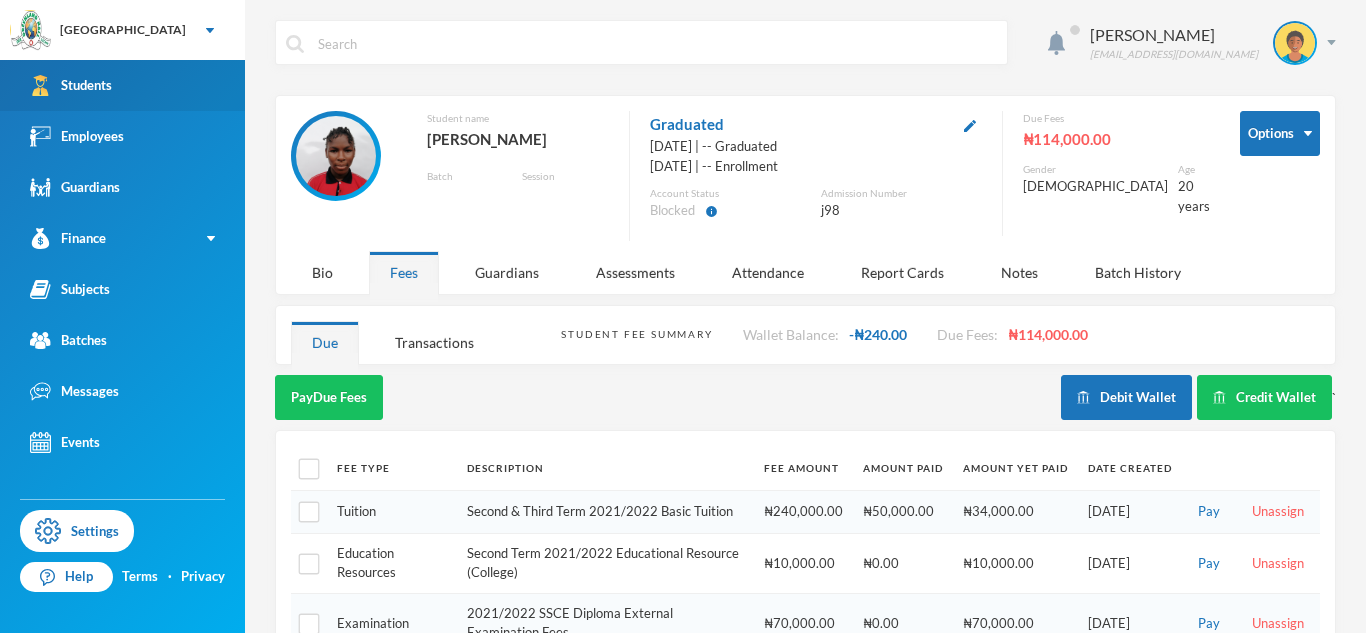 click on "Students" at bounding box center (122, 85) 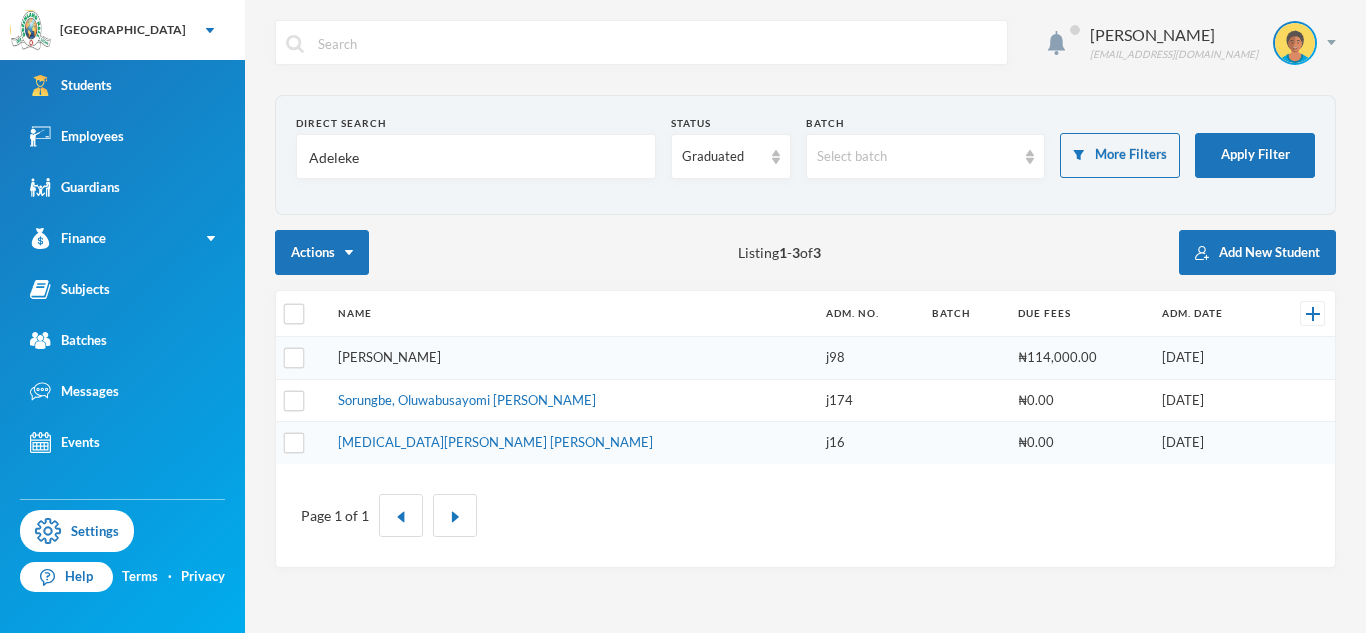 click on "[PERSON_NAME]" at bounding box center (389, 357) 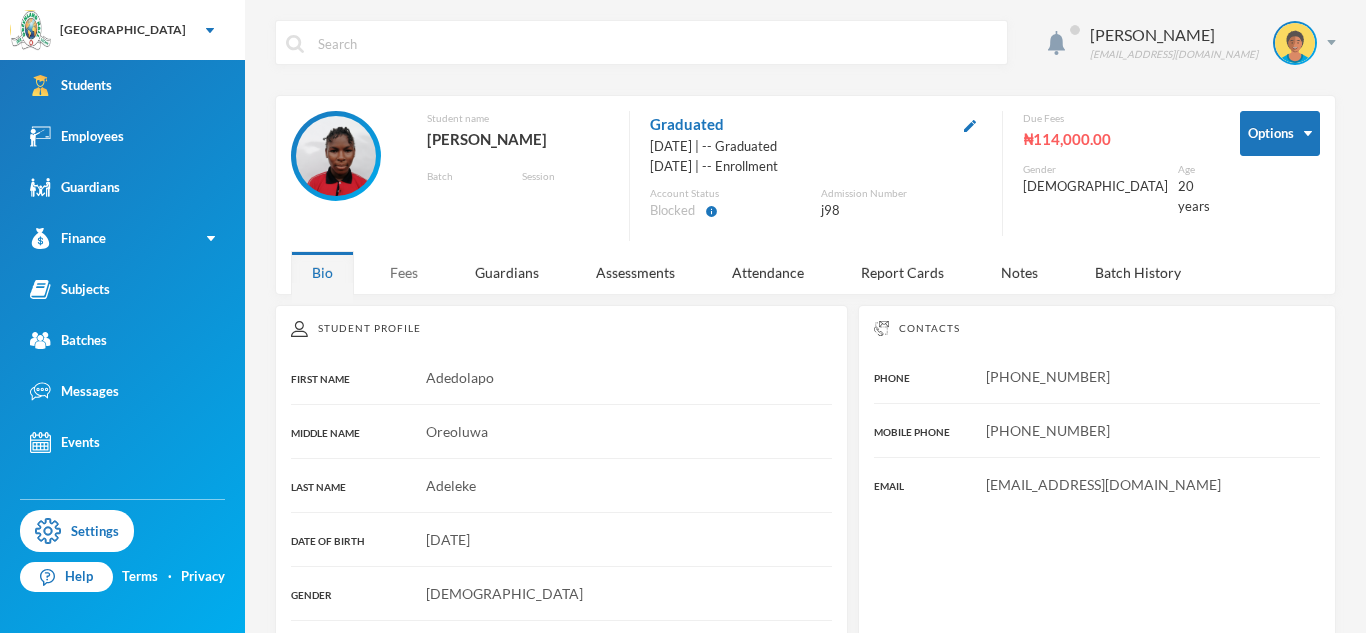 click on "Fees" at bounding box center (404, 272) 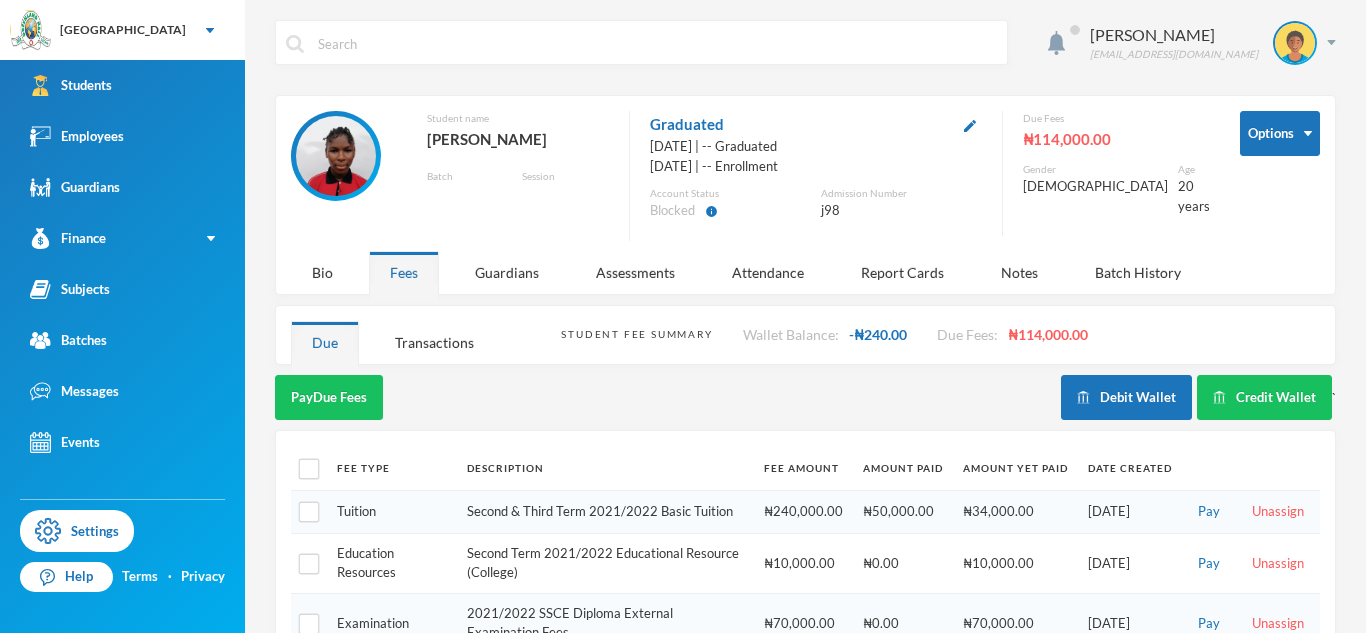 scroll, scrollTop: 56, scrollLeft: 0, axis: vertical 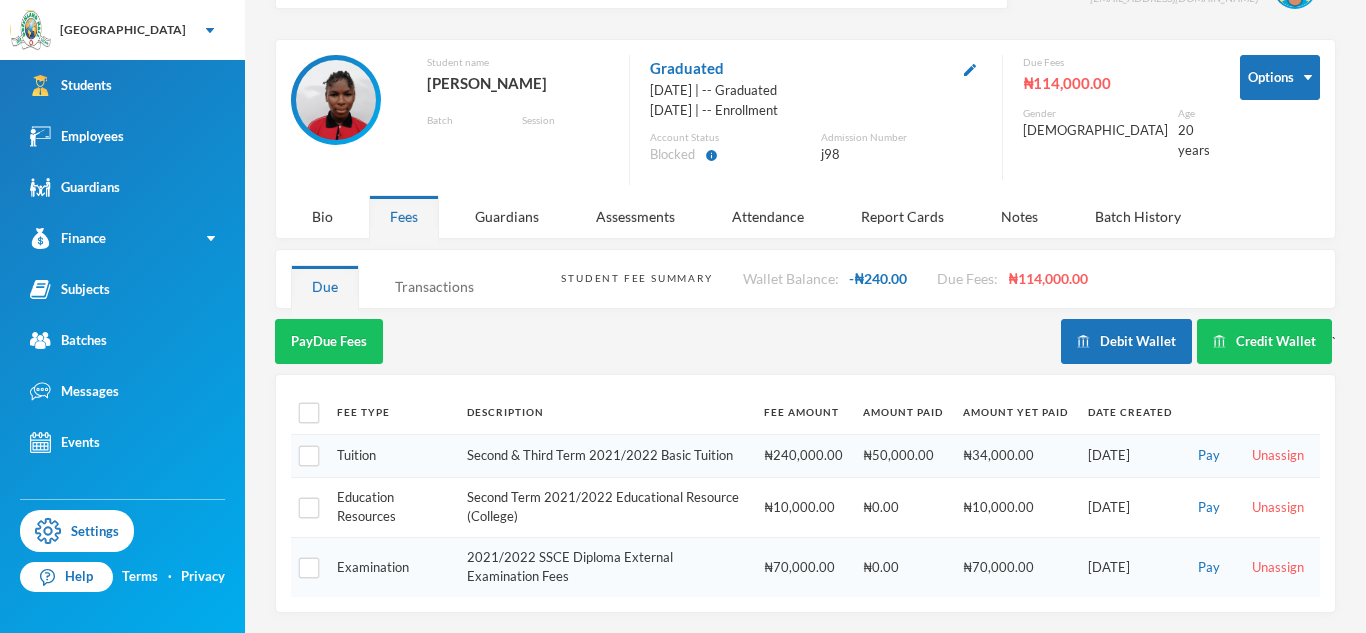 click on "Transactions" at bounding box center (434, 286) 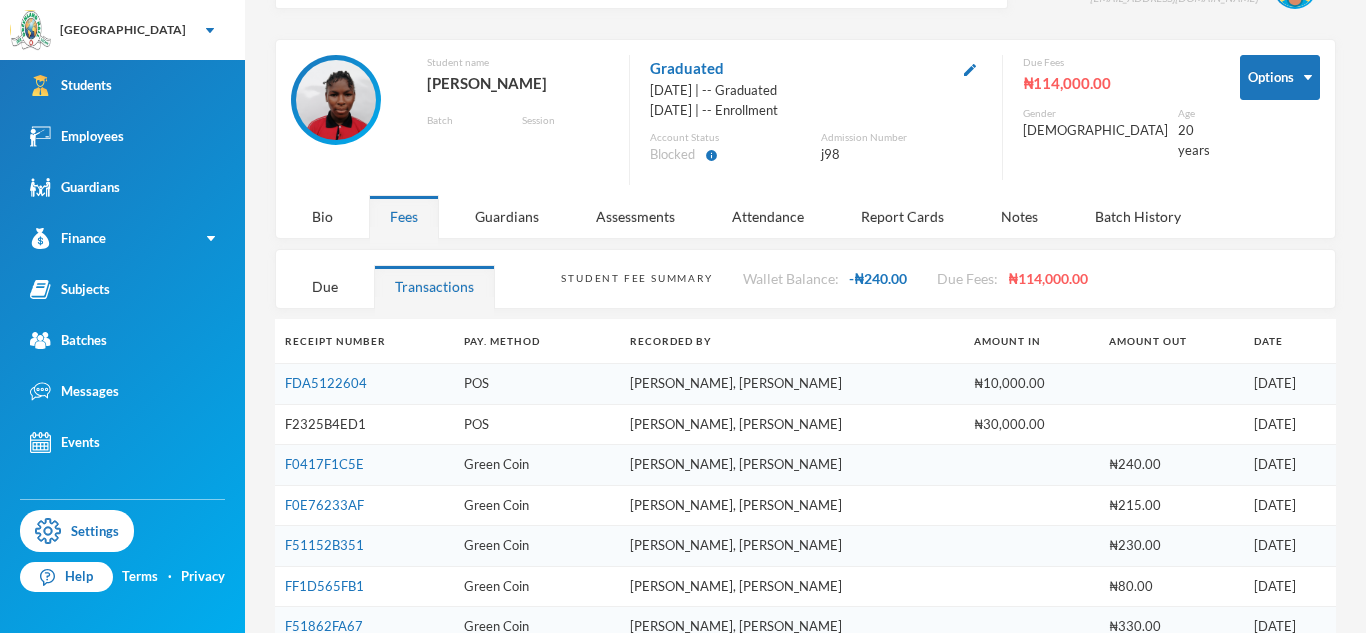 click on "F2325B4ED1" at bounding box center [325, 424] 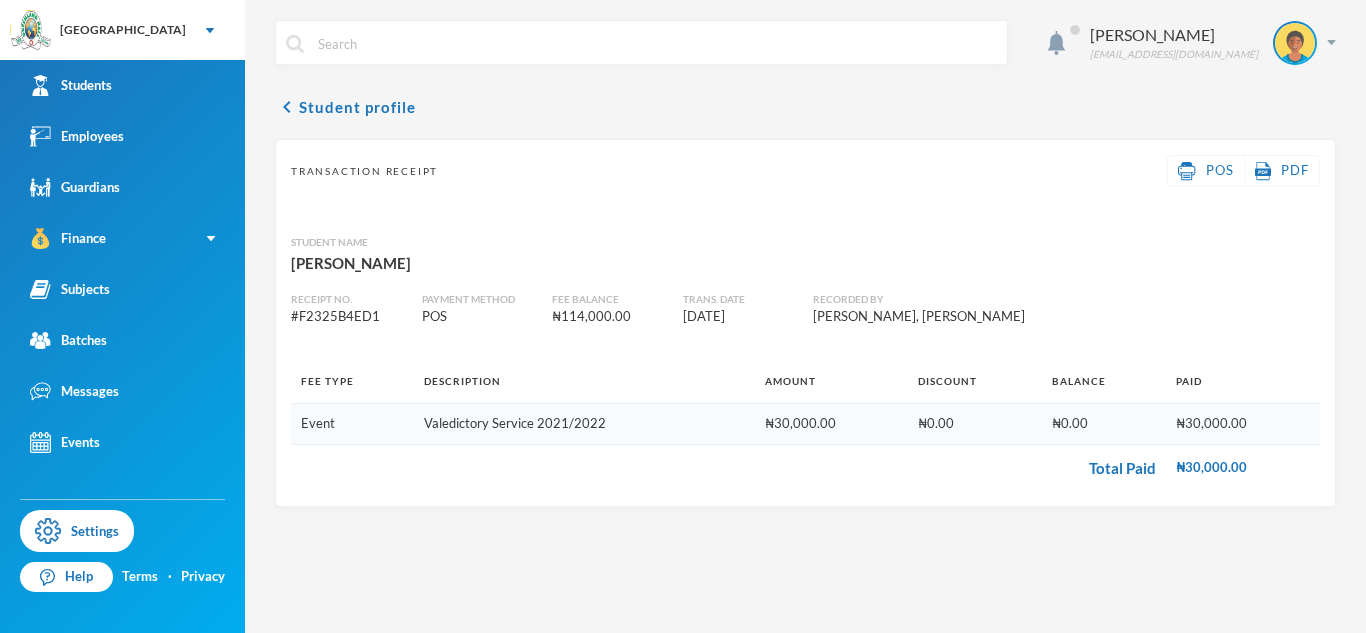 scroll, scrollTop: 0, scrollLeft: 0, axis: both 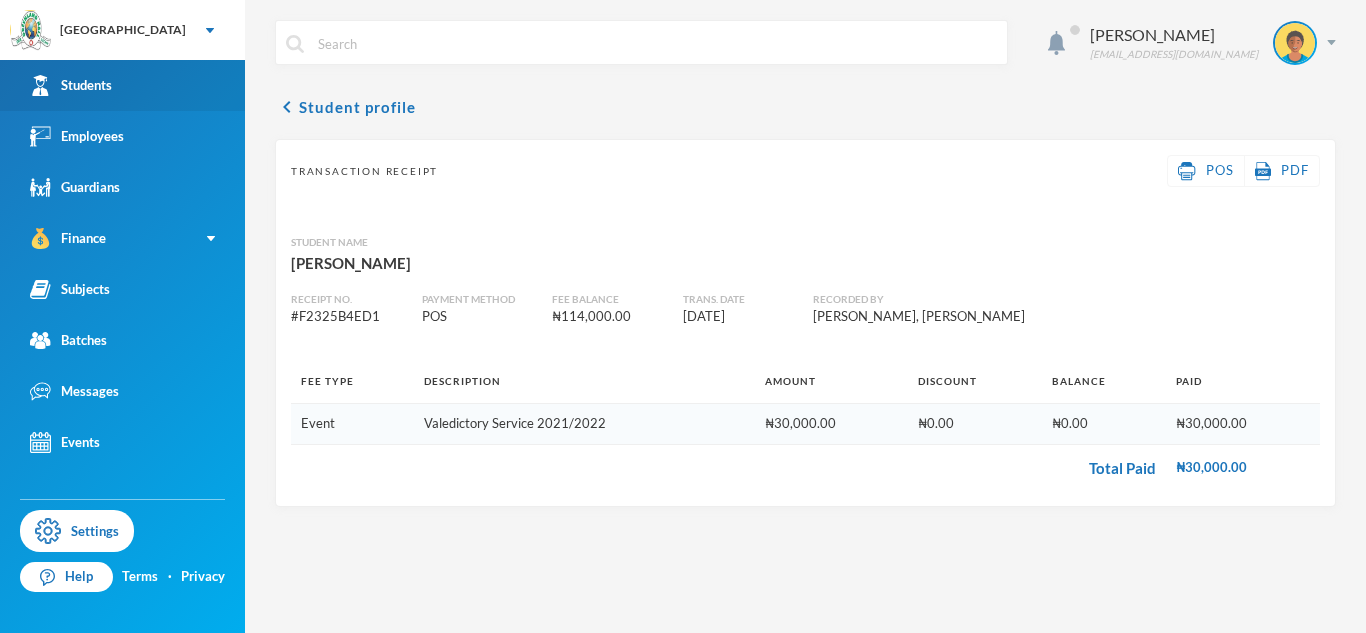 click on "Students" at bounding box center (122, 85) 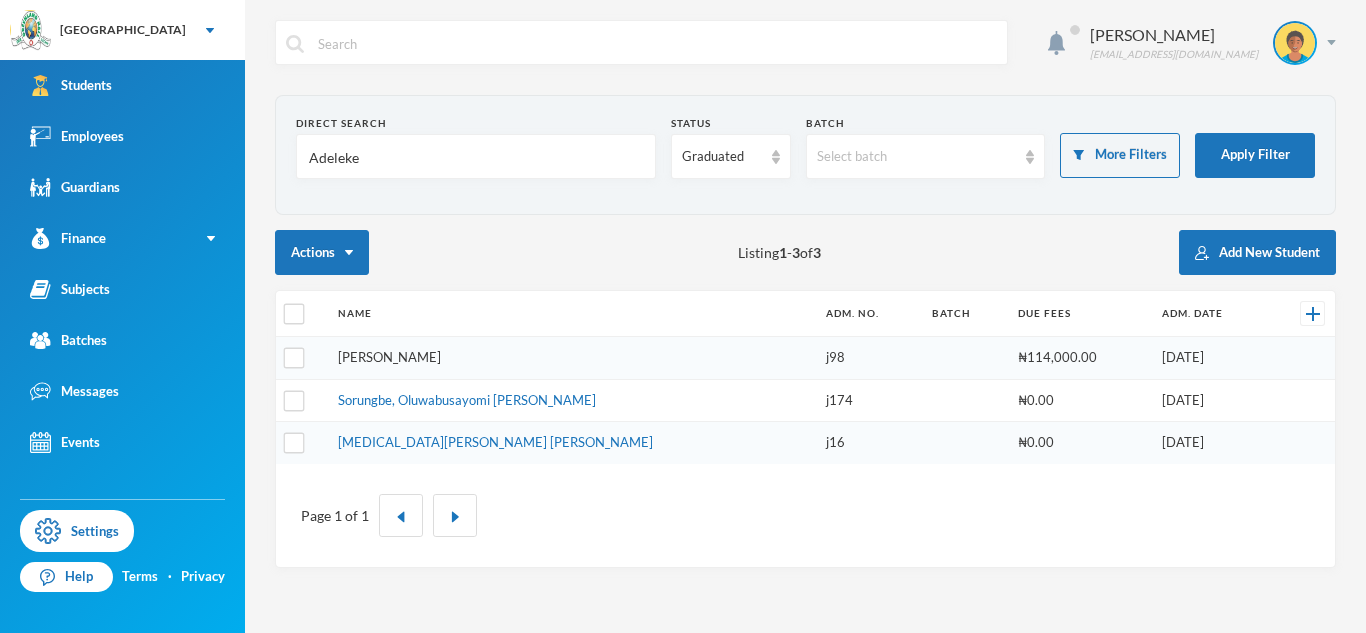 click on "[PERSON_NAME]" at bounding box center [389, 357] 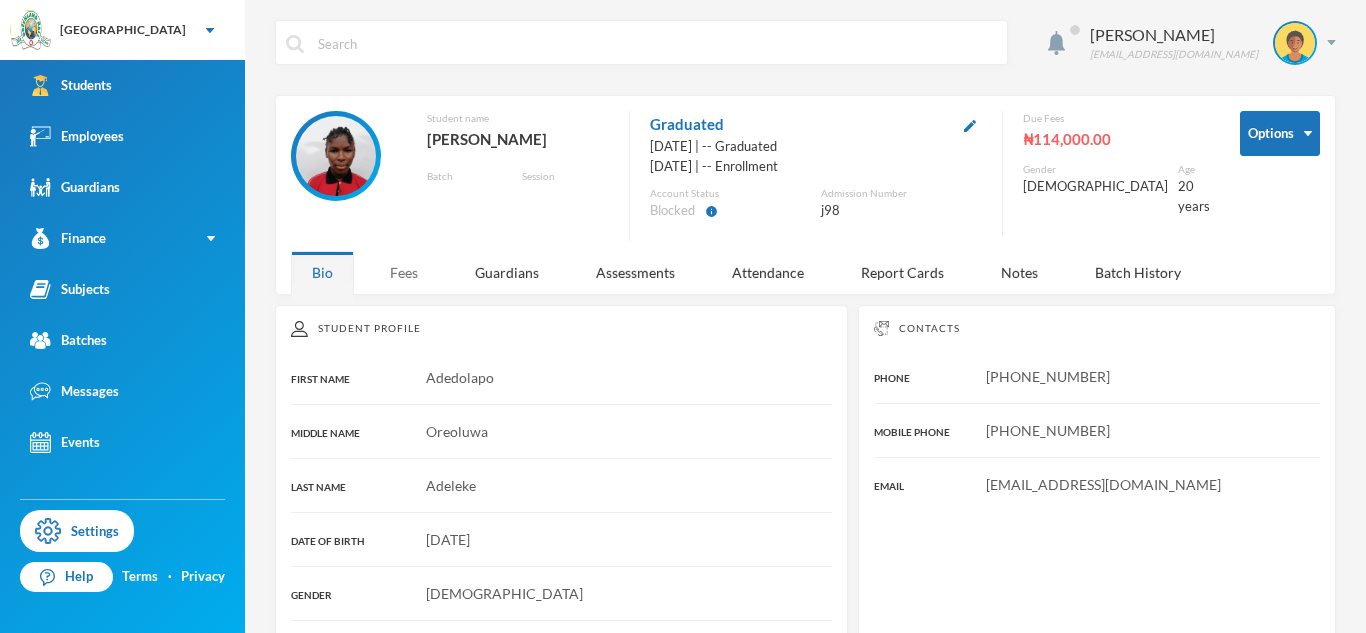 click on "Fees" at bounding box center [404, 272] 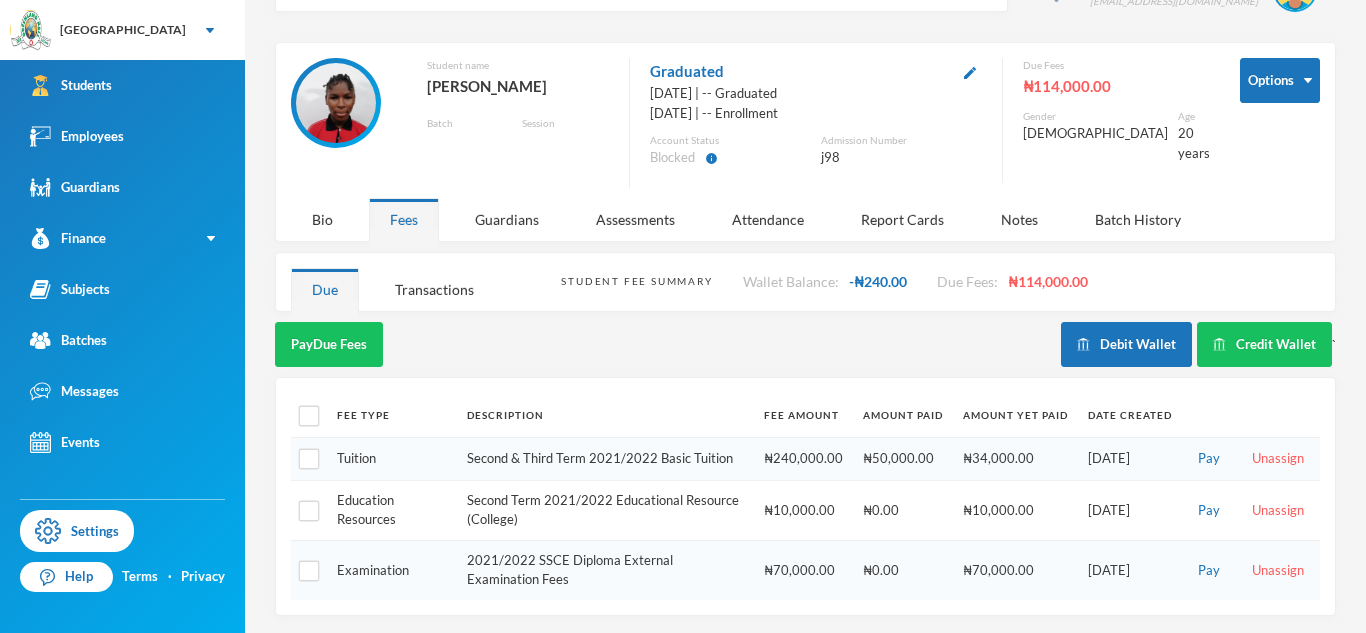 scroll, scrollTop: 54, scrollLeft: 0, axis: vertical 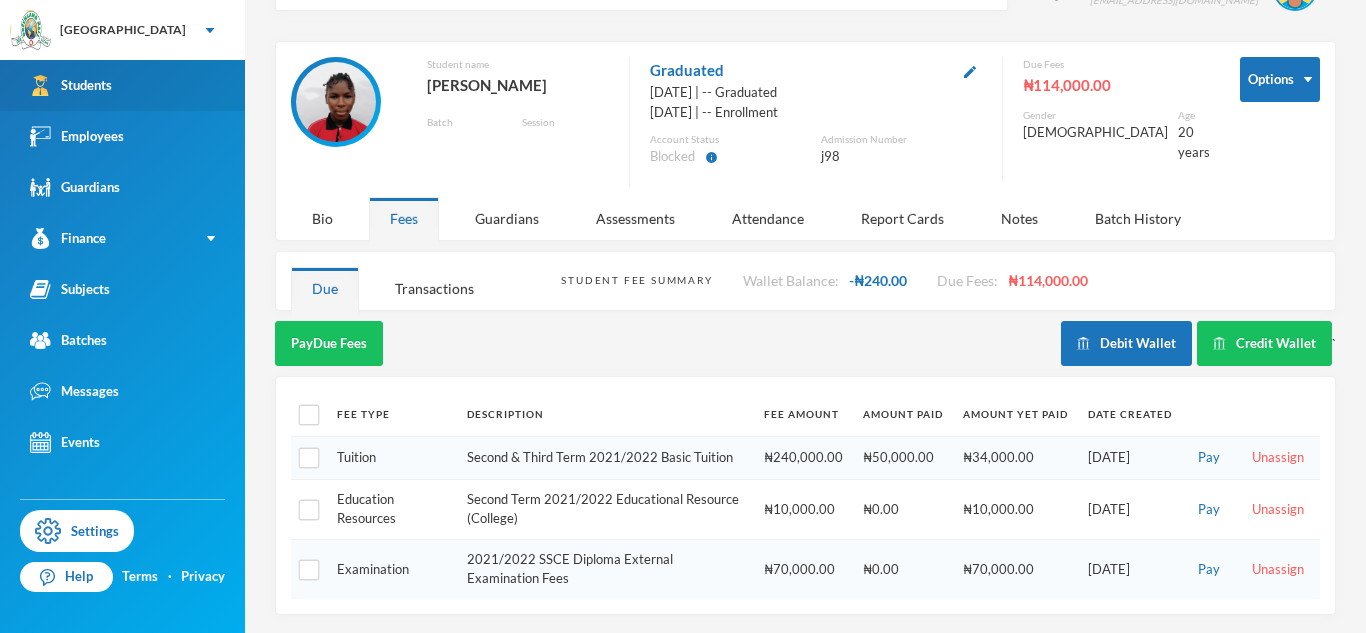 click on "Students" at bounding box center (122, 85) 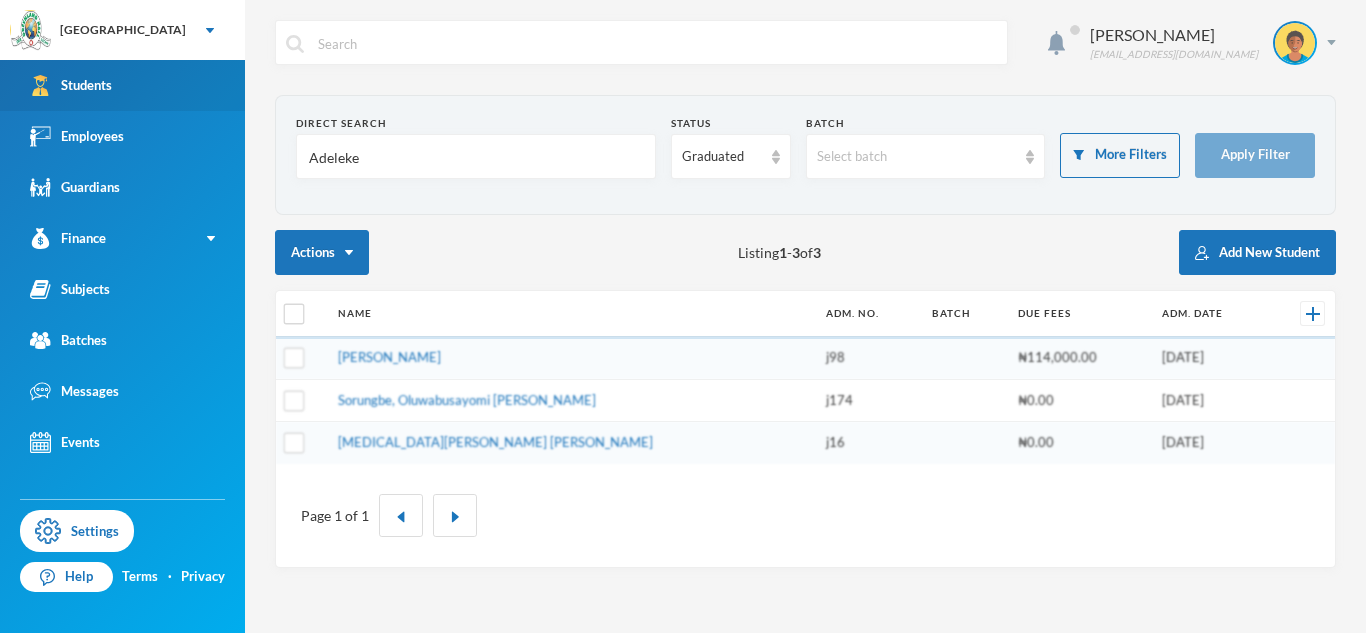scroll, scrollTop: 0, scrollLeft: 0, axis: both 